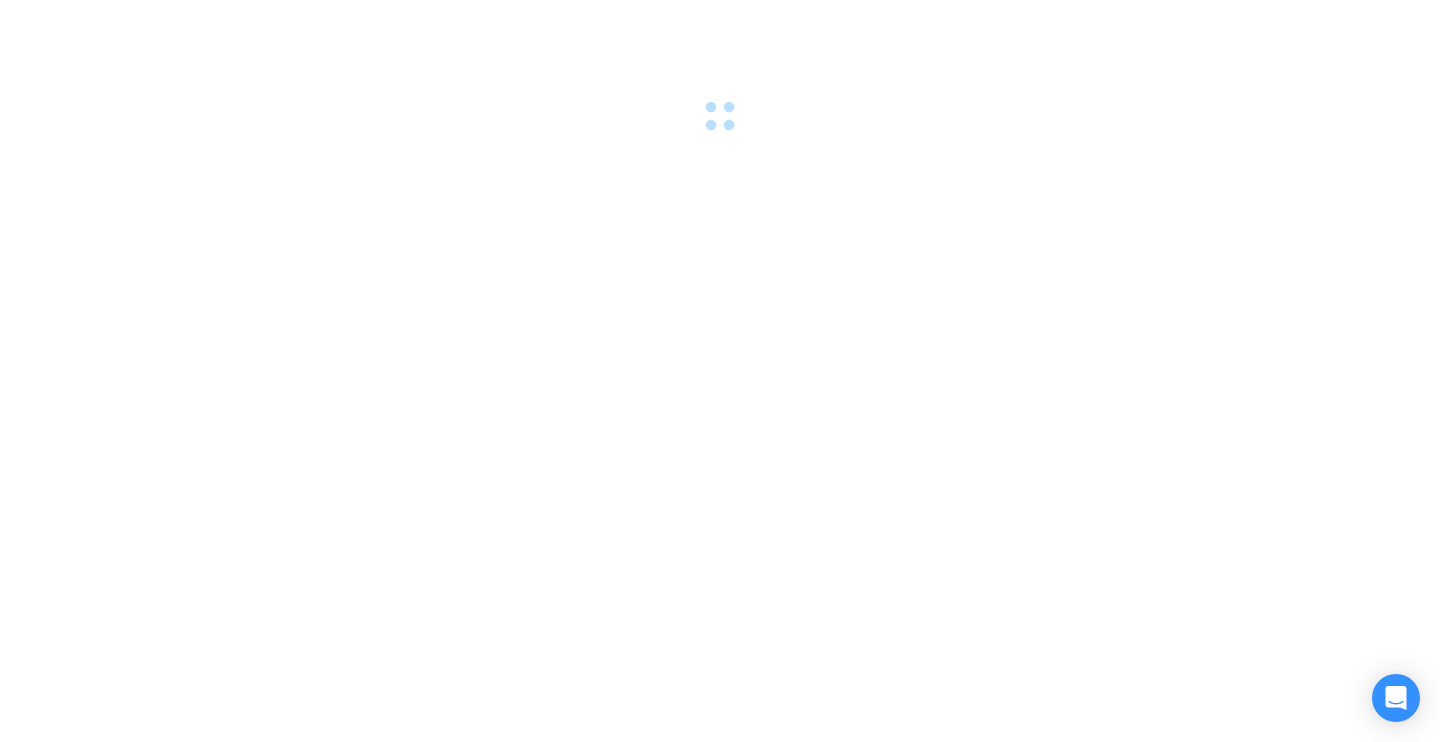 scroll, scrollTop: 0, scrollLeft: 0, axis: both 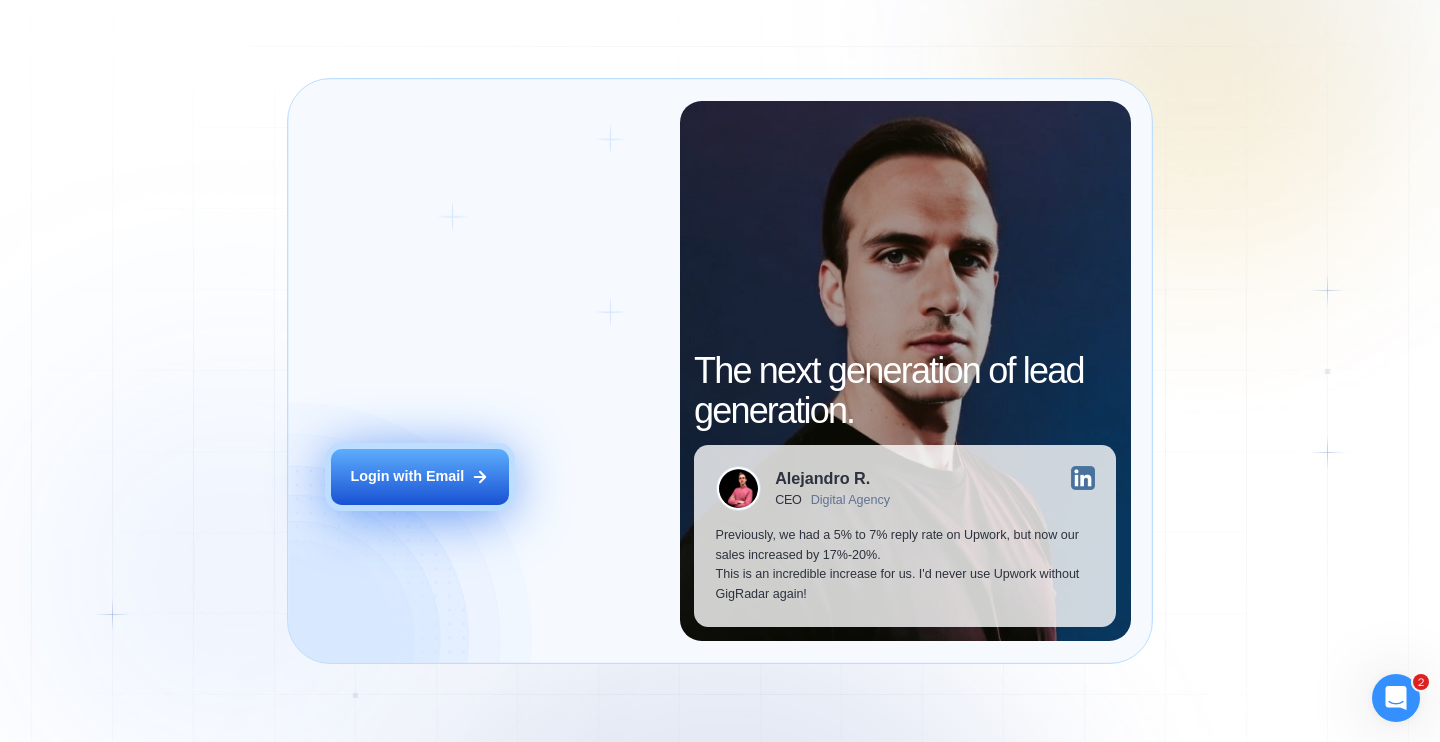 click on "Login with Email" at bounding box center [420, 477] 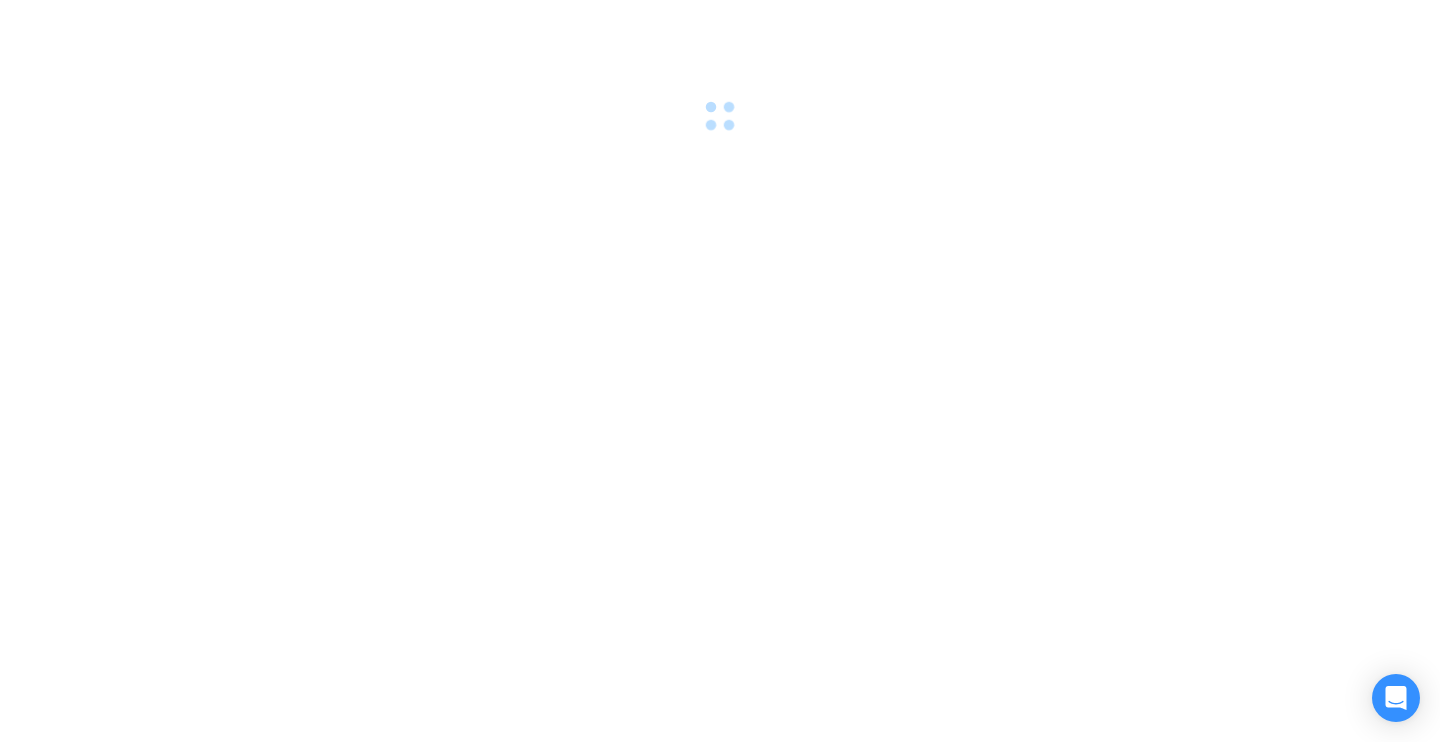 scroll, scrollTop: 0, scrollLeft: 0, axis: both 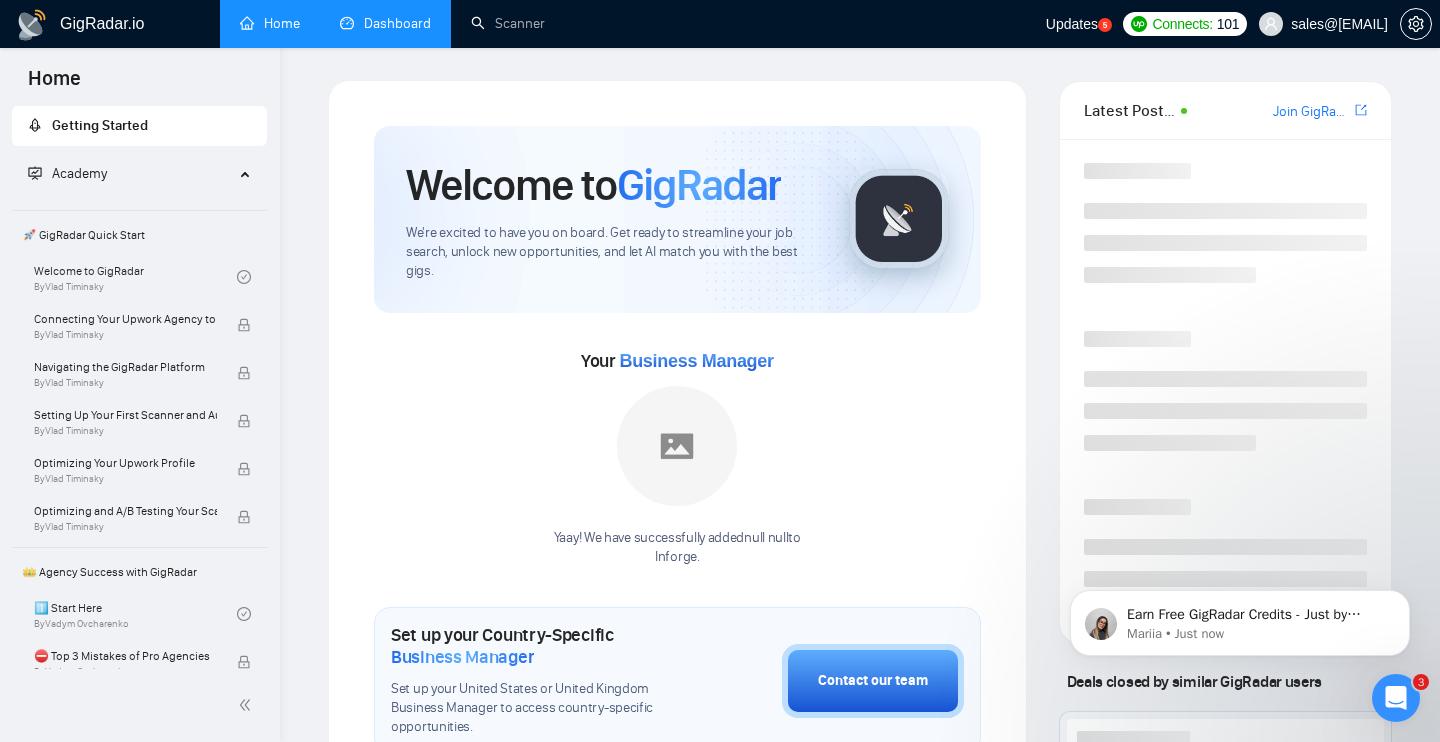 click on "Dashboard" at bounding box center (385, 23) 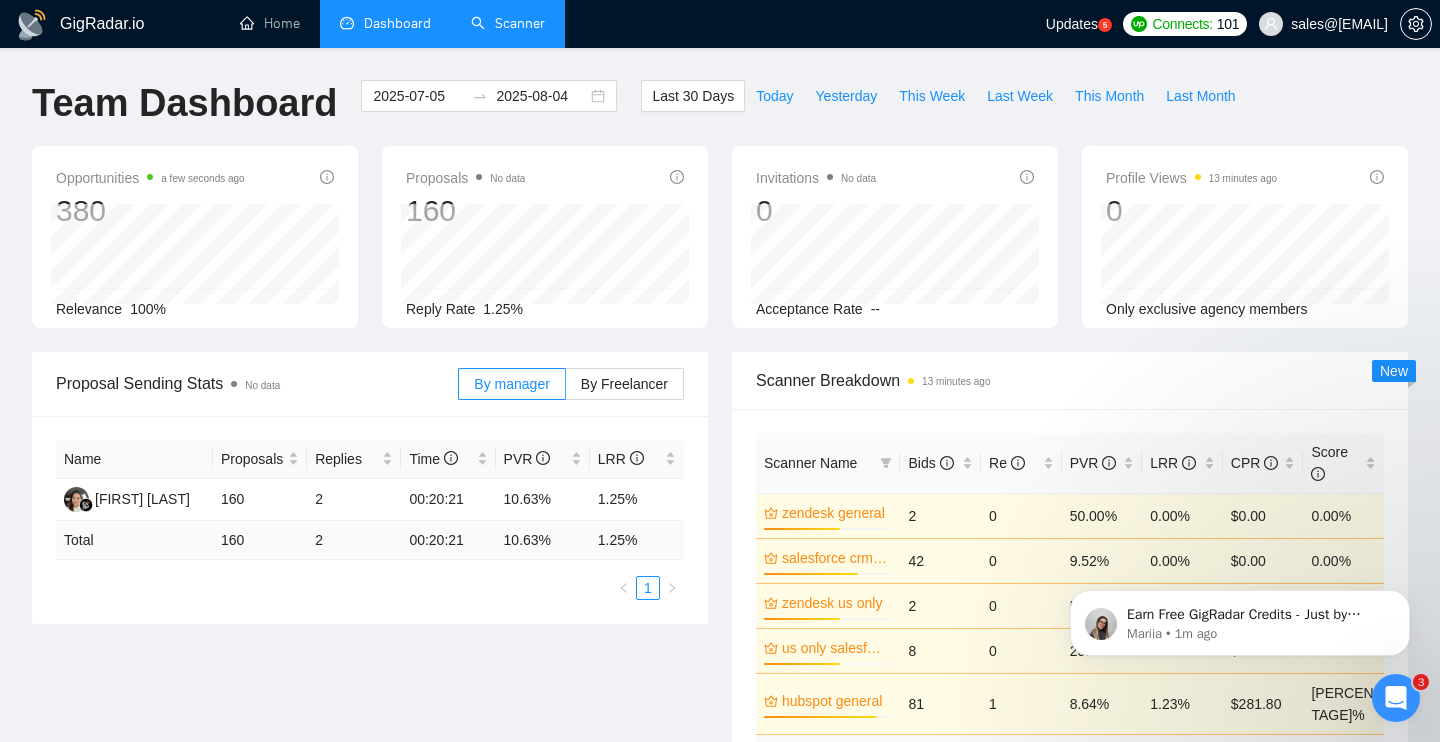 click on "Scanner" at bounding box center [508, 23] 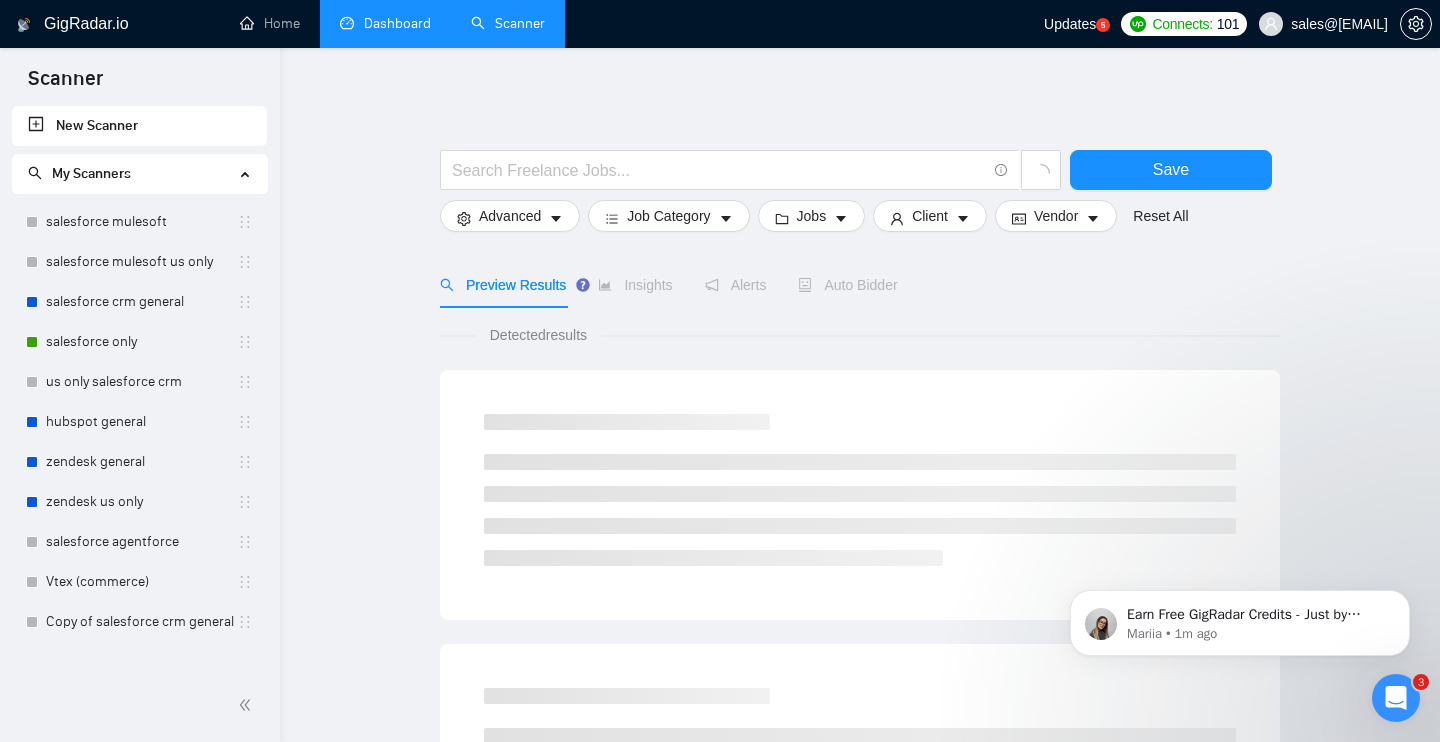 click on "Dashboard" at bounding box center [385, 23] 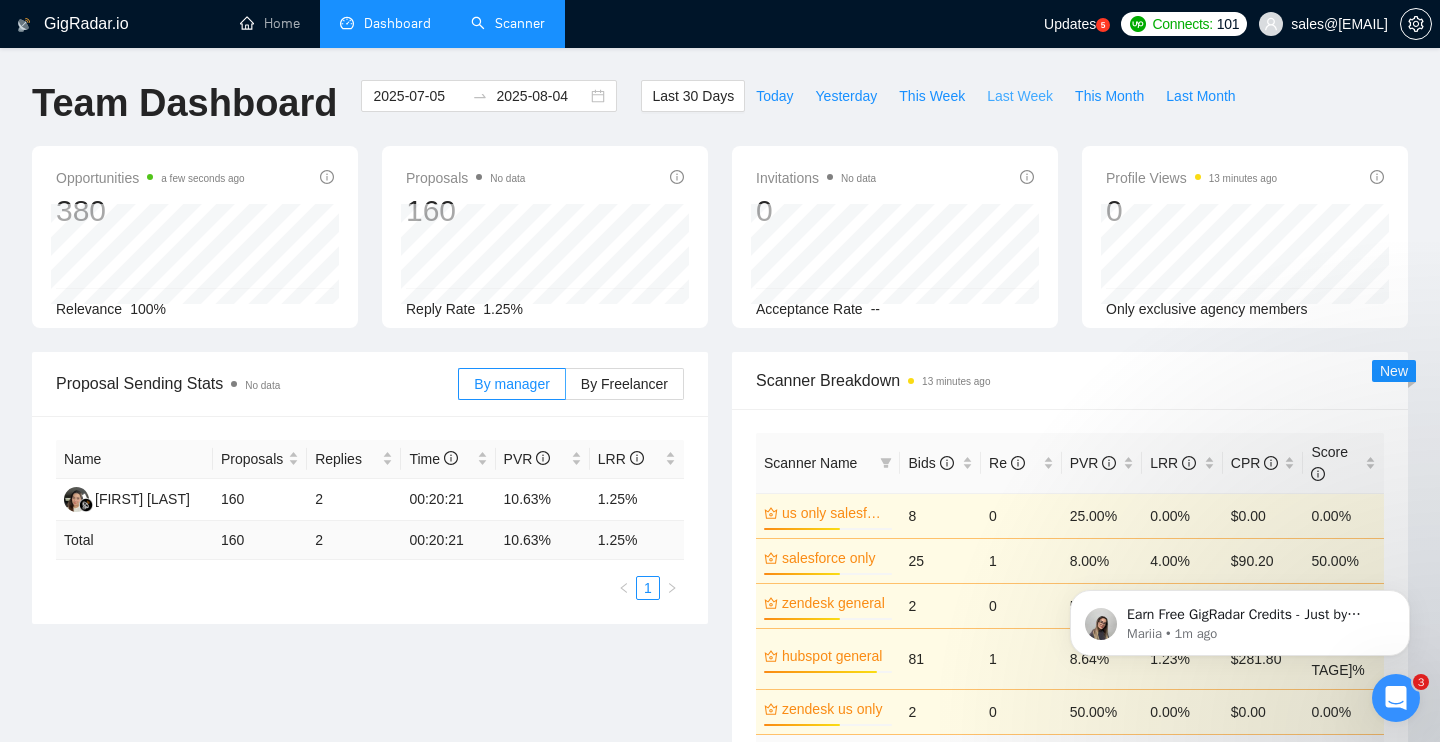 click on "Last Week" at bounding box center [1020, 96] 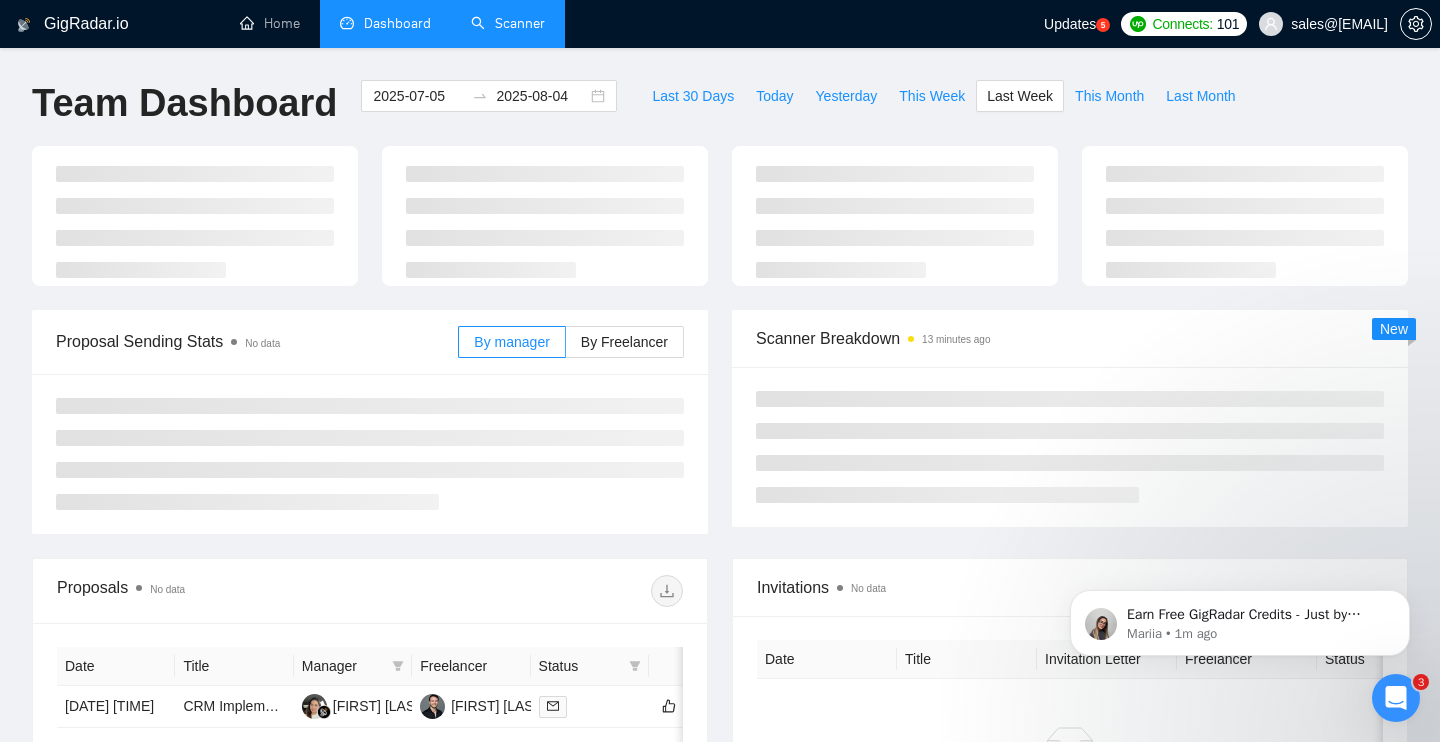 type on "2025-07-28" 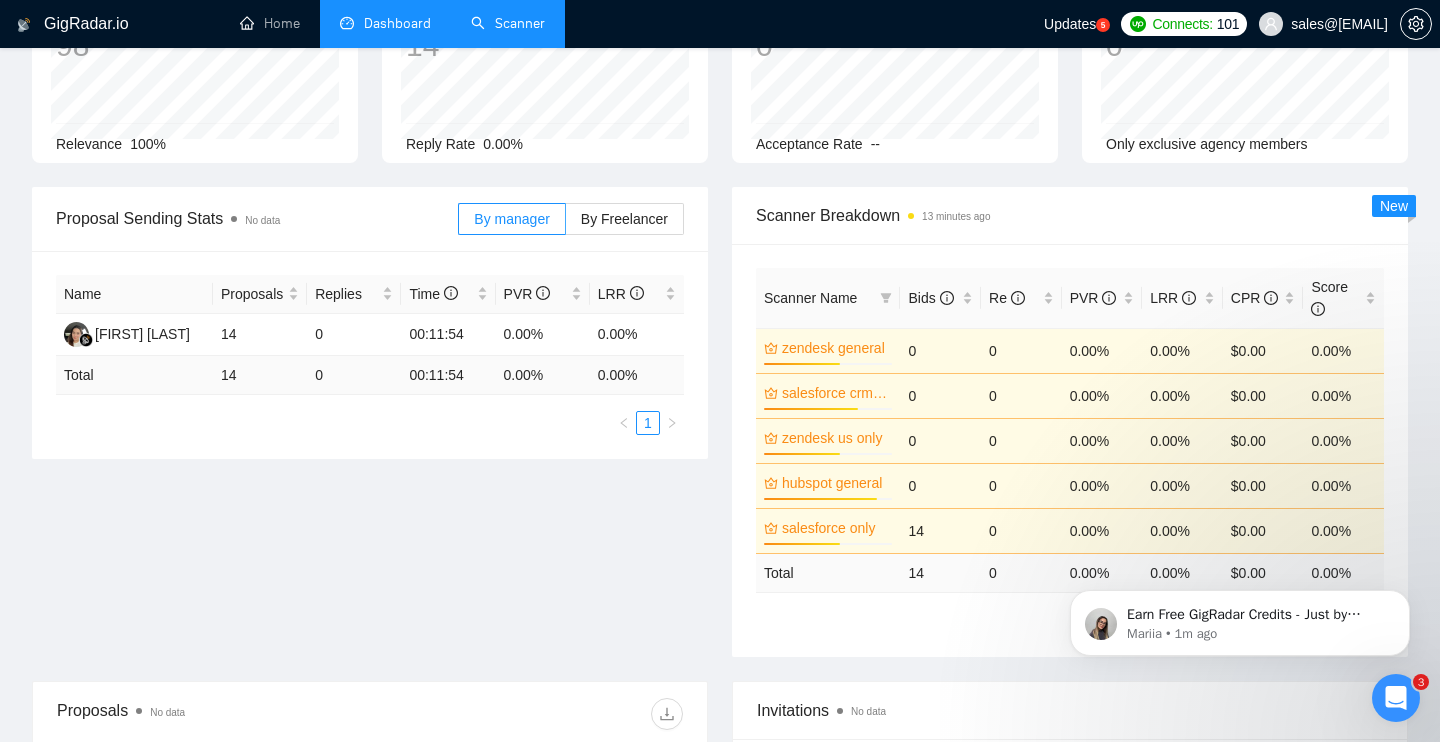 scroll, scrollTop: 0, scrollLeft: 0, axis: both 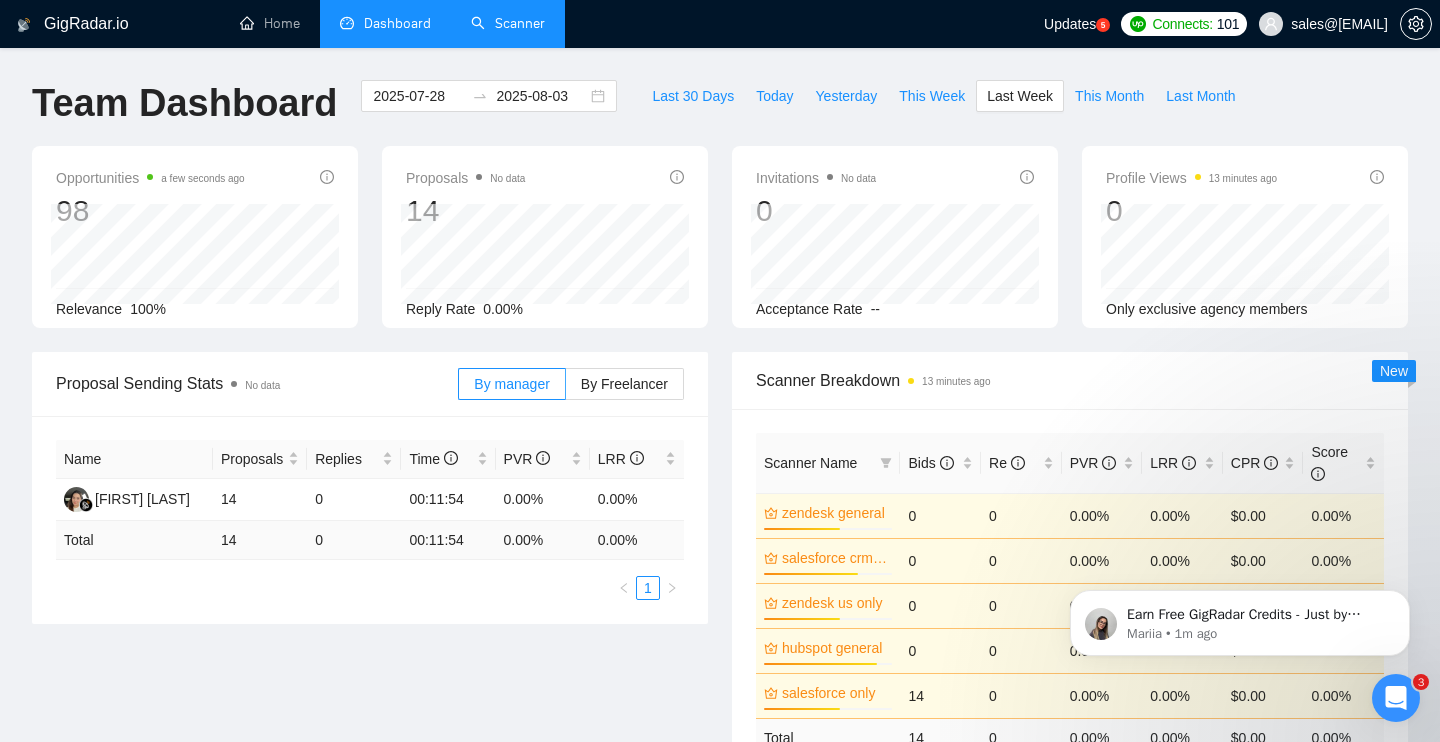 click on "Scanner" at bounding box center [508, 23] 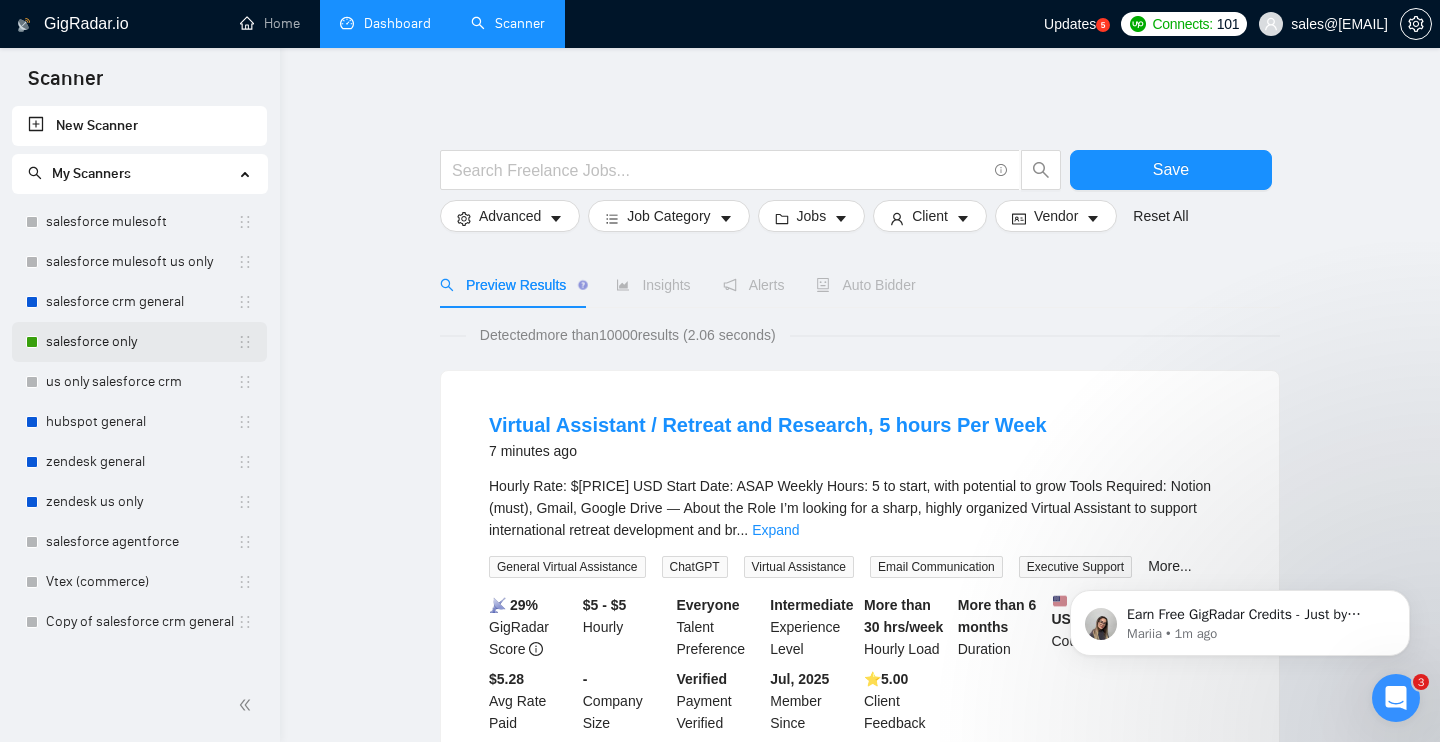 click on "salesforce only" at bounding box center (141, 342) 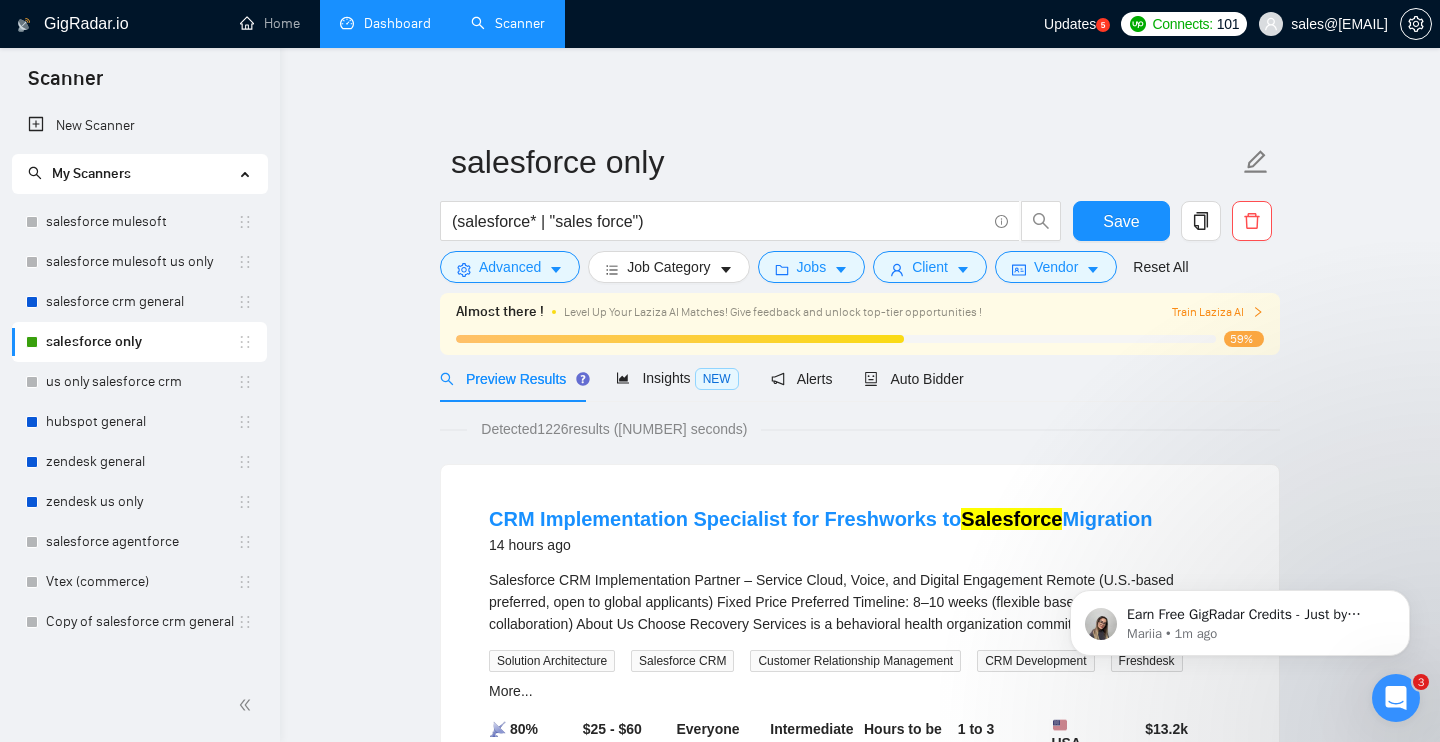 click 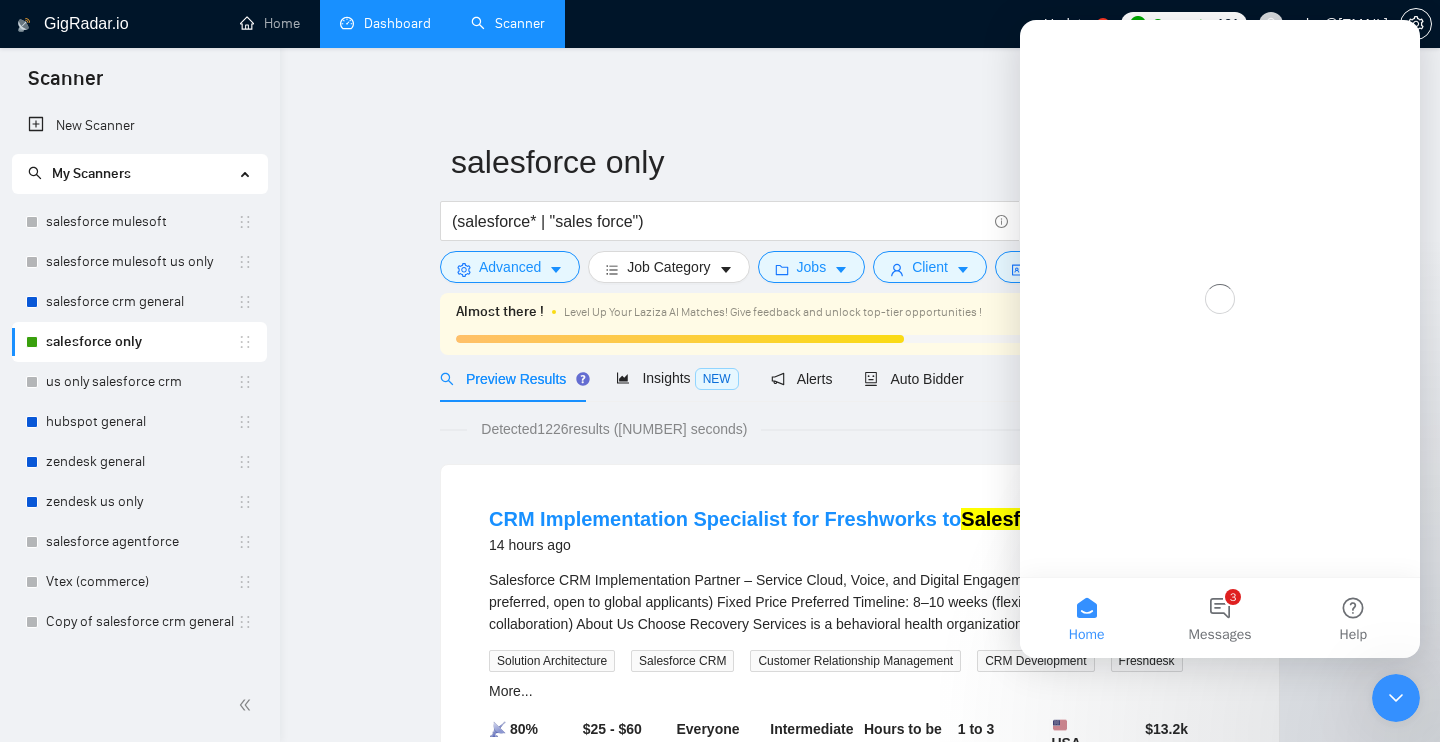 scroll, scrollTop: 0, scrollLeft: 0, axis: both 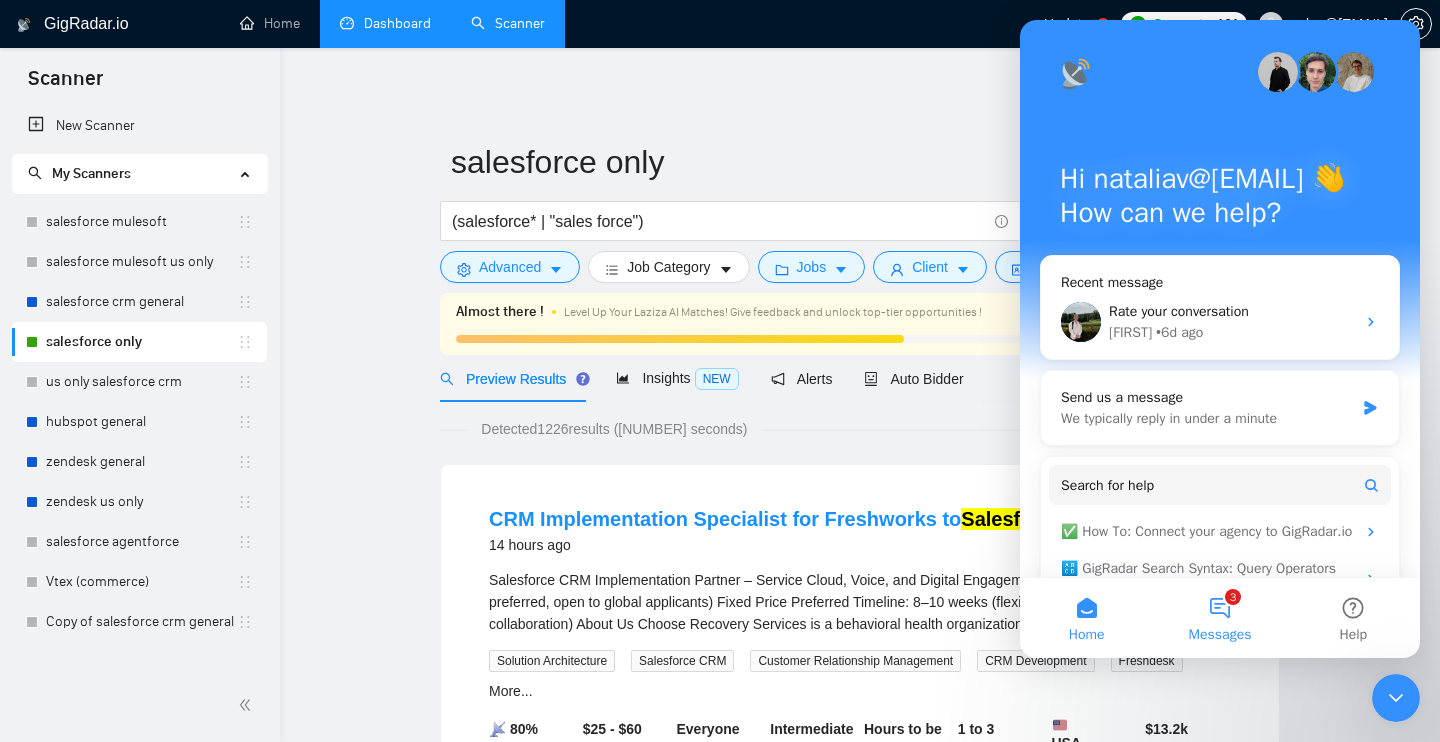 click on "3 Messages" at bounding box center (1219, 618) 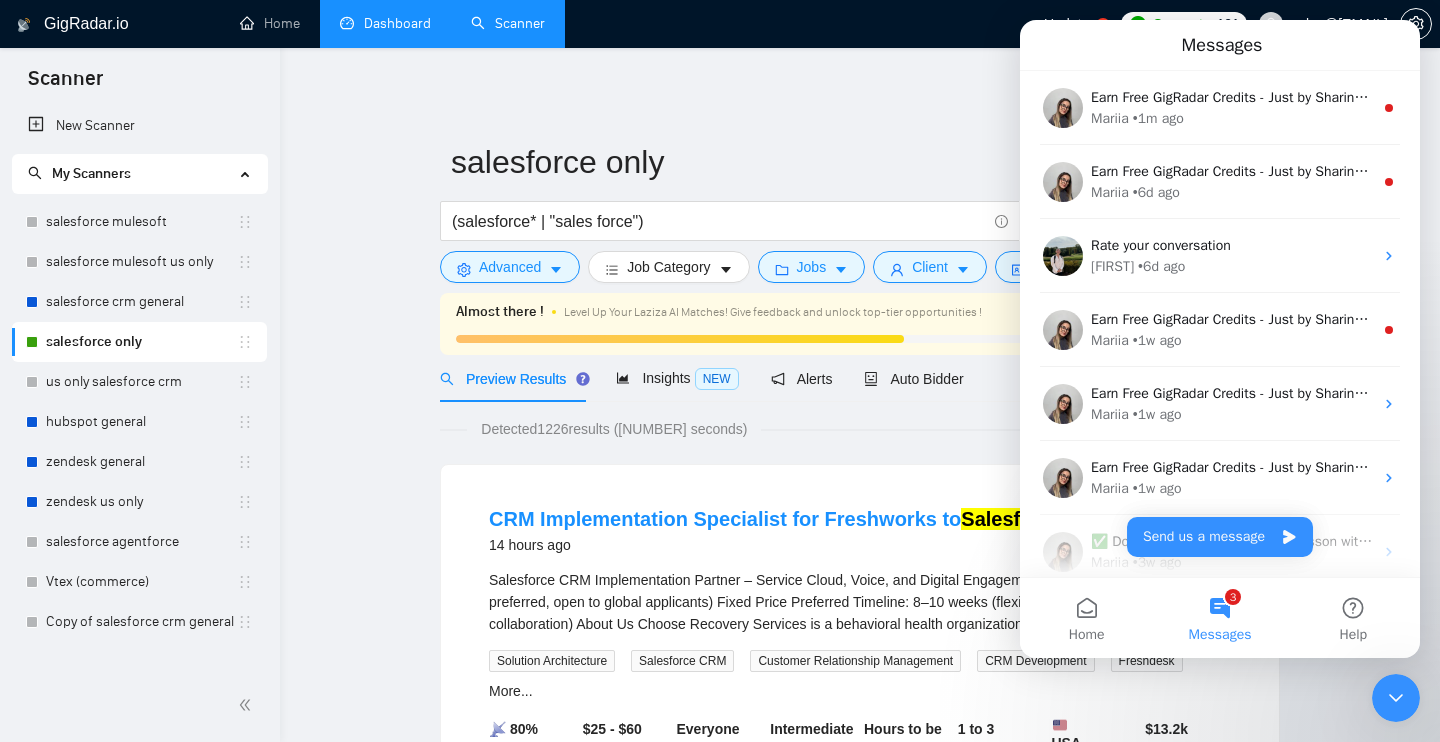 click on "CRM Implementation Specialist for Freshworks to  Salesforce  Migration 14 hours ago Salesforce CRM Implementation Partner – Service Cloud, Voice, and Digital Engagement
Remote ([STATE]-based preferred, open to global applicants)
Fixed Price Preferred
Timeline: 8–10 weeks (flexible based on scope and collaboration)
About Us
Choose Recovery Services is a behavioral health organization committed to trau ... Expand Solution Architecture Salesforce CRM Customer Relationship Management CRM Development Freshdesk More... 📡   80% GigRadar Score   $25 - $60 Hourly Everyone Talent Preference Intermediate Experience Level Hours to be determined Hourly Load 1 to 3 months Duration   [COUNTRY] Country $ 5.00" at bounding box center [860, 2555] 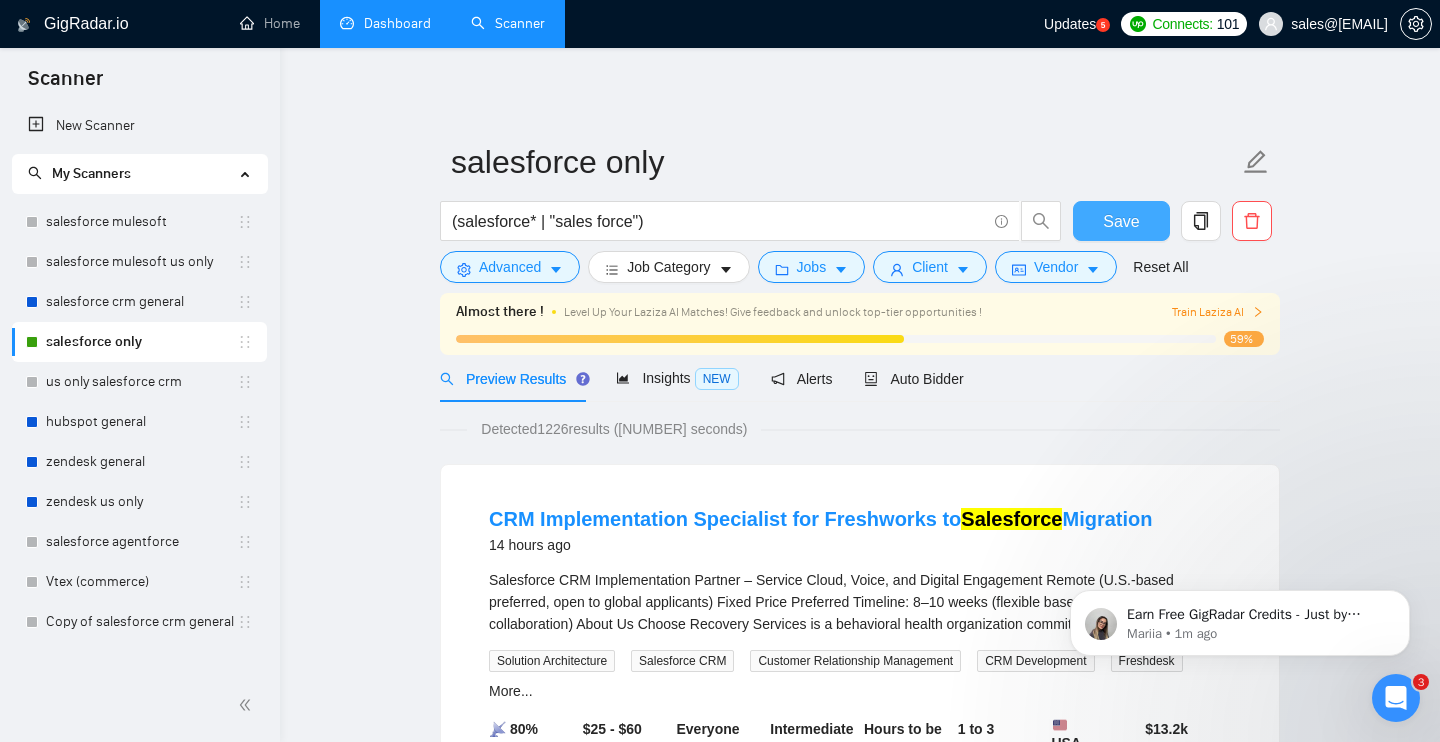 scroll, scrollTop: 0, scrollLeft: 0, axis: both 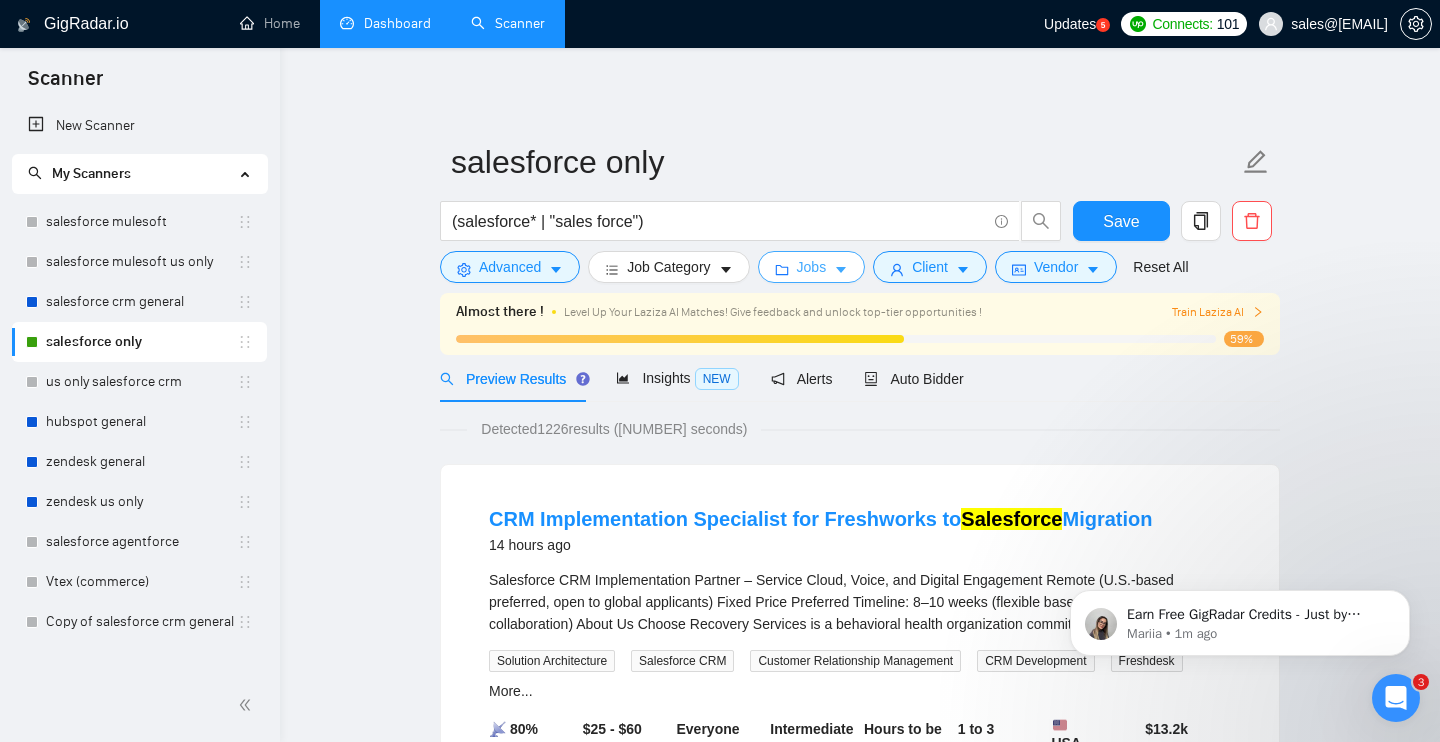 click 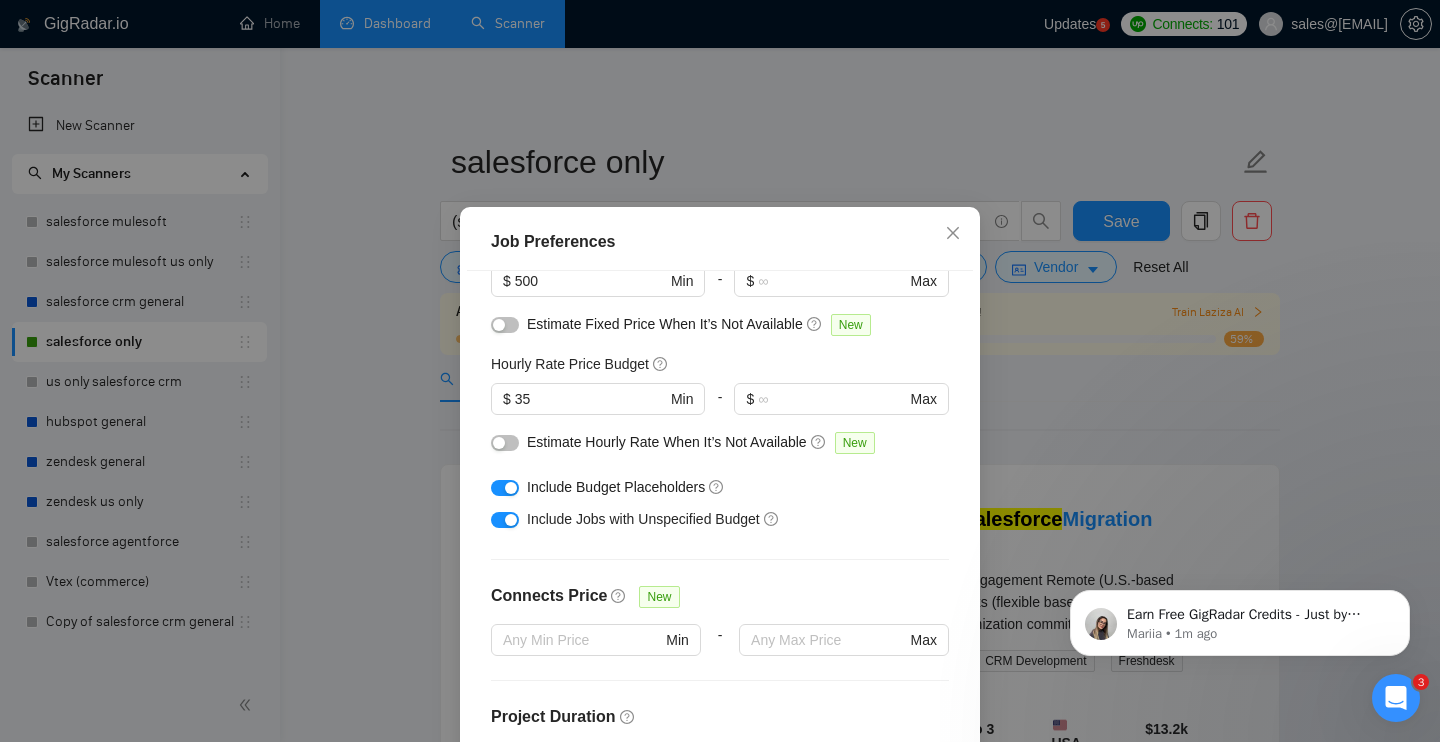 scroll, scrollTop: 0, scrollLeft: 0, axis: both 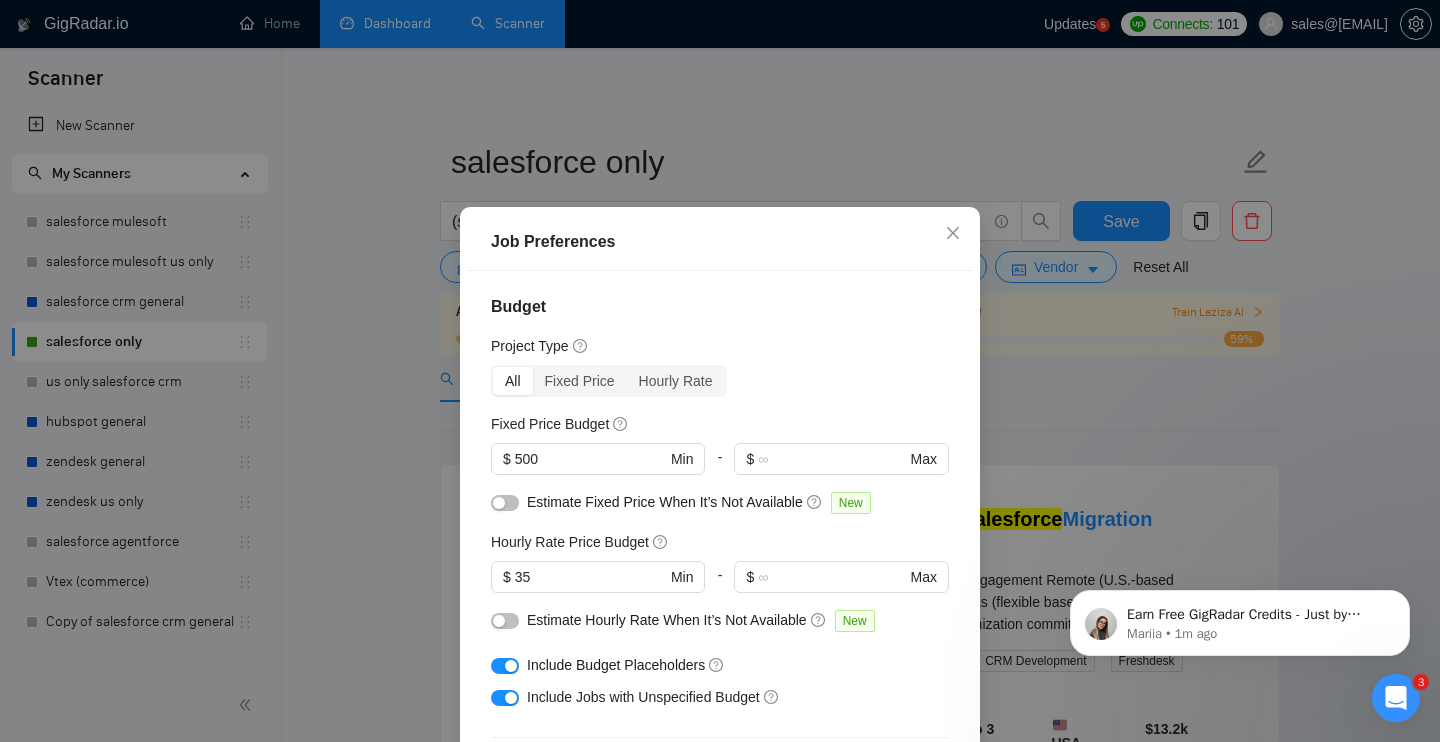 click on "Job Preferences Budget Project Type All Fixed Price Hourly Rate   Fixed Price Budget $ 500 Min - $ Max Estimate Fixed Price When It’s Not Available New   Hourly Rate Price Budget $ 35 Min - $ Max Estimate Hourly Rate When It’s Not Available New Include Budget Placeholders Include Jobs with Unspecified Budget   Connects Price New Min - Max Project Duration   Unspecified Less than 1 month 1 to 3 months 3 to 6 months More than 6 months Hourly Workload   Unspecified <30 hrs/week >30 hrs/week Hours TBD Unsure Job Posting Questions New   Any posting questions Description Preferences Description Size New   Any description size Reset OK" at bounding box center (720, 371) 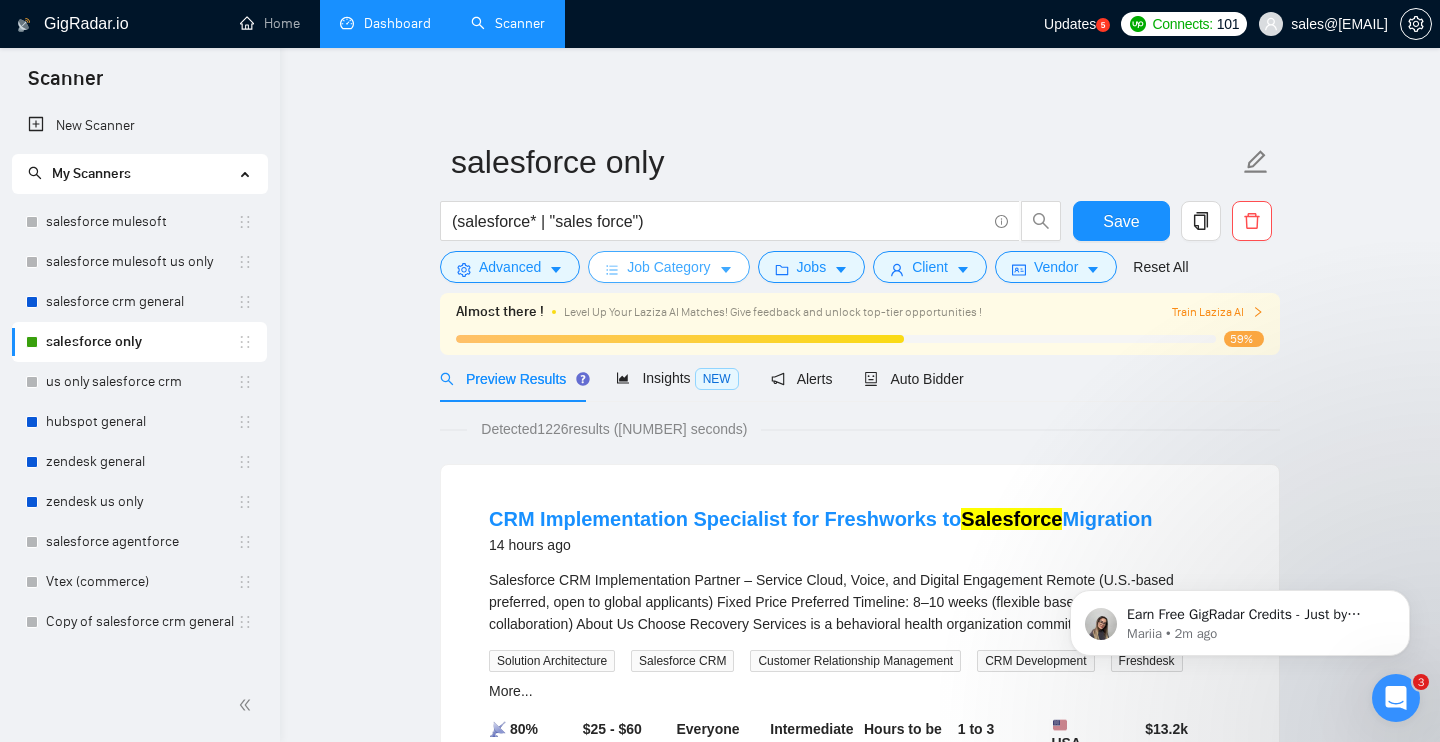click on "Job Category" at bounding box center (668, 267) 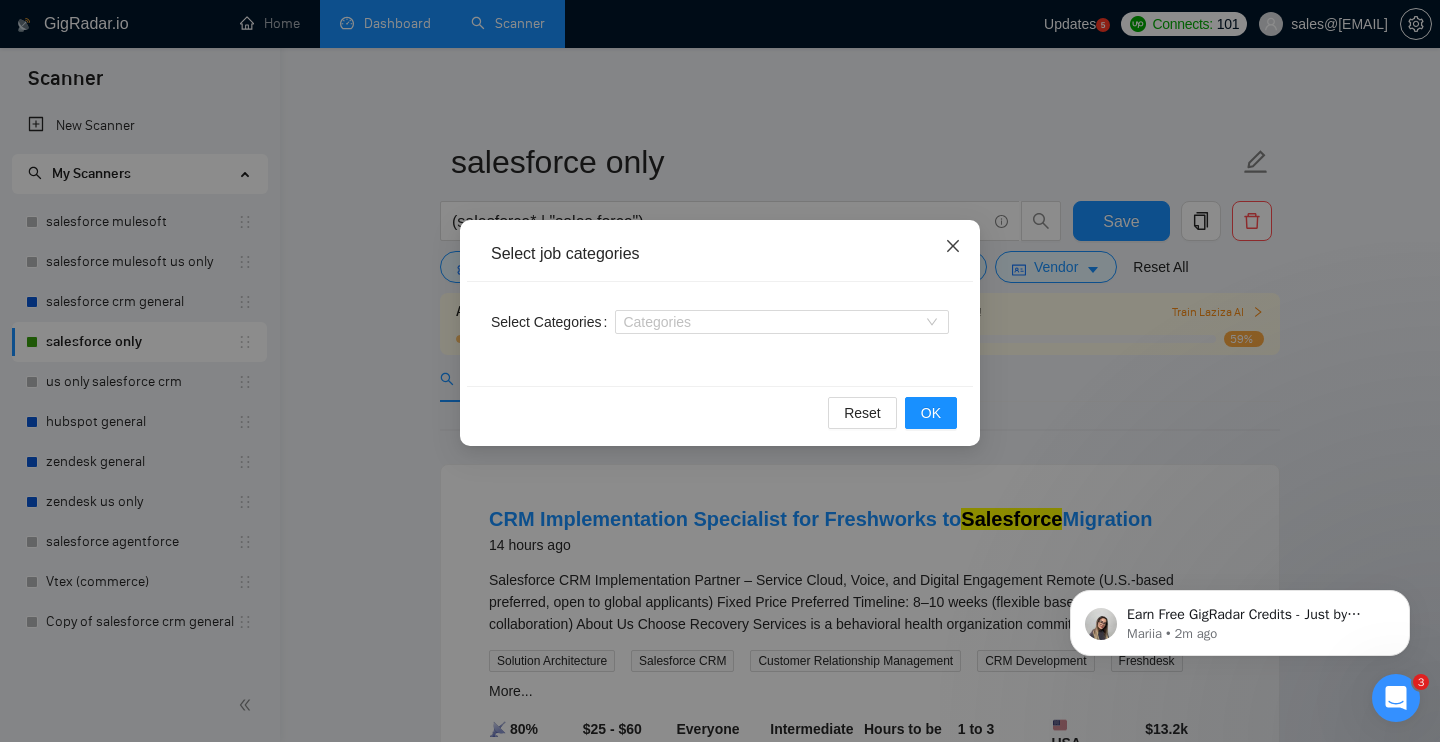 click at bounding box center [953, 247] 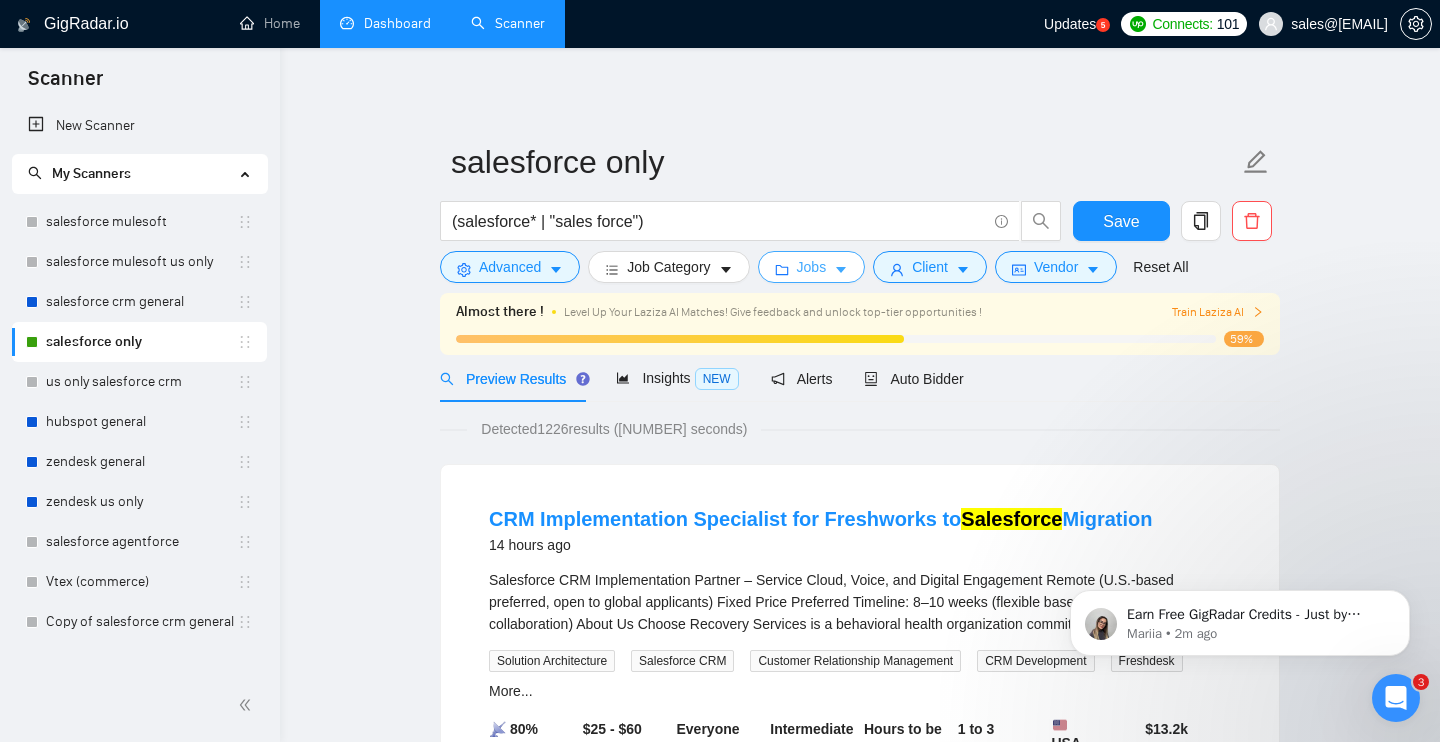 click on "Jobs" at bounding box center [812, 267] 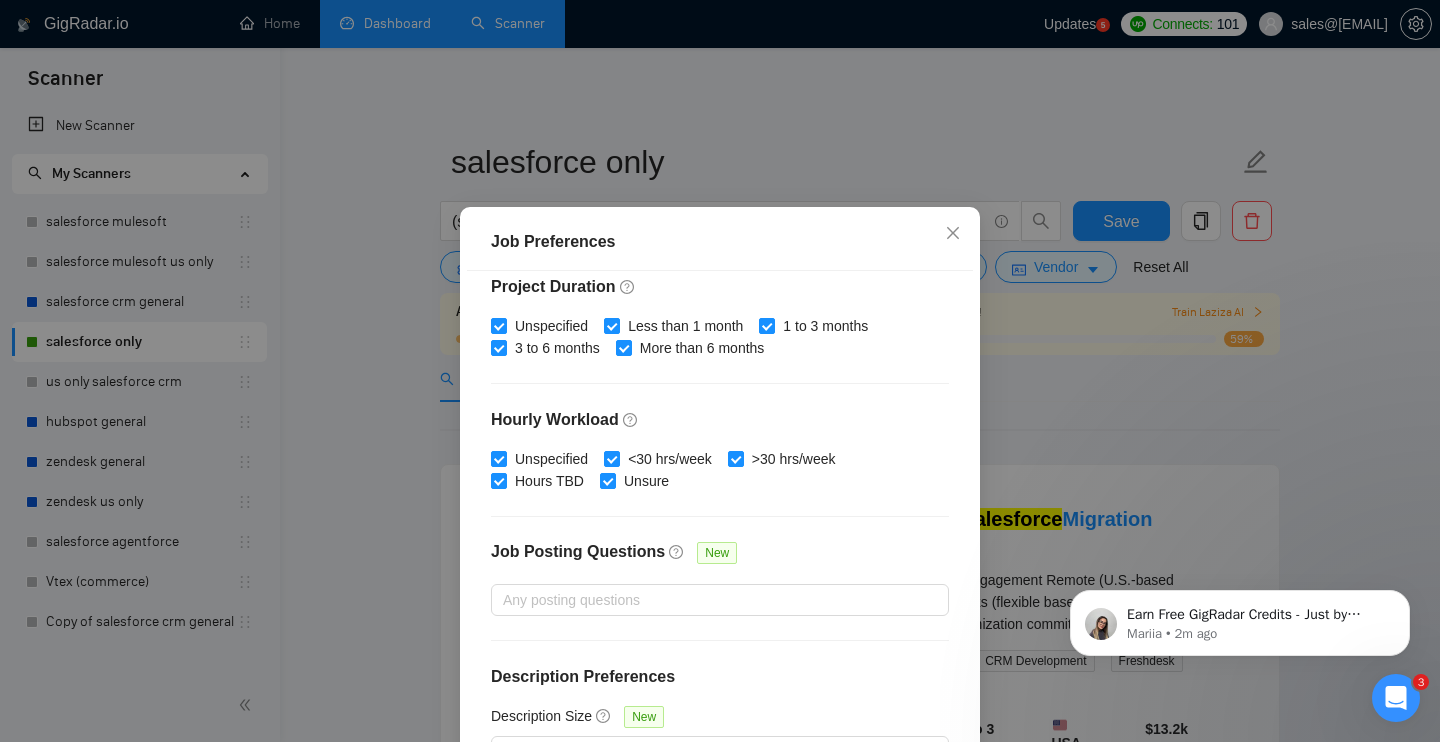 scroll, scrollTop: 607, scrollLeft: 0, axis: vertical 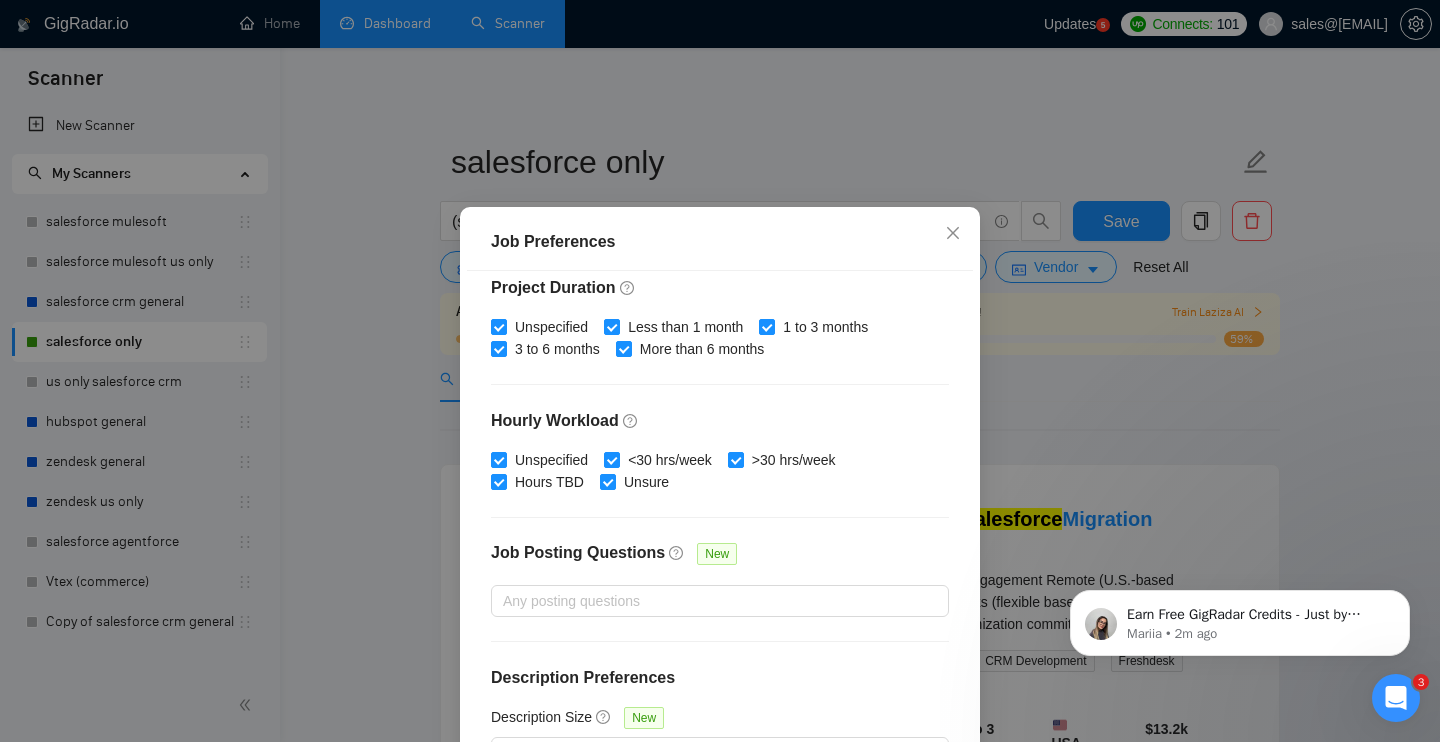 click on "Job Preferences Budget Project Type All Fixed Price Hourly Rate   Fixed Price Budget $ 500 Min - $ Max Estimate Fixed Price When It’s Not Available New   Hourly Rate Price Budget $ 35 Min - $ Max Estimate Hourly Rate When It’s Not Available New Include Budget Placeholders Include Jobs with Unspecified Budget   Connects Price New Min - Max Project Duration   Unspecified Less than 1 month 1 to 3 months 3 to 6 months More than 6 months Hourly Workload   Unspecified <30 hrs/week >30 hrs/week Hours TBD Unsure Job Posting Questions New   Any posting questions Description Preferences Description Size New   Any description size Reset OK" at bounding box center [720, 371] 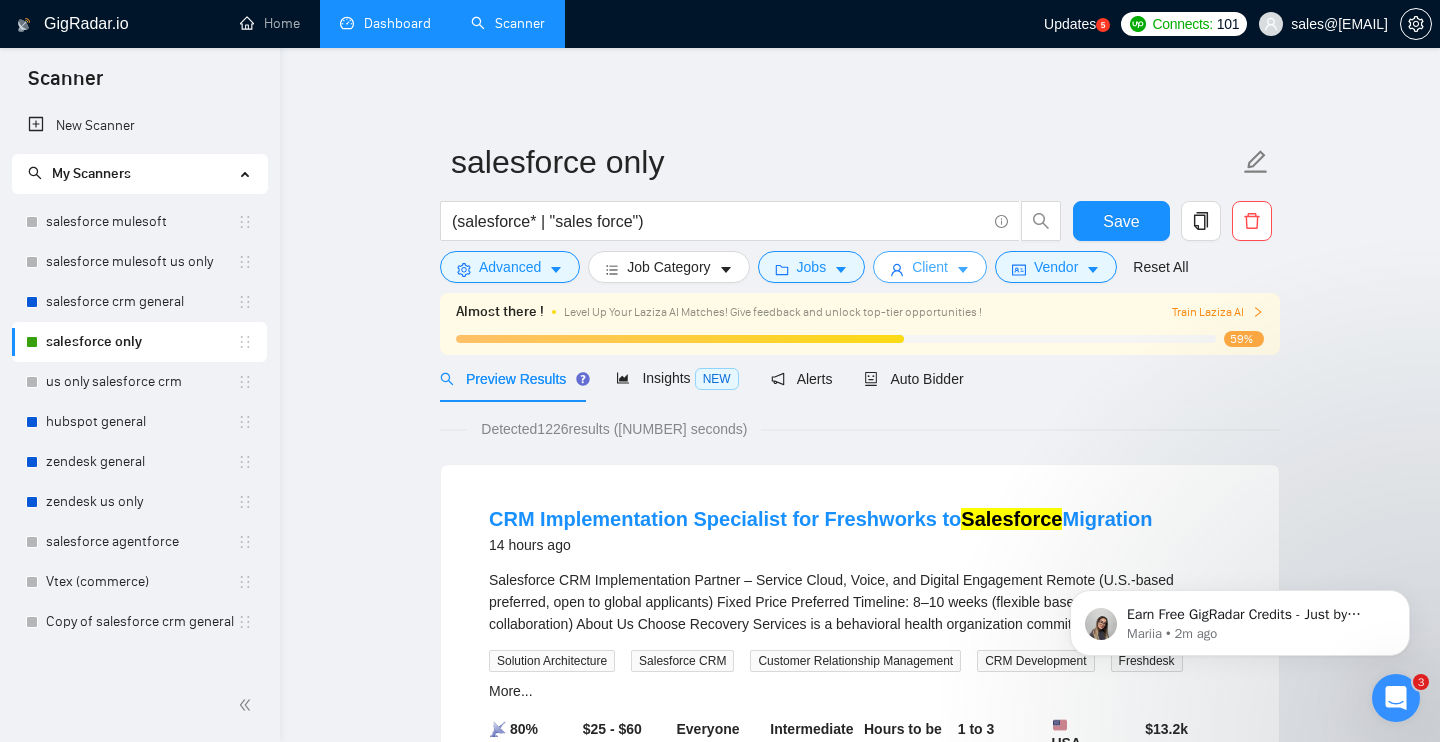 click on "Client" at bounding box center (930, 267) 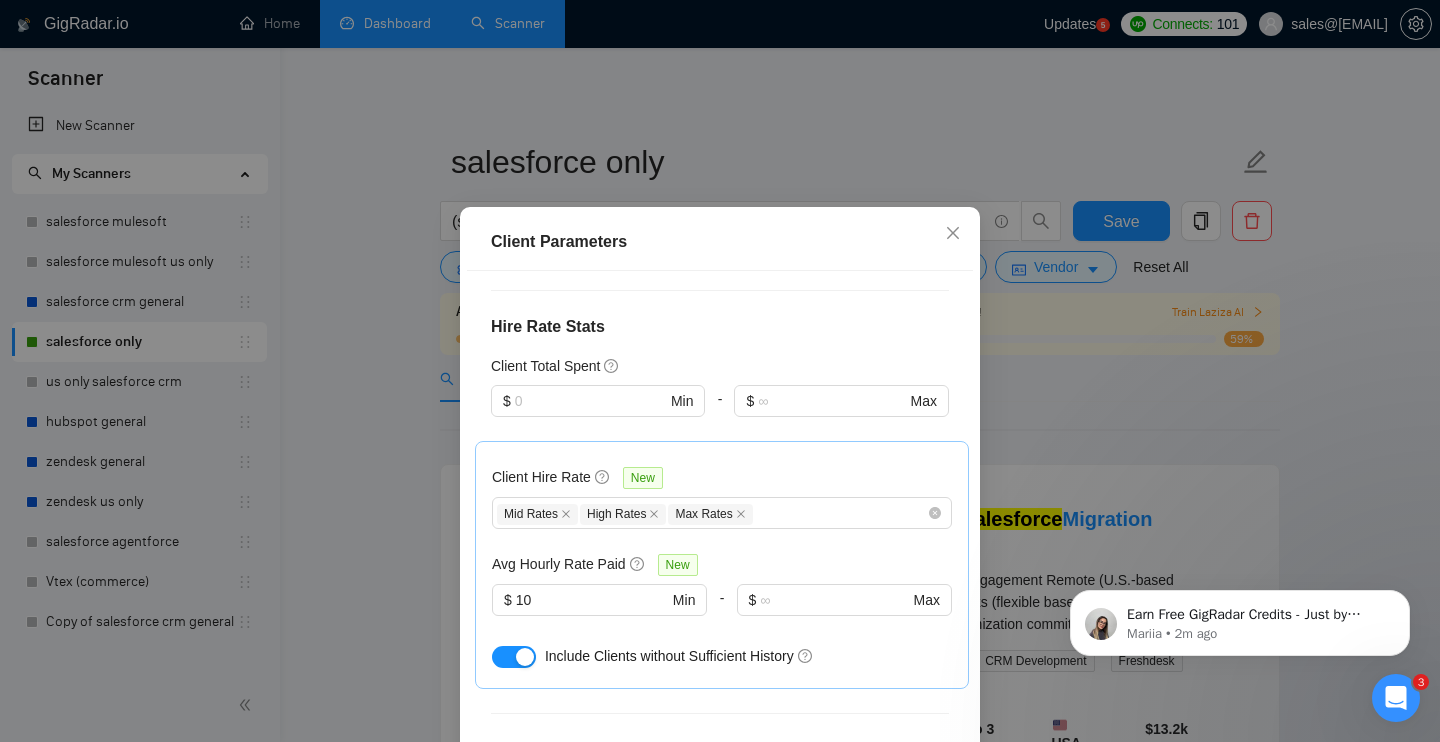 scroll, scrollTop: 458, scrollLeft: 0, axis: vertical 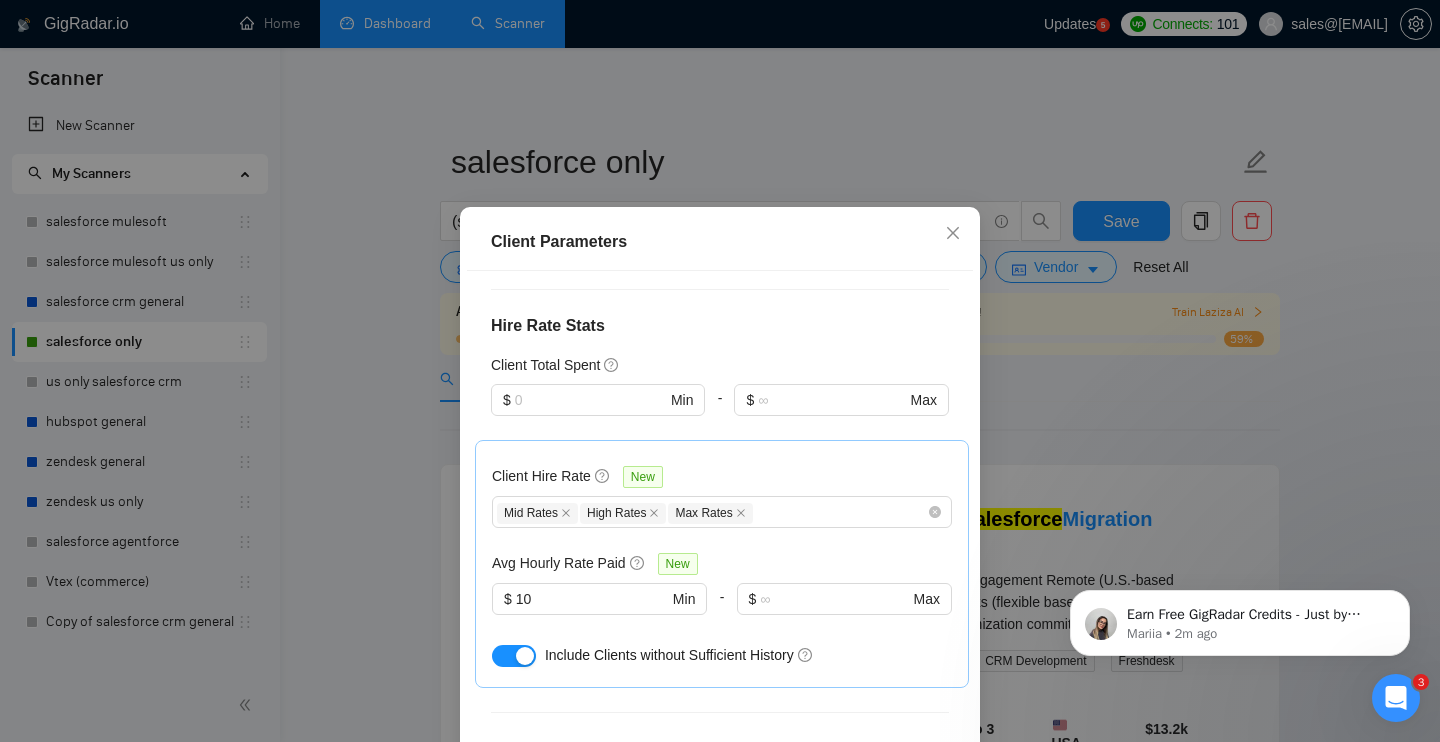 click on "Client Parameters Client Location Include Client Countries United States Canada Mexico   Exclude Client Countries   Select Client Rating Client Min Average Feedback Include clients with no feedback Client Payment Details Payment Verified Hire Rate Stats   Client Total Spent $[NUMBER] Min - $[NUMBER] Max Client Hire Rate New Mid Rates High Rates Max Rates     Avg Hourly Rate Paid New $[NUMBER] Min - $[NUMBER] Max Include Clients without Sufficient History Client Profile Client Industry New   Any industry Client Company Size   Any company size Enterprise Clients New   Any clients Reset OK" at bounding box center (720, 371) 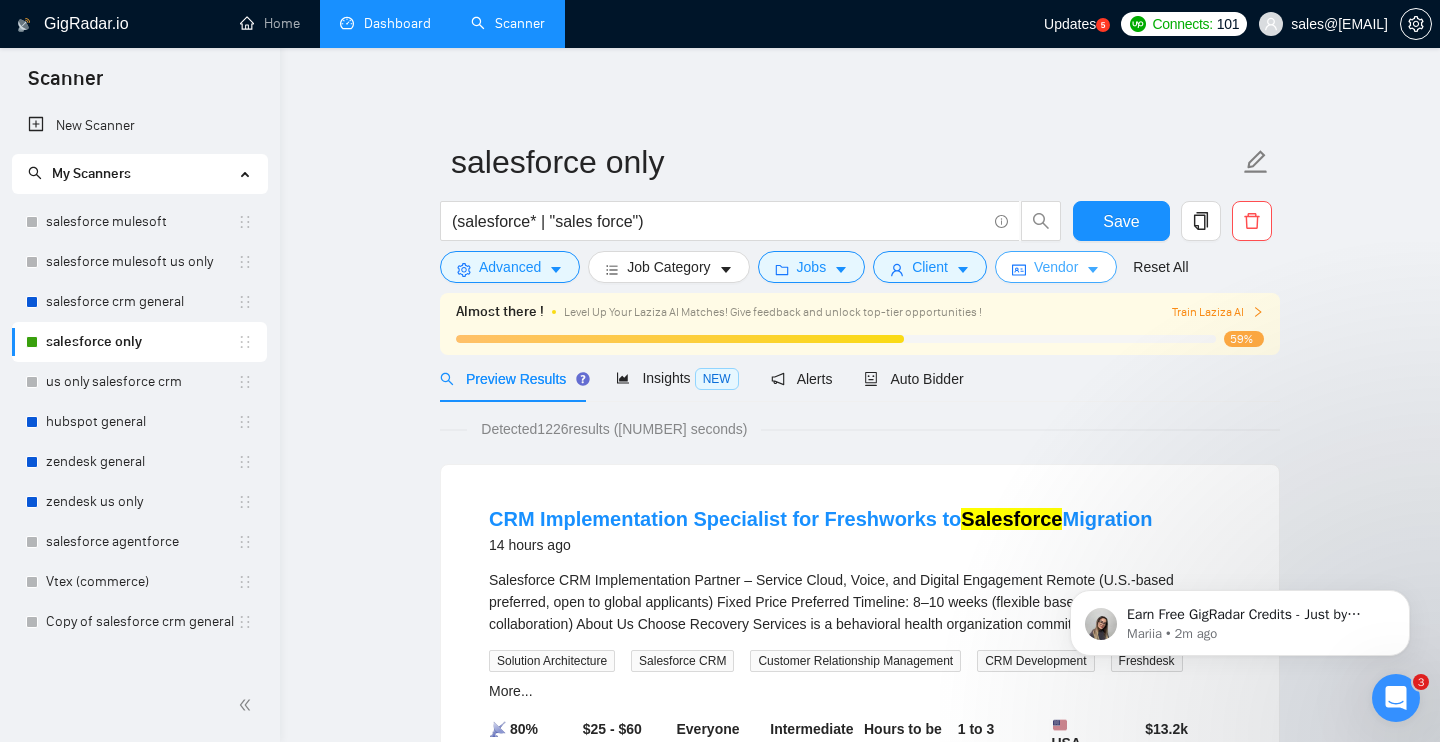 click on "Vendor" at bounding box center [1056, 267] 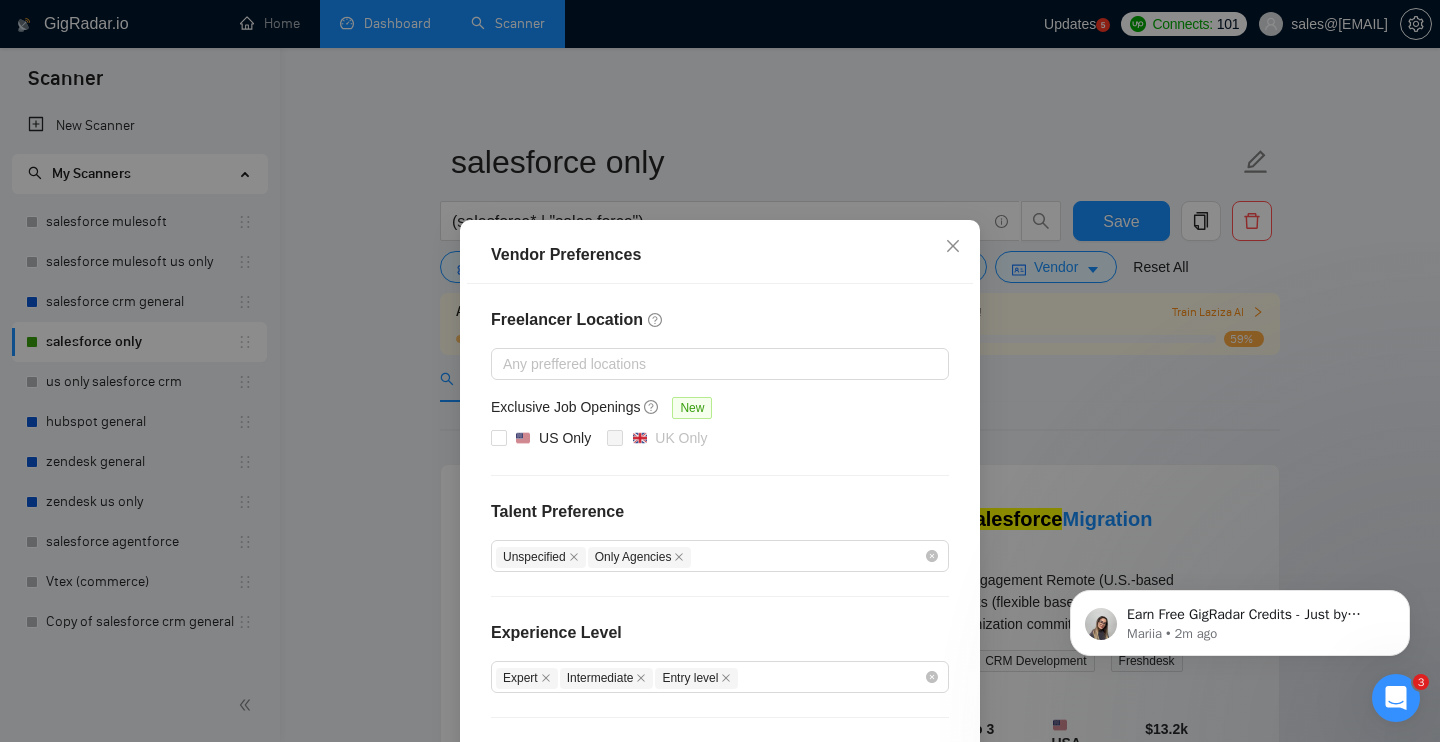 click on "Vendor Preferences Freelancer Location     Any preffered locations Exclusive Job Openings New US Only UK Only Talent Preference Unspecified Only Agencies   Experience Level Expert Intermediate Entry level   Freelancer's Spoken Languages New   Any preffered languages Reset OK" at bounding box center [720, 371] 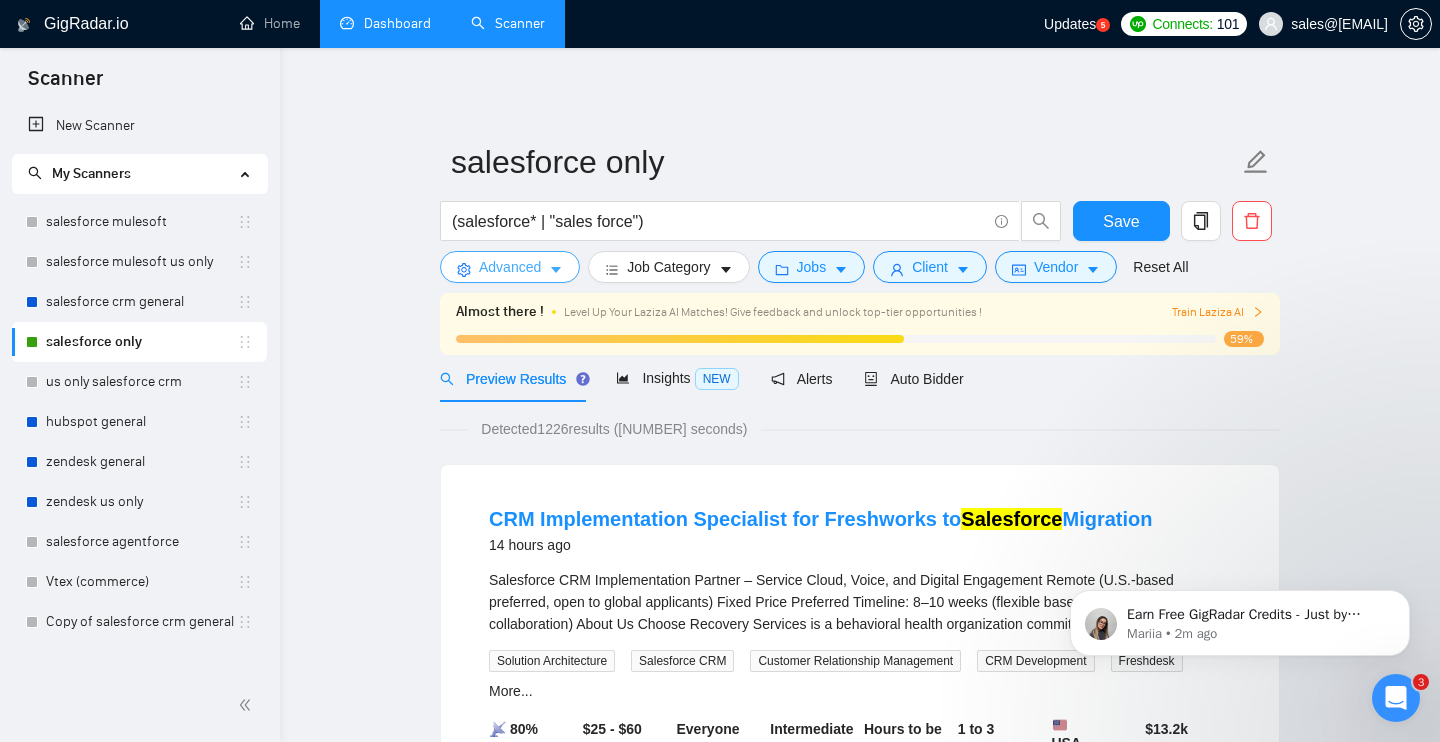 click on "Advanced" at bounding box center [510, 267] 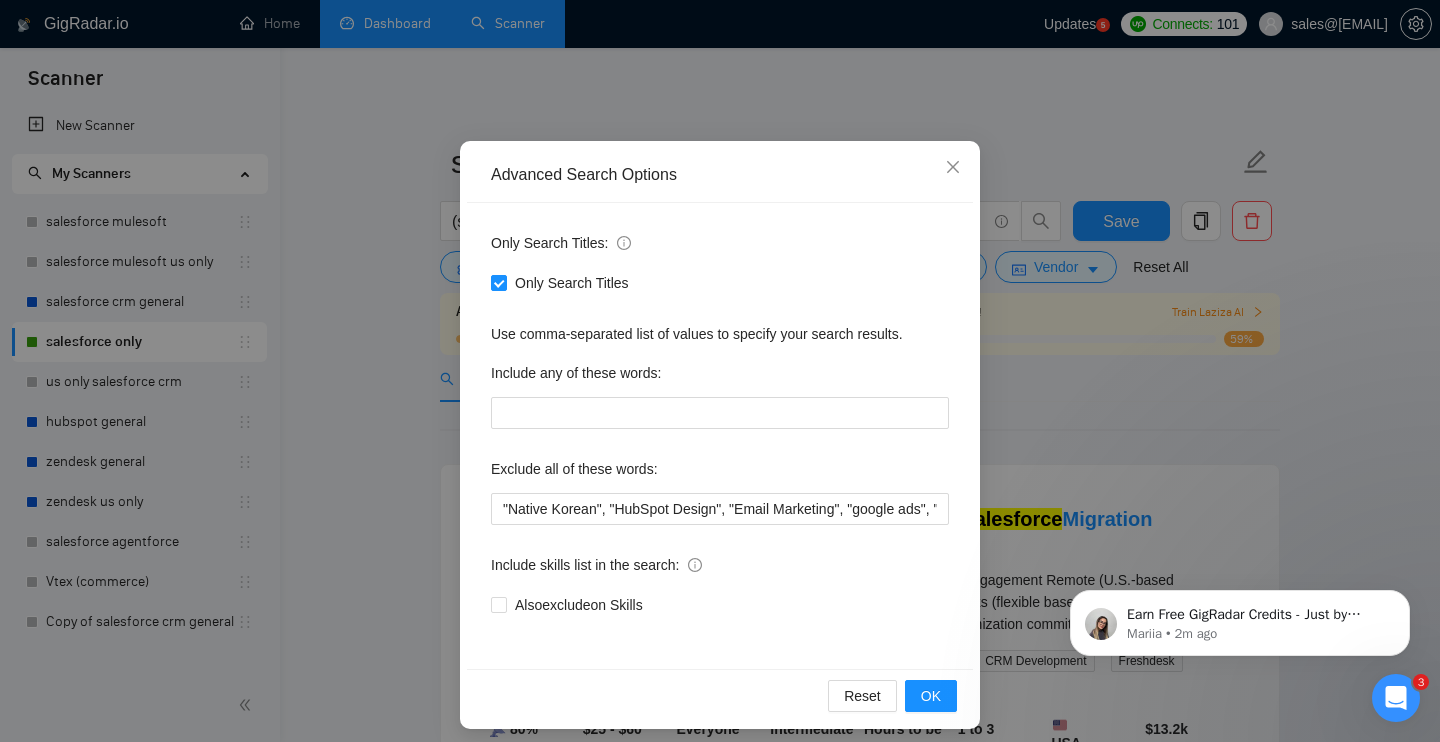 scroll, scrollTop: 84, scrollLeft: 0, axis: vertical 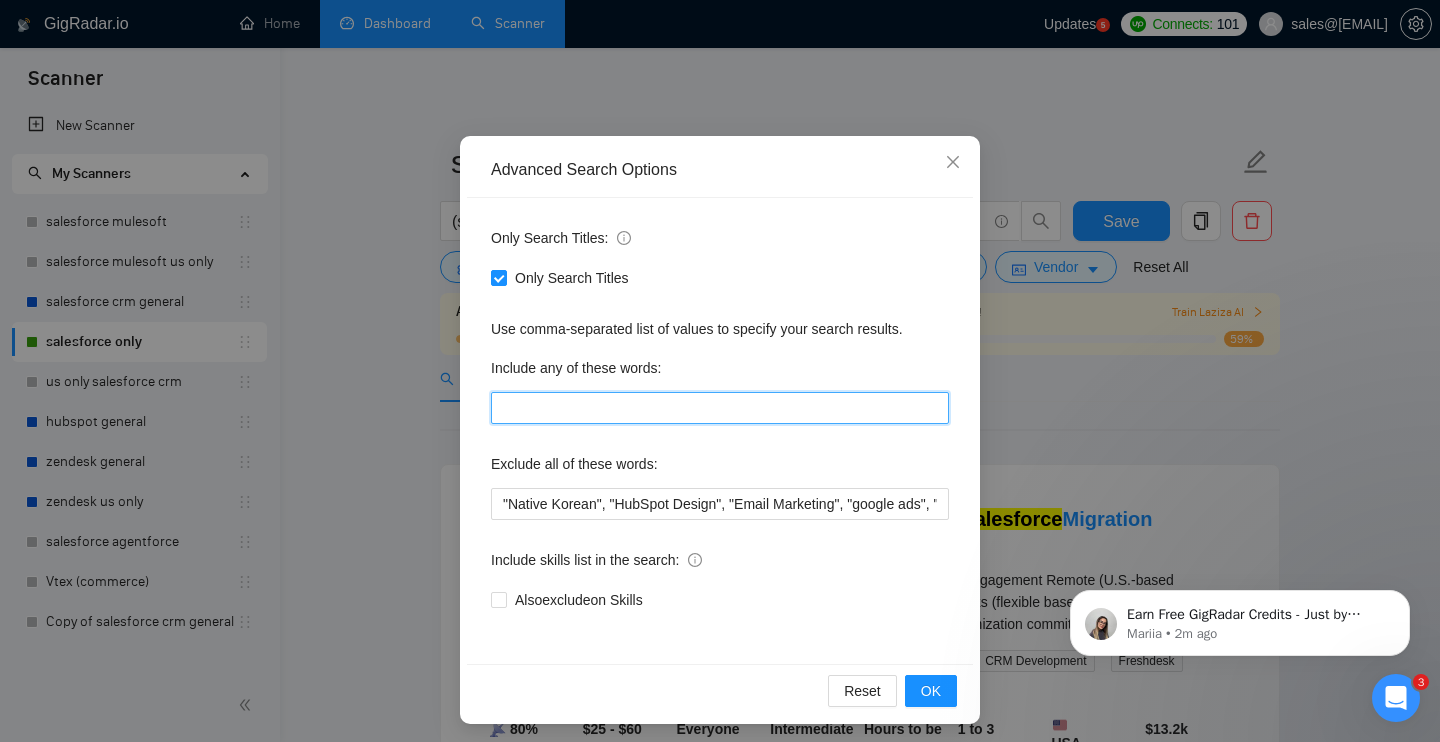 click at bounding box center [720, 408] 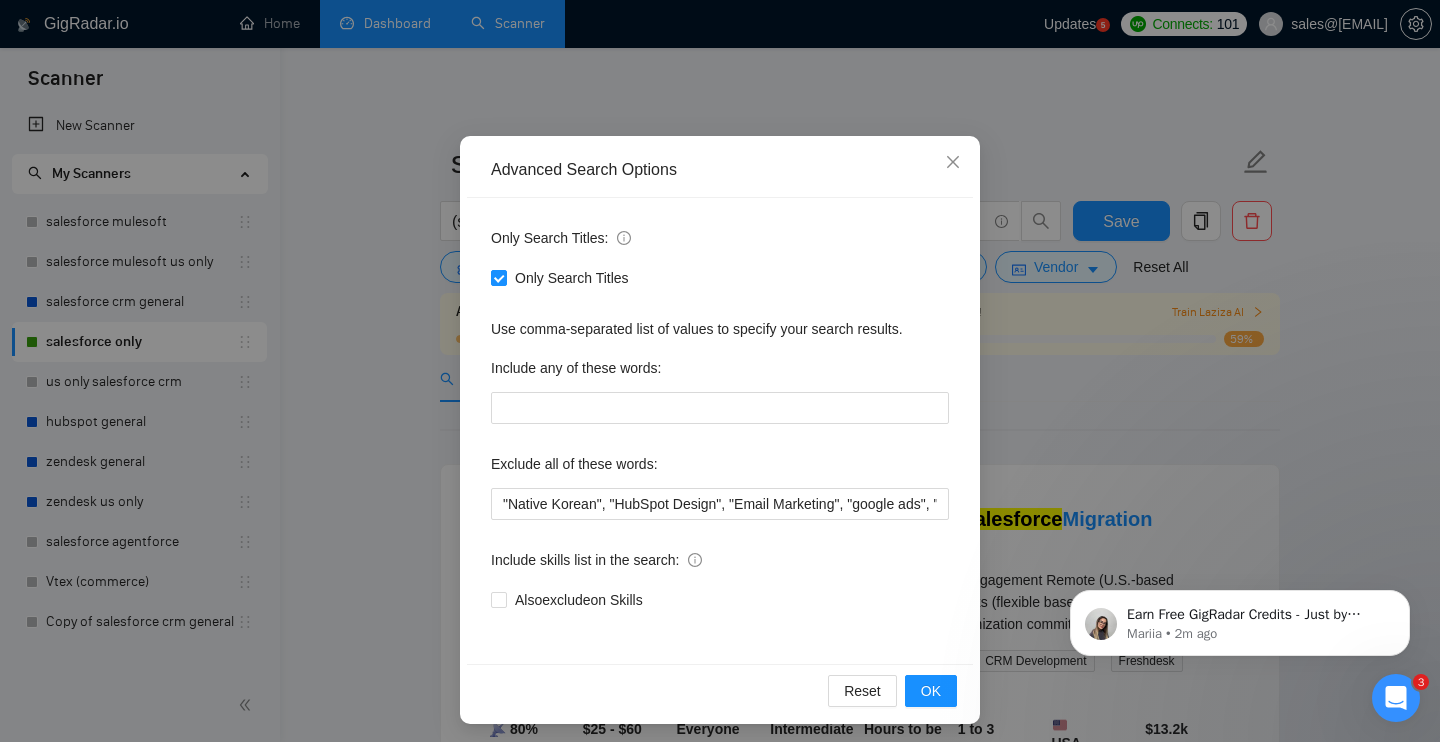 click on "Advanced Search Options Only Search Titles:   Only Search Titles Use comma-separated list of values to specify your search results. Include any of these words: Exclude all of these words: "Native Korean", "HubSpot Design", "Email Marketing", "google ads", "marketing cloud", "pardot", "lead generation", ''virtual assistant'', ''hubspot specialist'' Include skills list in the search:   Also  exclude  on Skills Reset OK" at bounding box center [720, 371] 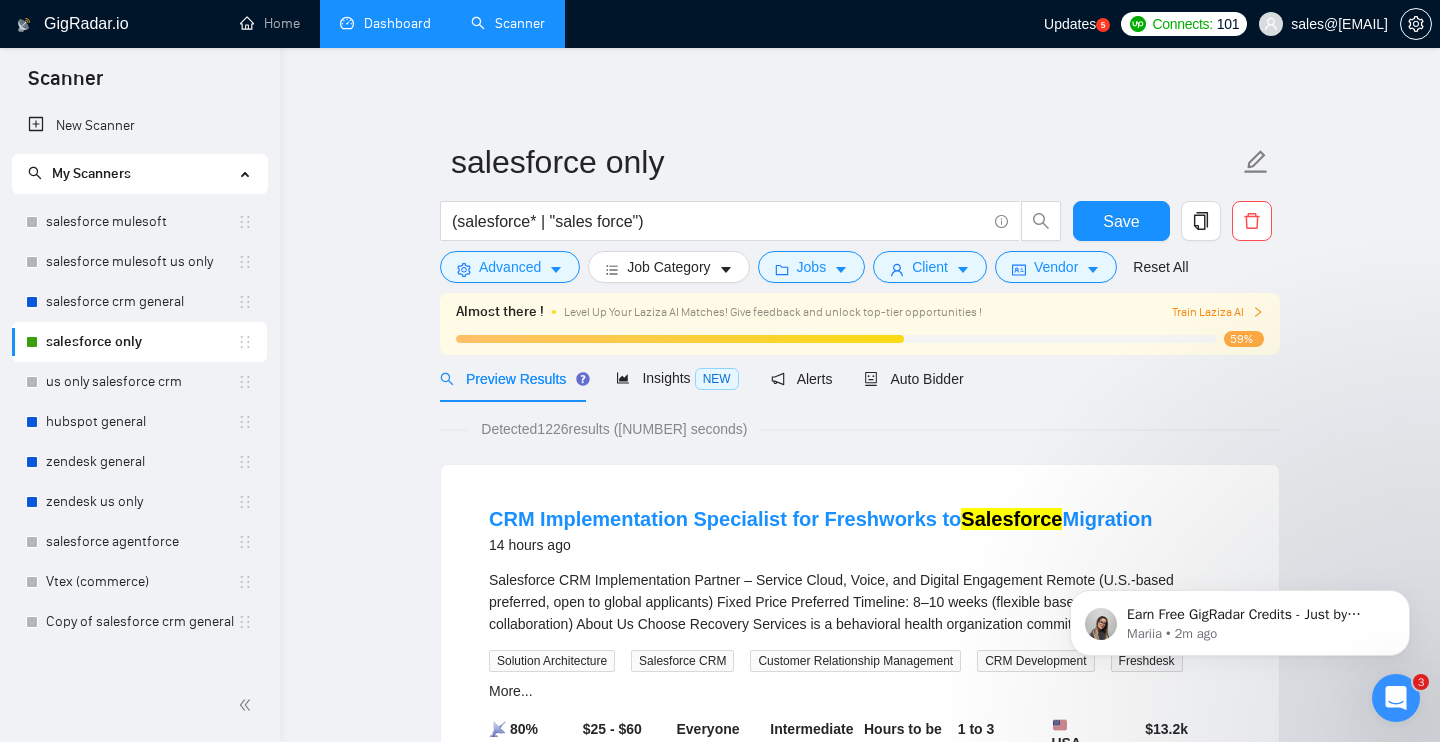 scroll, scrollTop: 0, scrollLeft: 0, axis: both 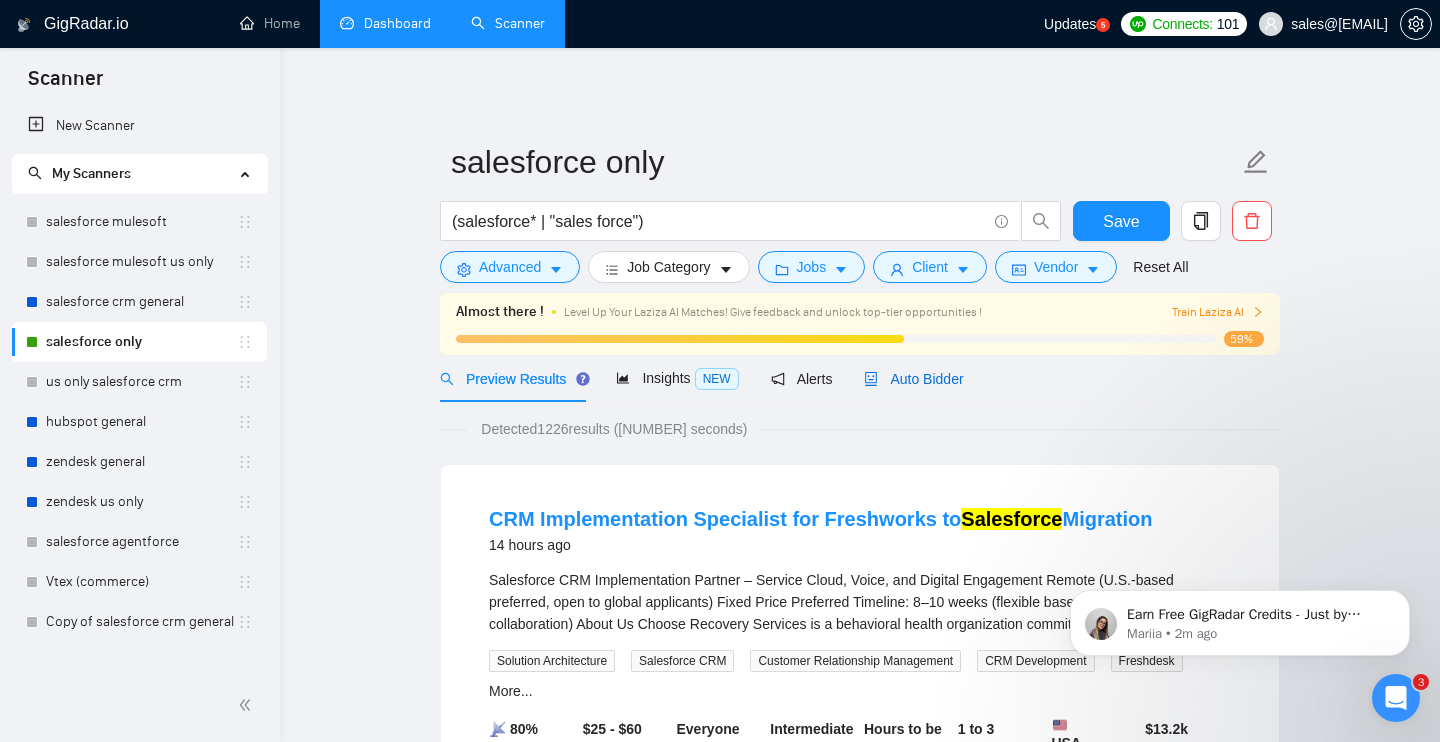 click 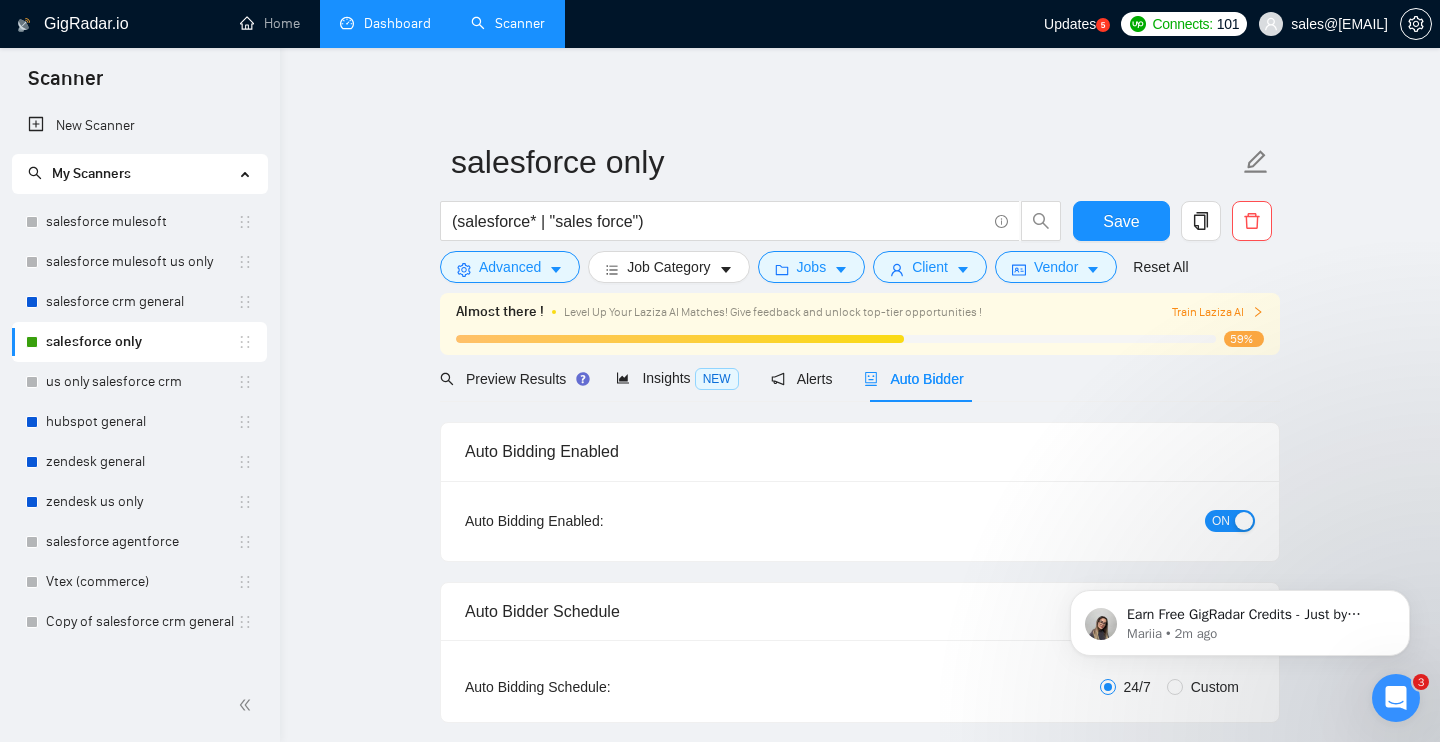 checkbox on "true" 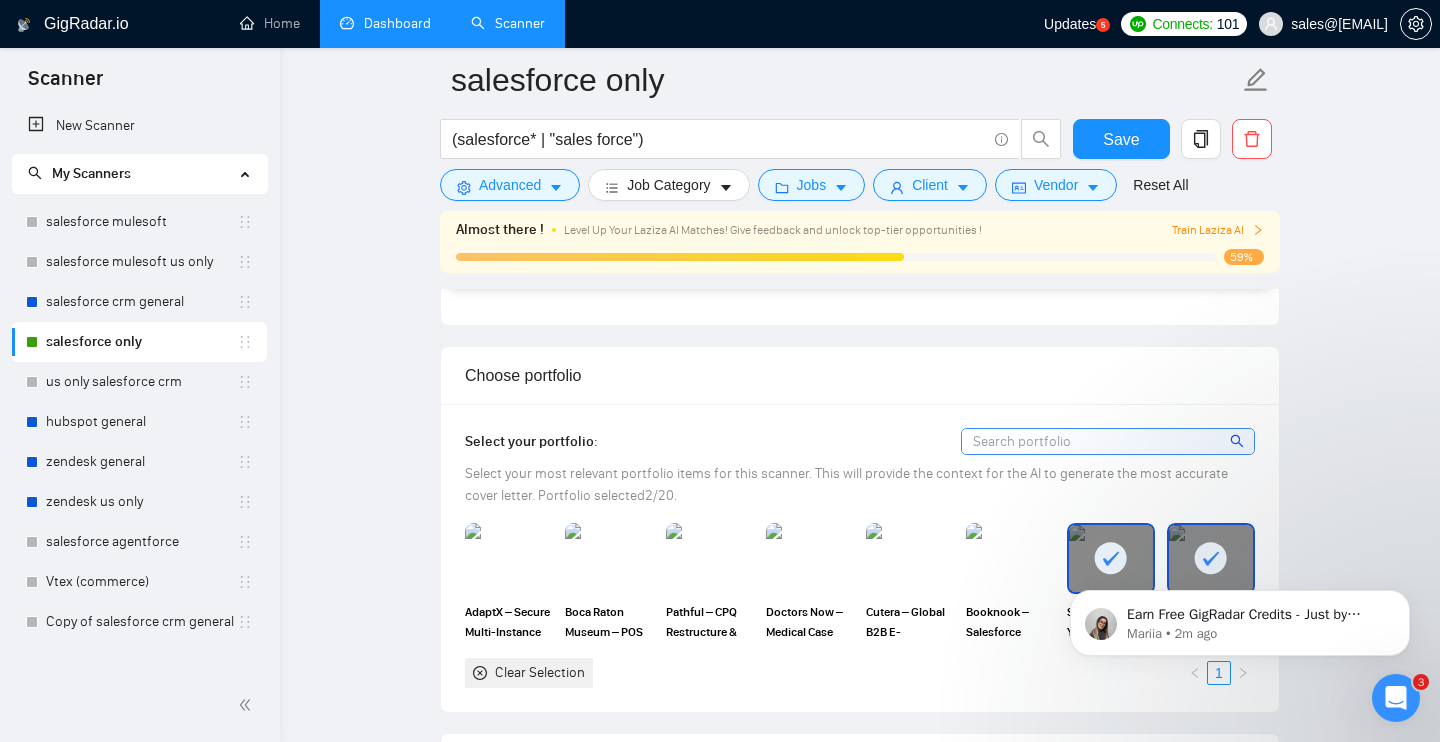 scroll, scrollTop: 1333, scrollLeft: 0, axis: vertical 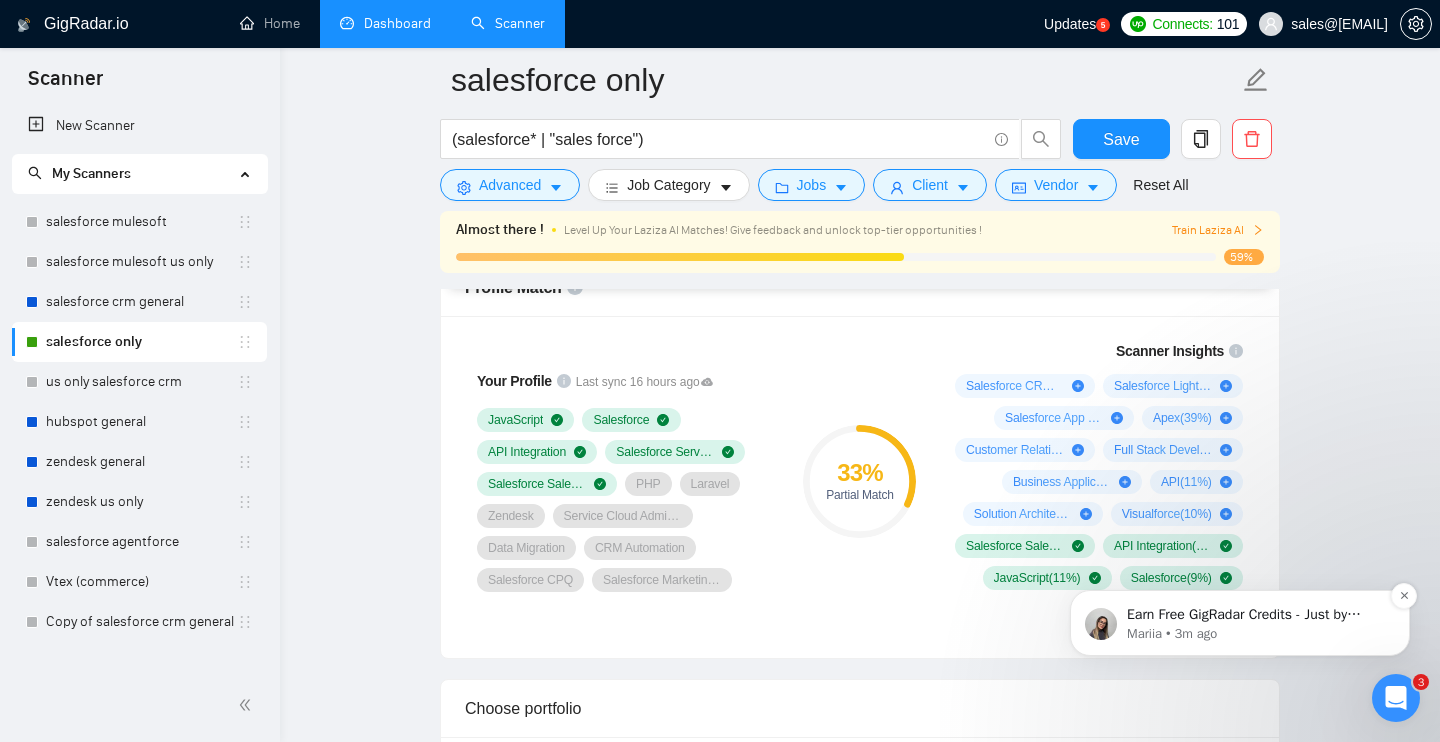 click on "Earn Free GigRadar Credits - Just by Sharing Your Story! 💬 Want more credits for sending proposals? It’s simple - share, inspire, and get rewarded! 🤫 Here’s how you can earn free credits: Introduce yourself in the #intros channel of the GigRadar Upwork Community and grab +20 credits for sending bids., Post your success story (closed projects, high LRR, etc.) in the #general channel and claim +50 credits for sending bids. Why? GigRadar is building a powerful network of freelancers and agencies. We want you to make valuable connections, showcase your wins, and inspire others while getting rewarded! 🚀 Not a member yet? Join our Slack community now 👉 Join Slack Community Claiming your credits is easy: Reply to this message with a screenshot of your post, and our Tech Support Team will instantly top up your credits! 💸 [FIRST] [LAST] • 3m ago" at bounding box center (1240, 623) 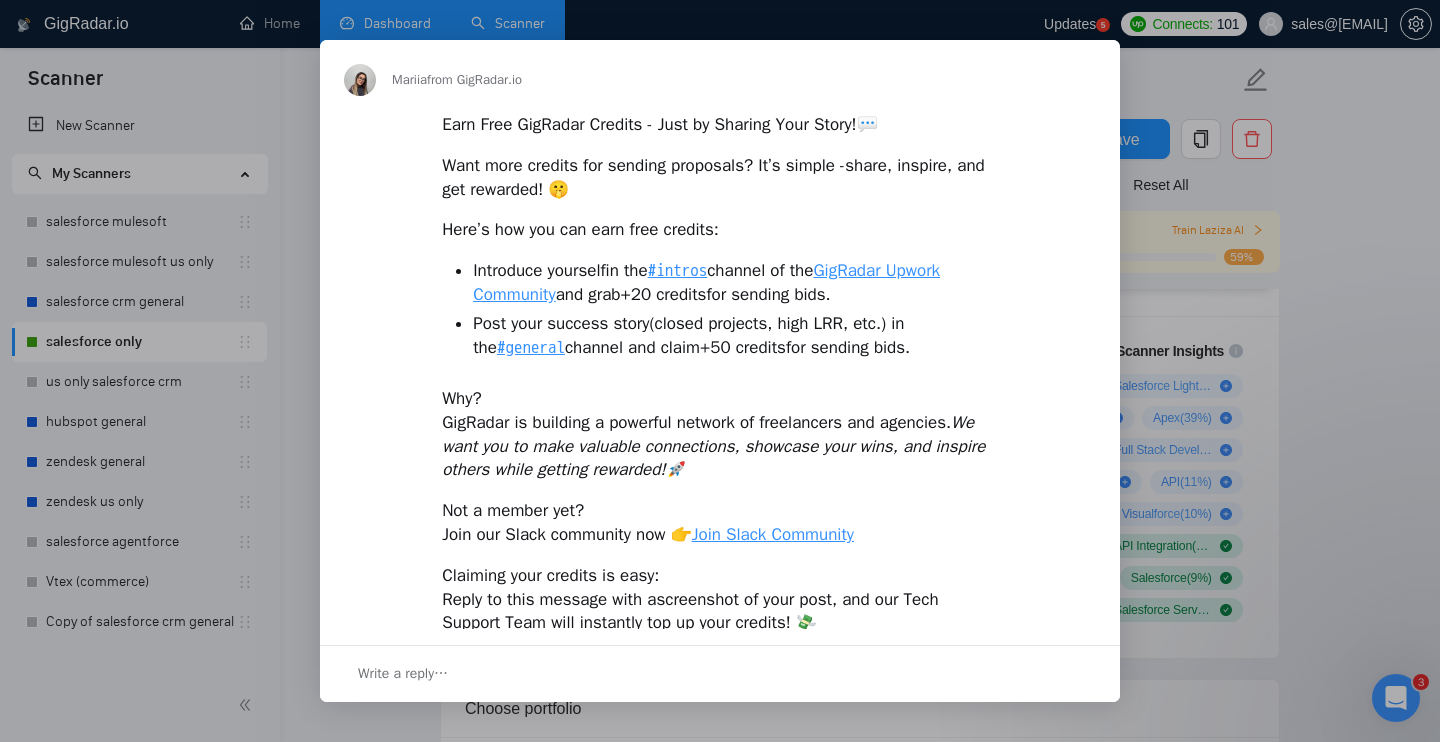 scroll, scrollTop: 0, scrollLeft: 0, axis: both 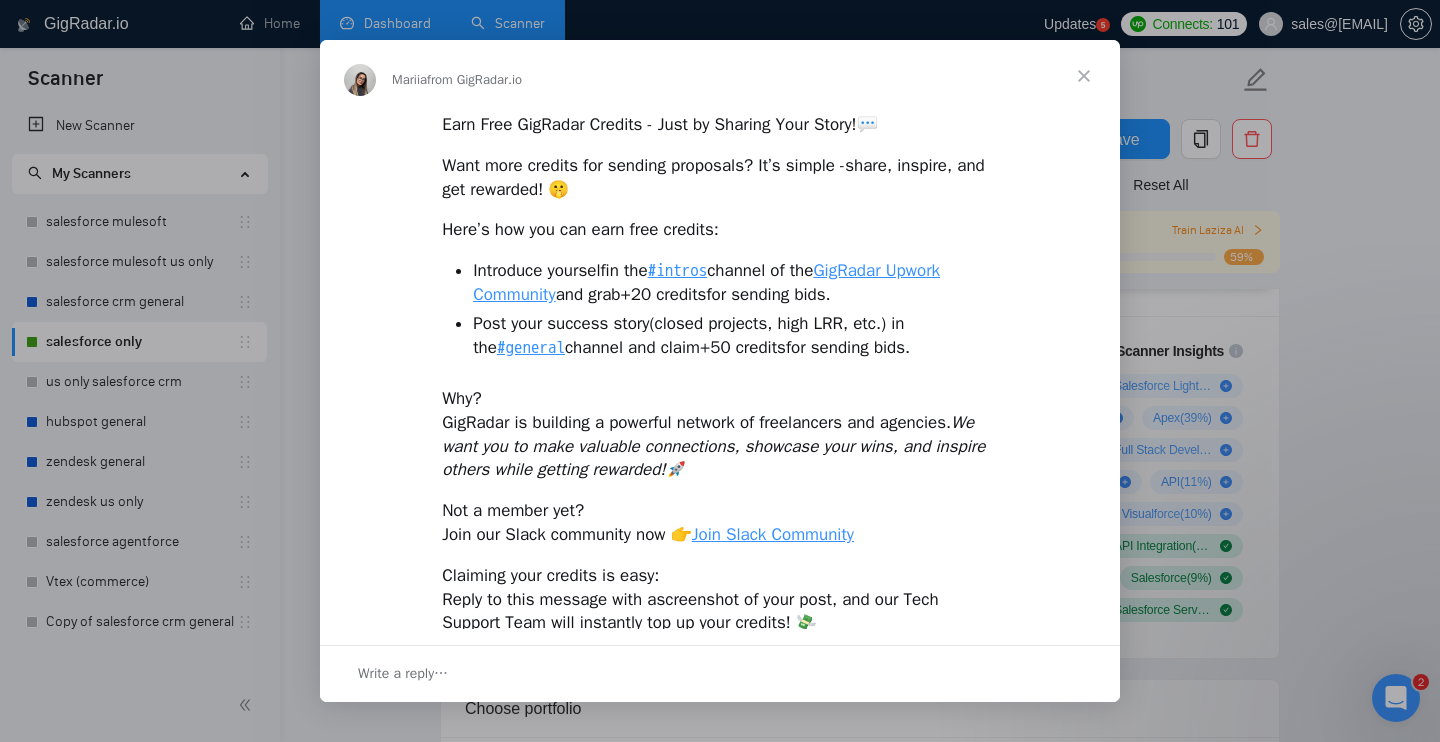click at bounding box center [1084, 76] 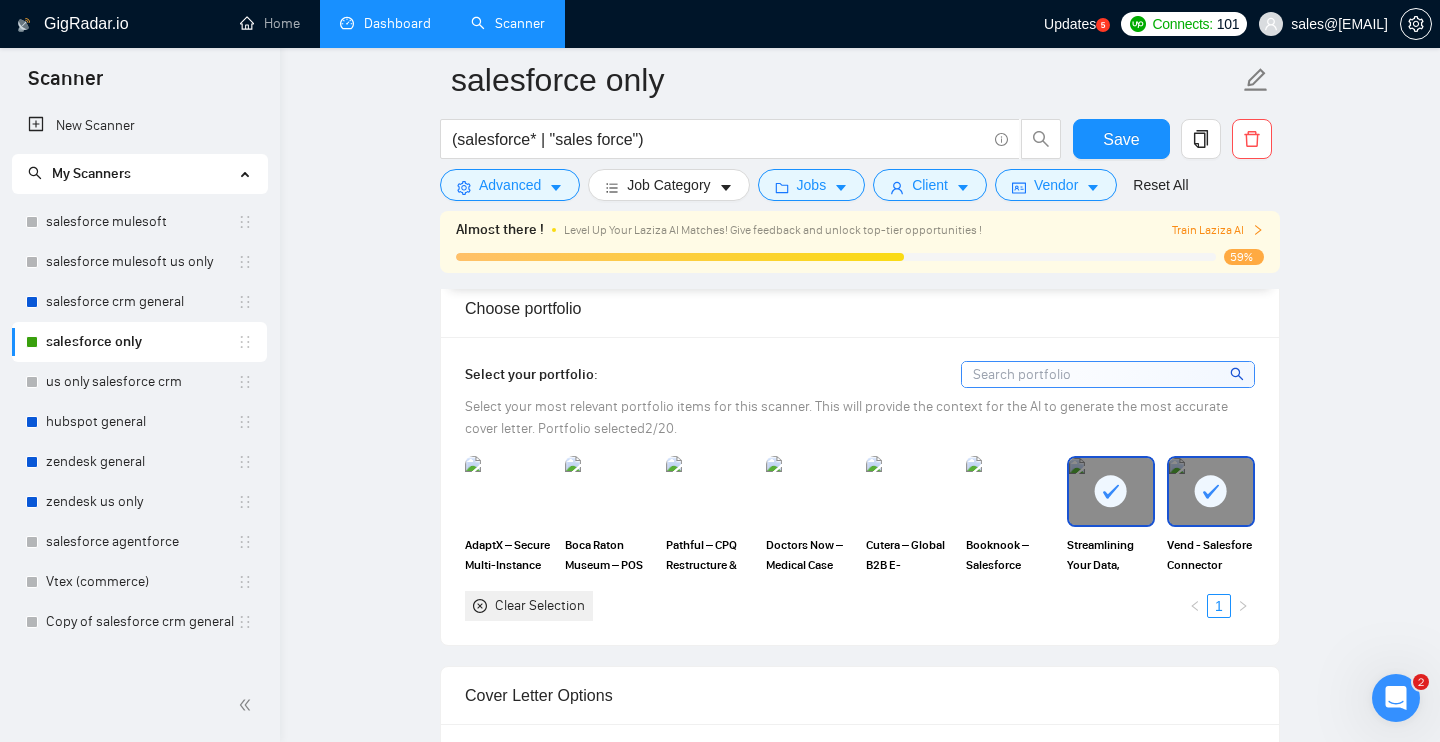 scroll, scrollTop: 1734, scrollLeft: 0, axis: vertical 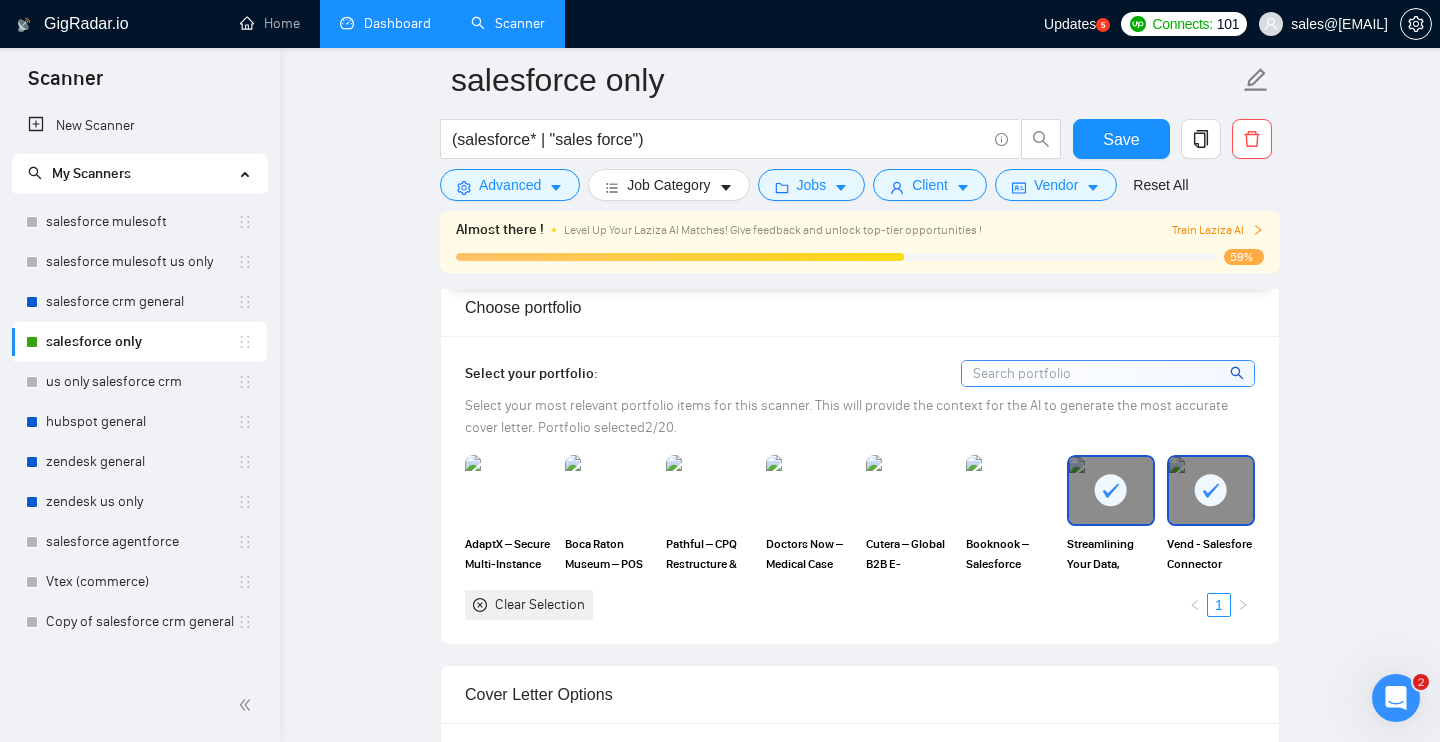 click at bounding box center (1108, 373) 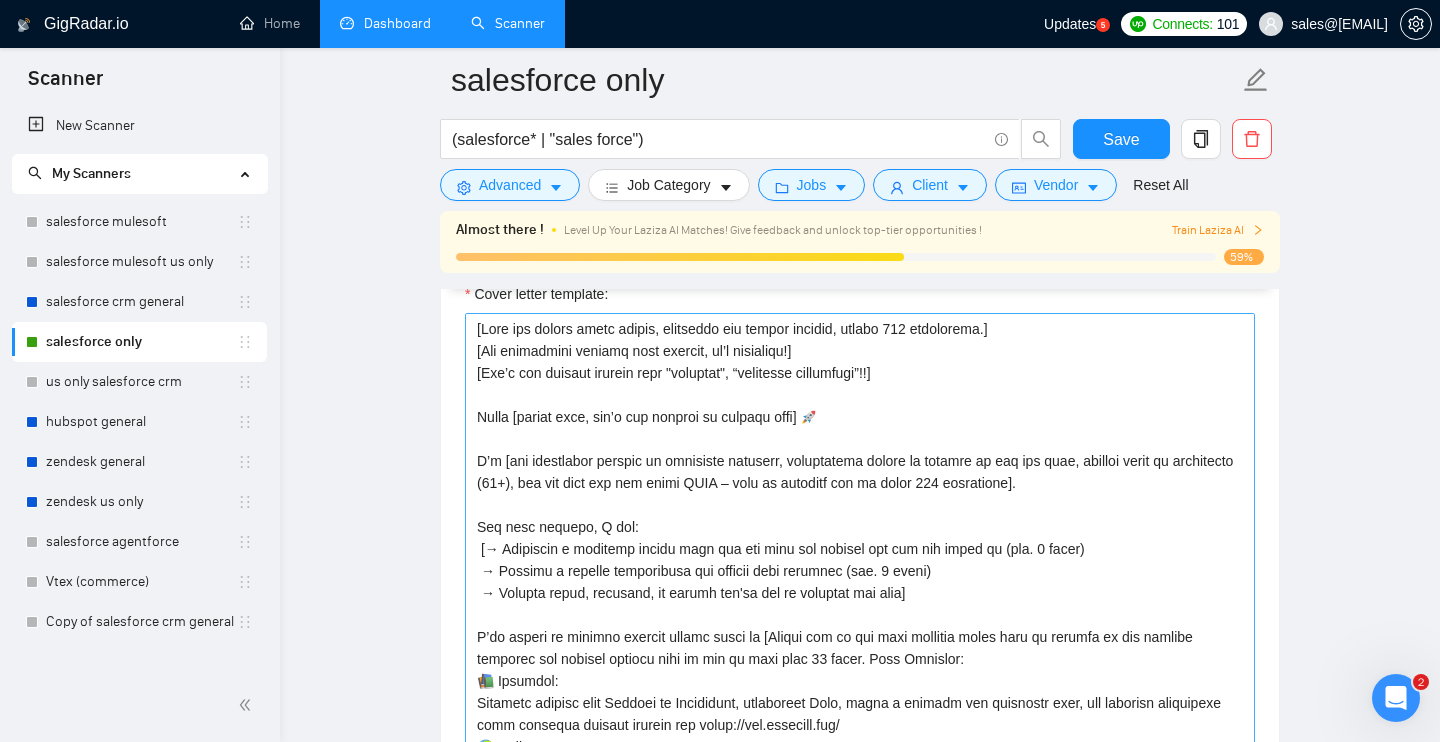 scroll, scrollTop: 2200, scrollLeft: 0, axis: vertical 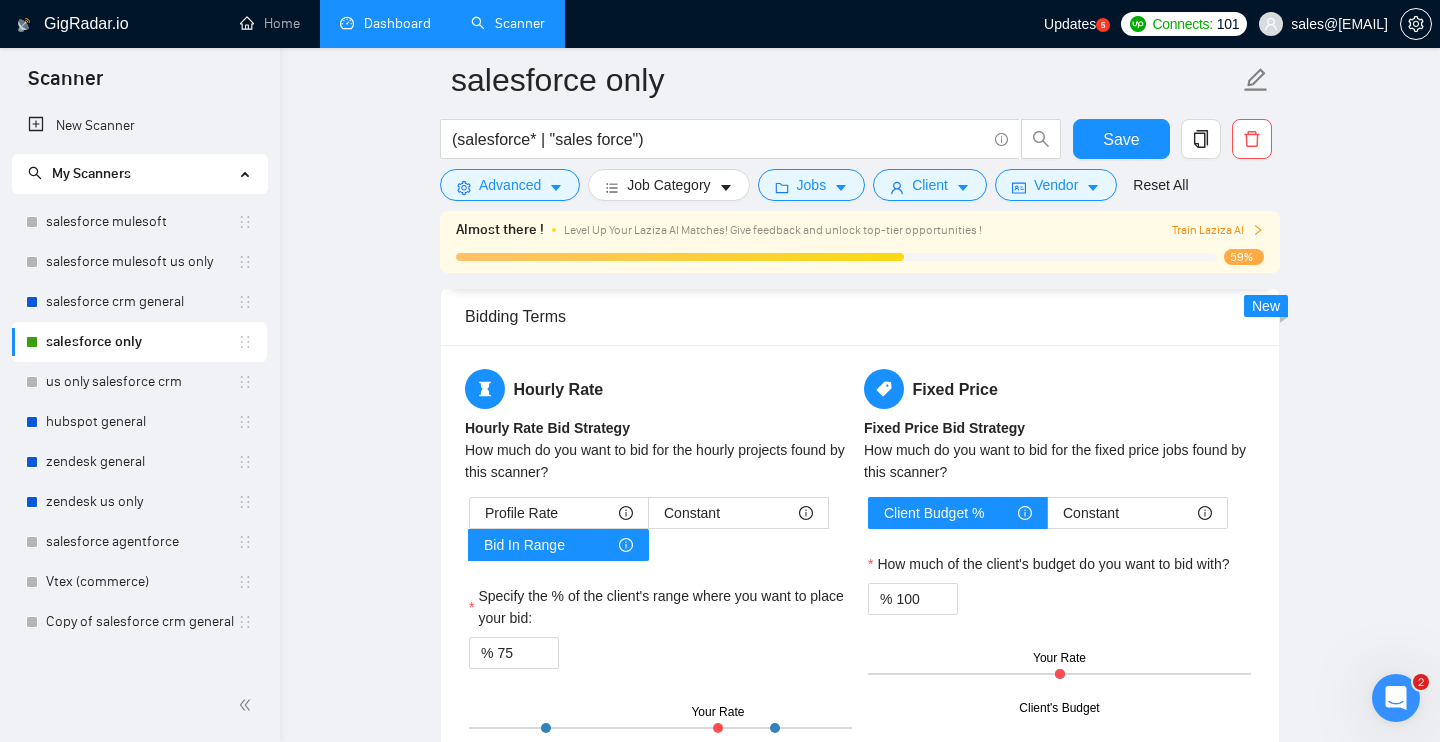 drag, startPoint x: 476, startPoint y: 406, endPoint x: 652, endPoint y: 402, distance: 176.04546 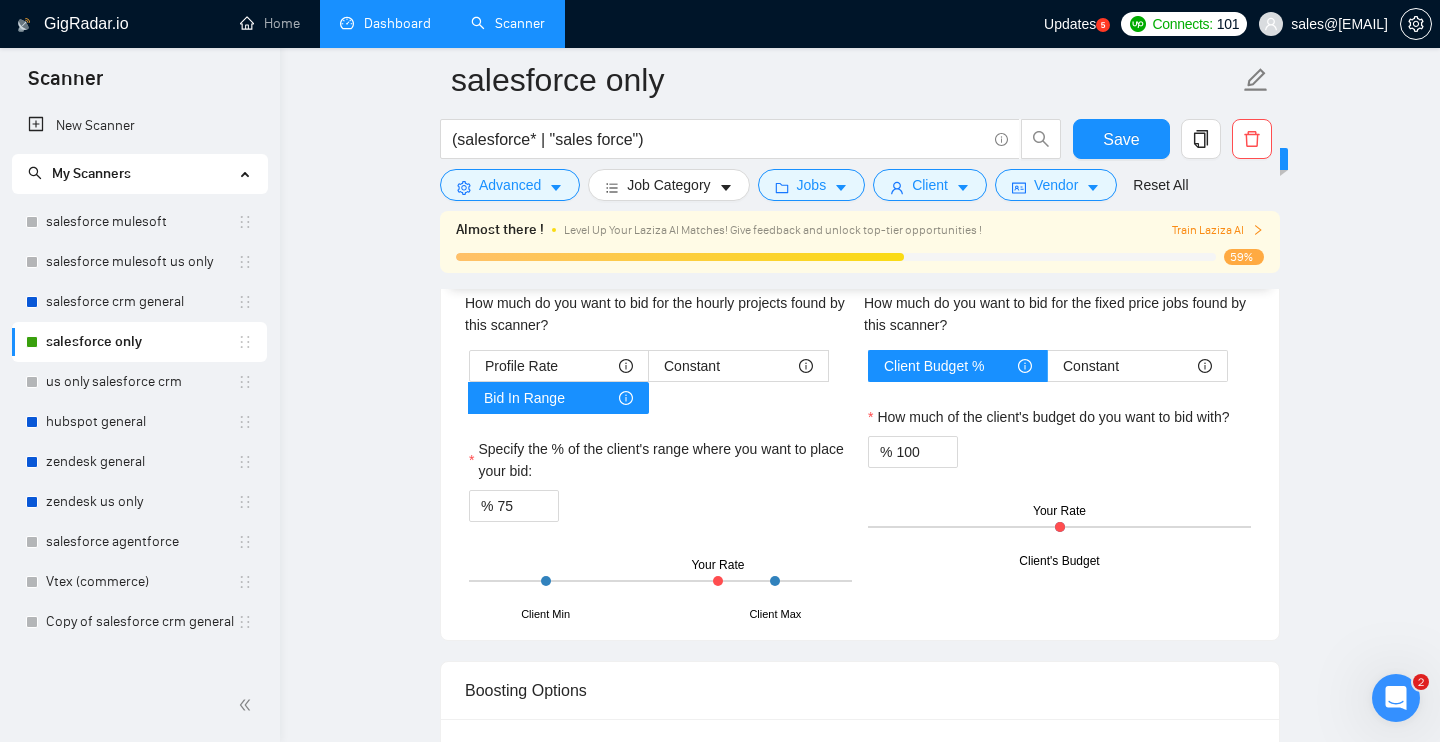 scroll, scrollTop: 3175, scrollLeft: 0, axis: vertical 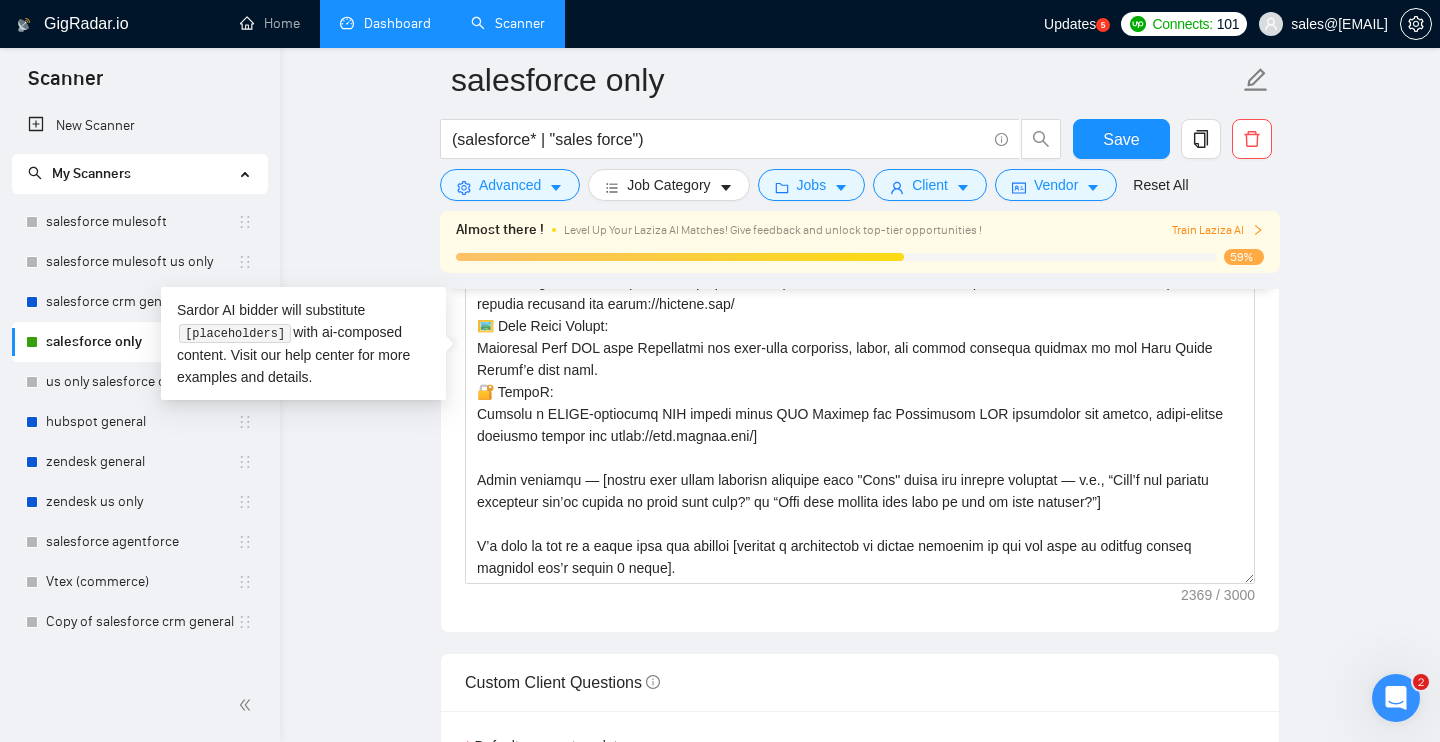 click on "salesforce only (salesforce* | "sales force") Save Advanced   Job Category   Jobs   Client   Vendor   Reset All Almost there ! Level Up Your Laziza AI Matches! Give feedback and unlock top-tier opportunities ! Train Laziza AI 59% Preview Results Insights NEW Alerts Auto Bidder Auto Bidding Enabled Auto Bidding Enabled: ON Auto Bidder Schedule Auto Bidding Type: Automated (recommended) Semi-automated Auto Bidding Schedule: 24/7 Custom Custom Auto Bidder Schedule Repeat every week on Monday Tuesday Wednesday Thursday Friday Saturday Sunday Active Hours ( Europe/Kiev ): From: To: ( 24  hours) Europe/Kiev Auto Bidding Type Select your bidding algorithm: Choose the algorithm for you bidding. The price per proposal does not include your connects expenditure. Template Bidder Works great for narrow segments and short cover letters that don't change. 0.50  credits / proposal Sardor AI 🤖 Personalise your cover letter with ai [placeholders] 1.00  credits / proposal Experimental Laziza AI  👑   NEW   Learn more 2.00" at bounding box center [860, 811] 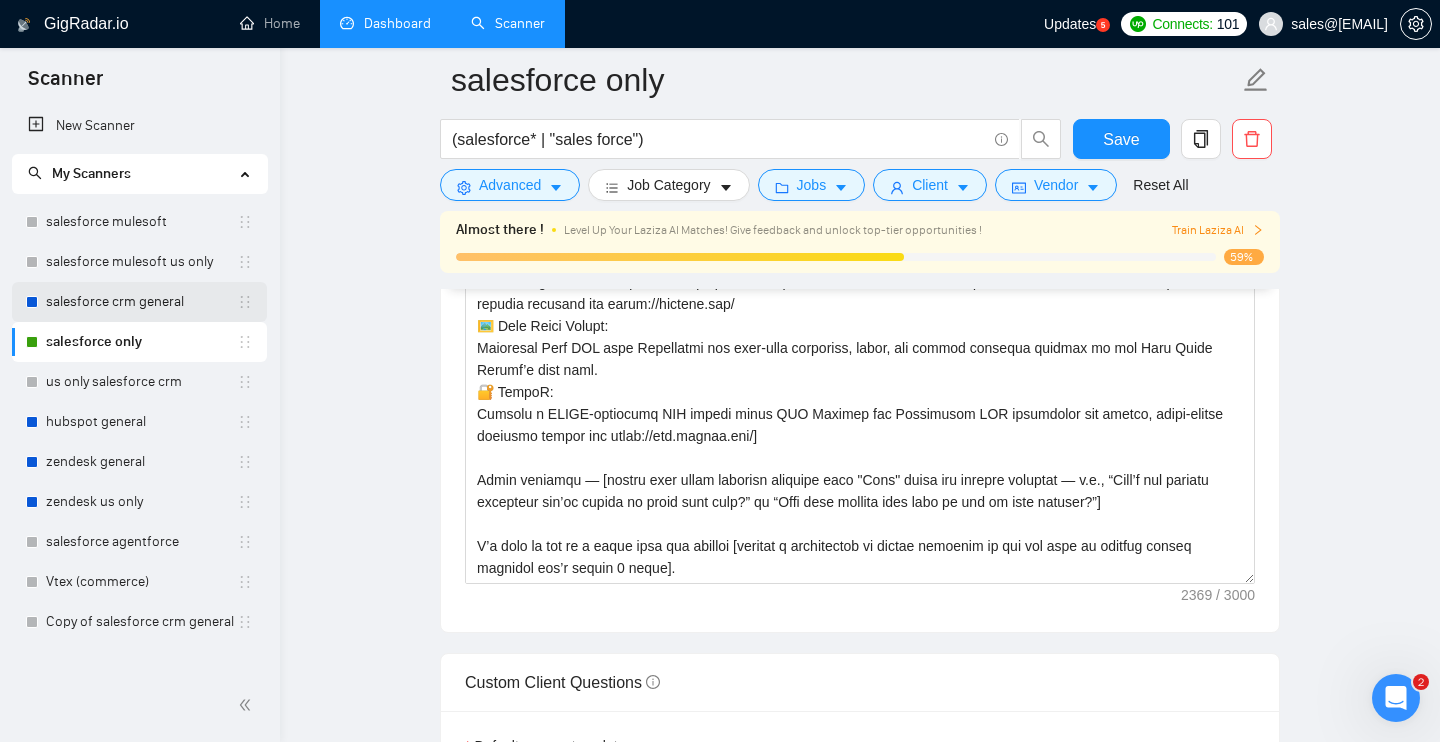 click on "salesforce crm general" at bounding box center (141, 302) 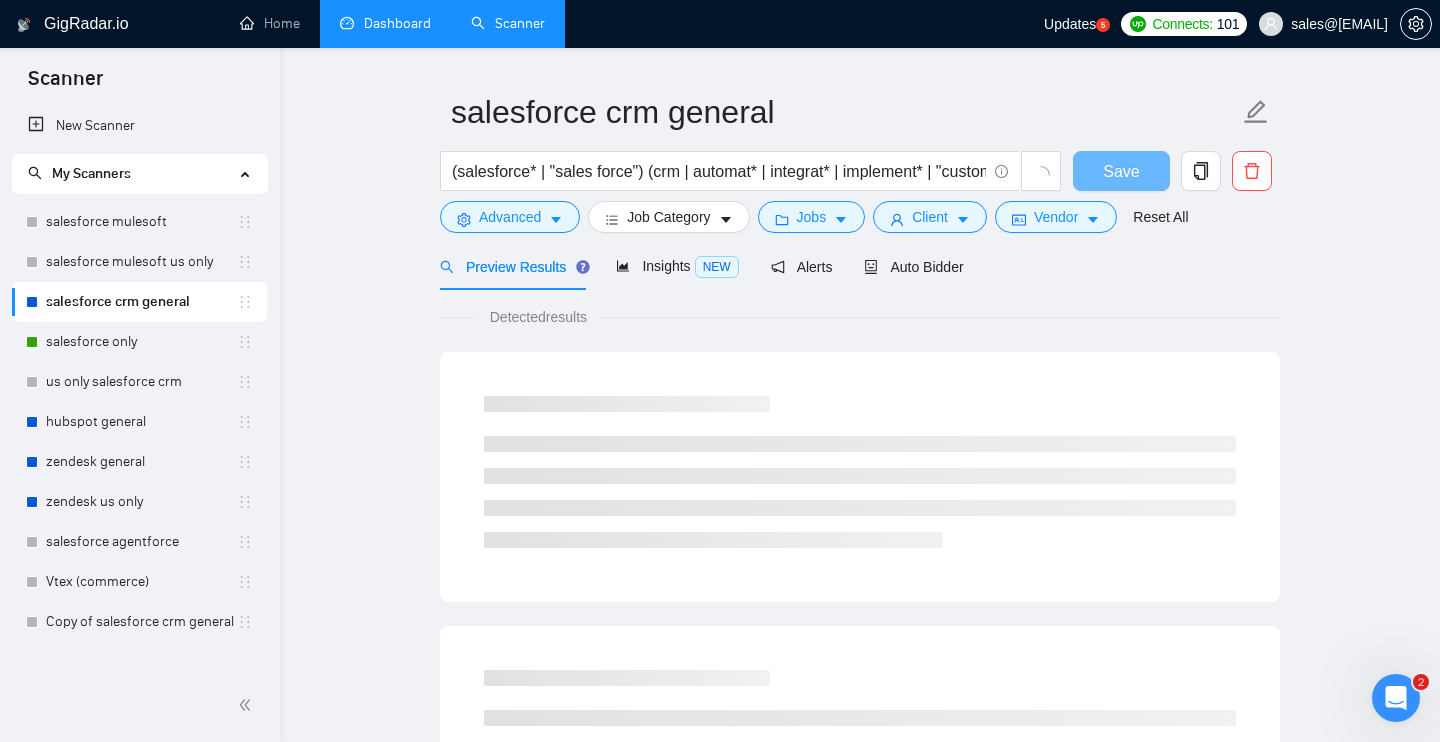 scroll, scrollTop: 0, scrollLeft: 0, axis: both 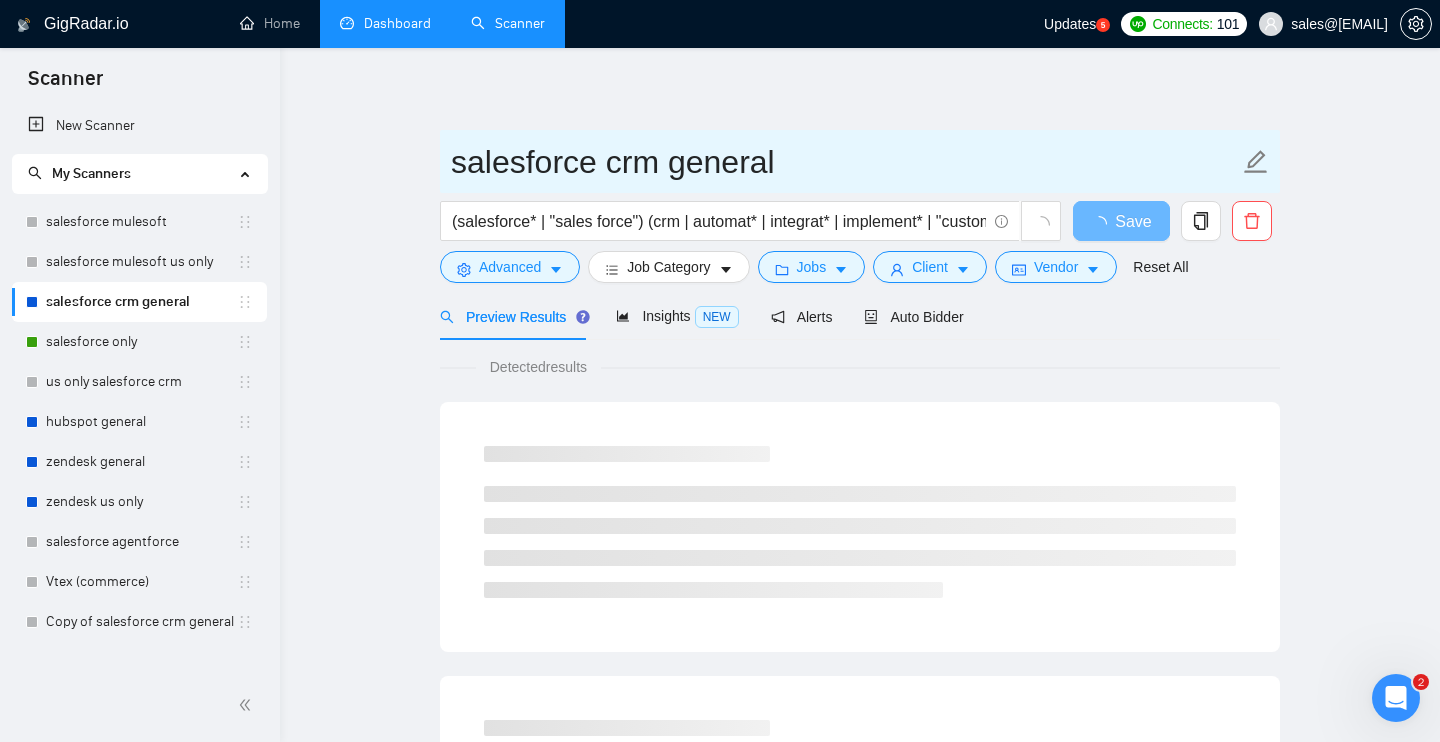 click on "salesforce crm general" at bounding box center (845, 162) 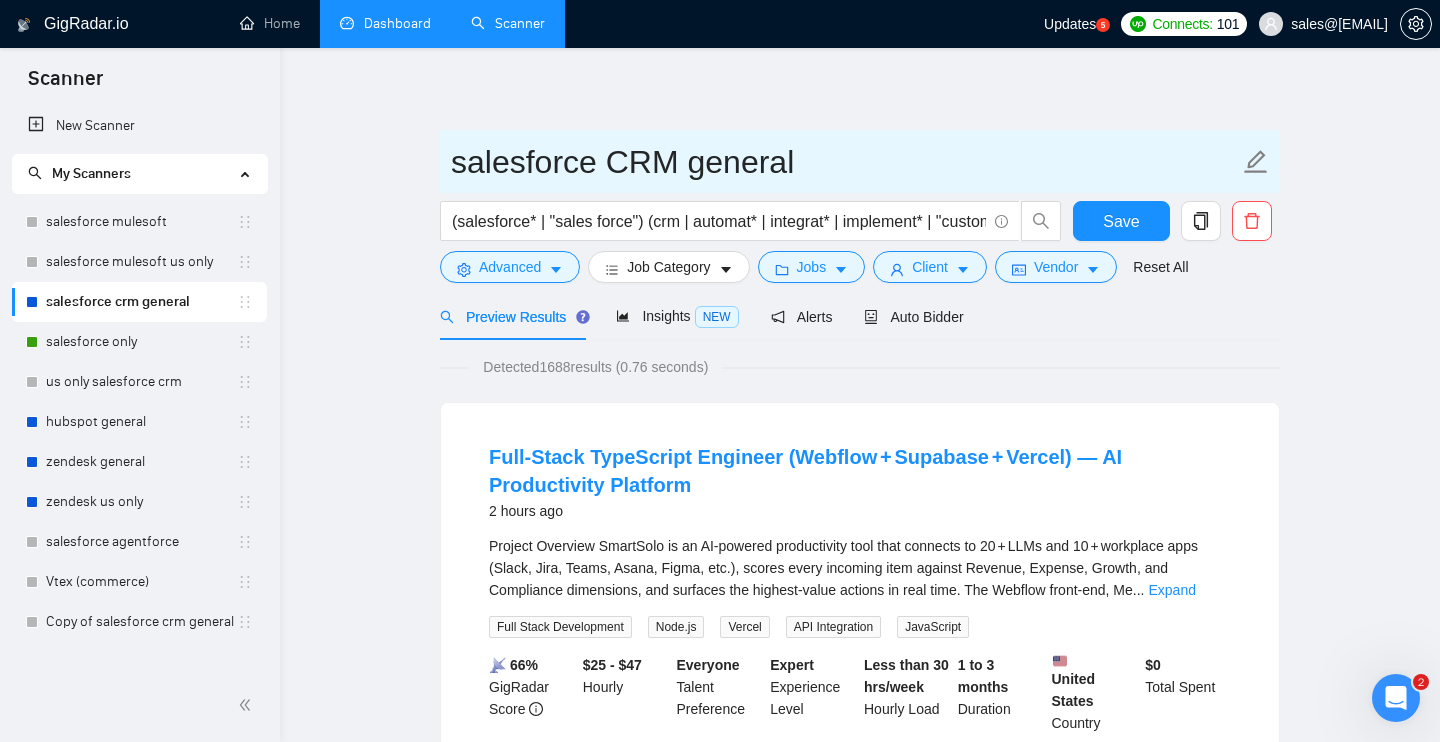 click on "salesforce CRM general" at bounding box center [845, 162] 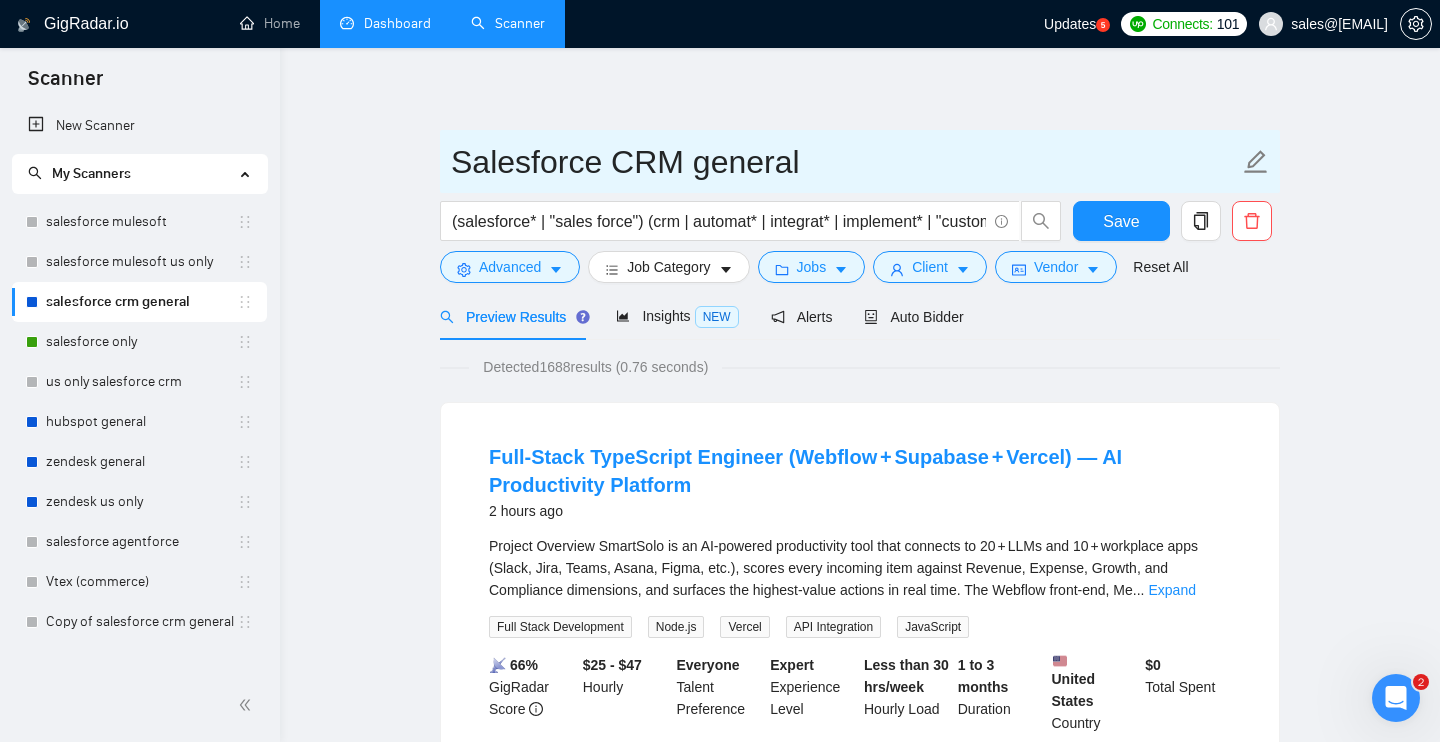 click on "Salesforce CRM general" at bounding box center (845, 162) 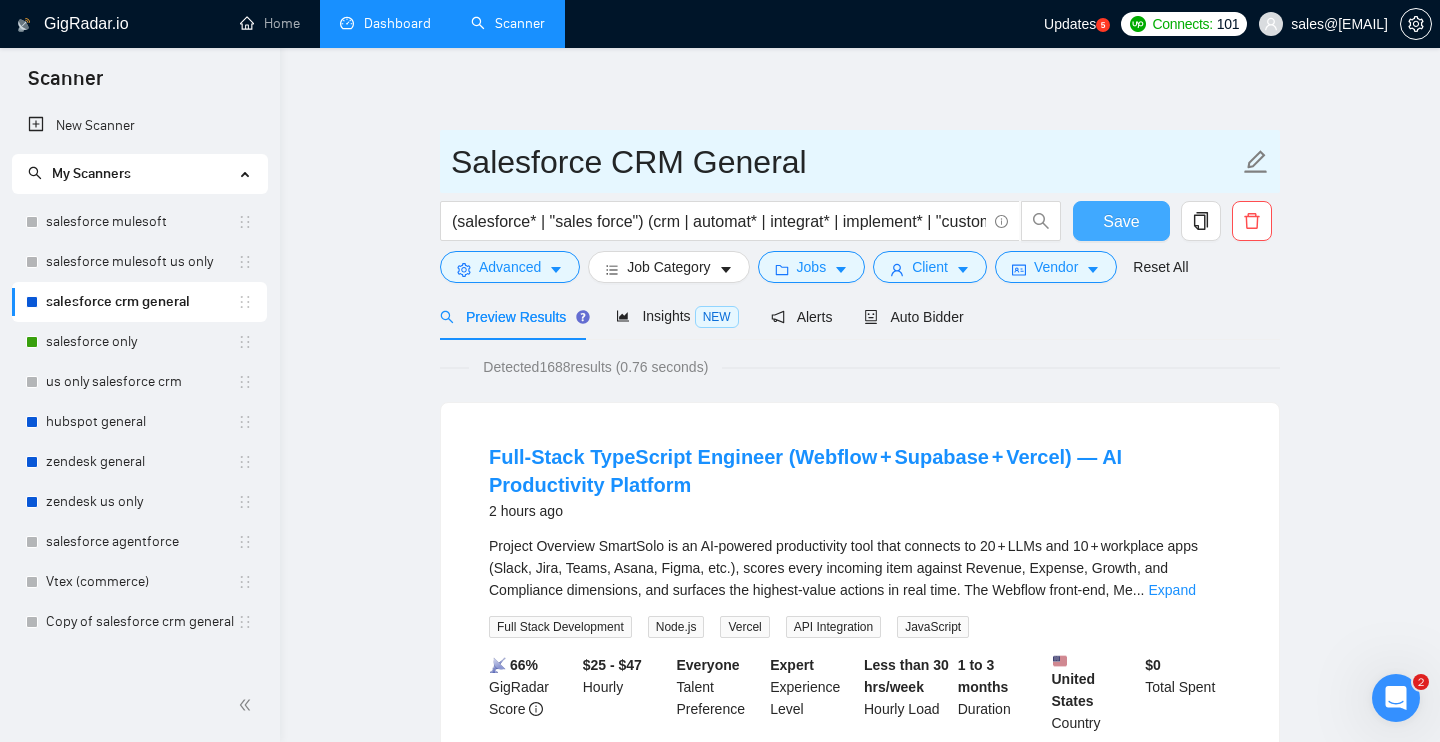 type on "Salesforce CRM General" 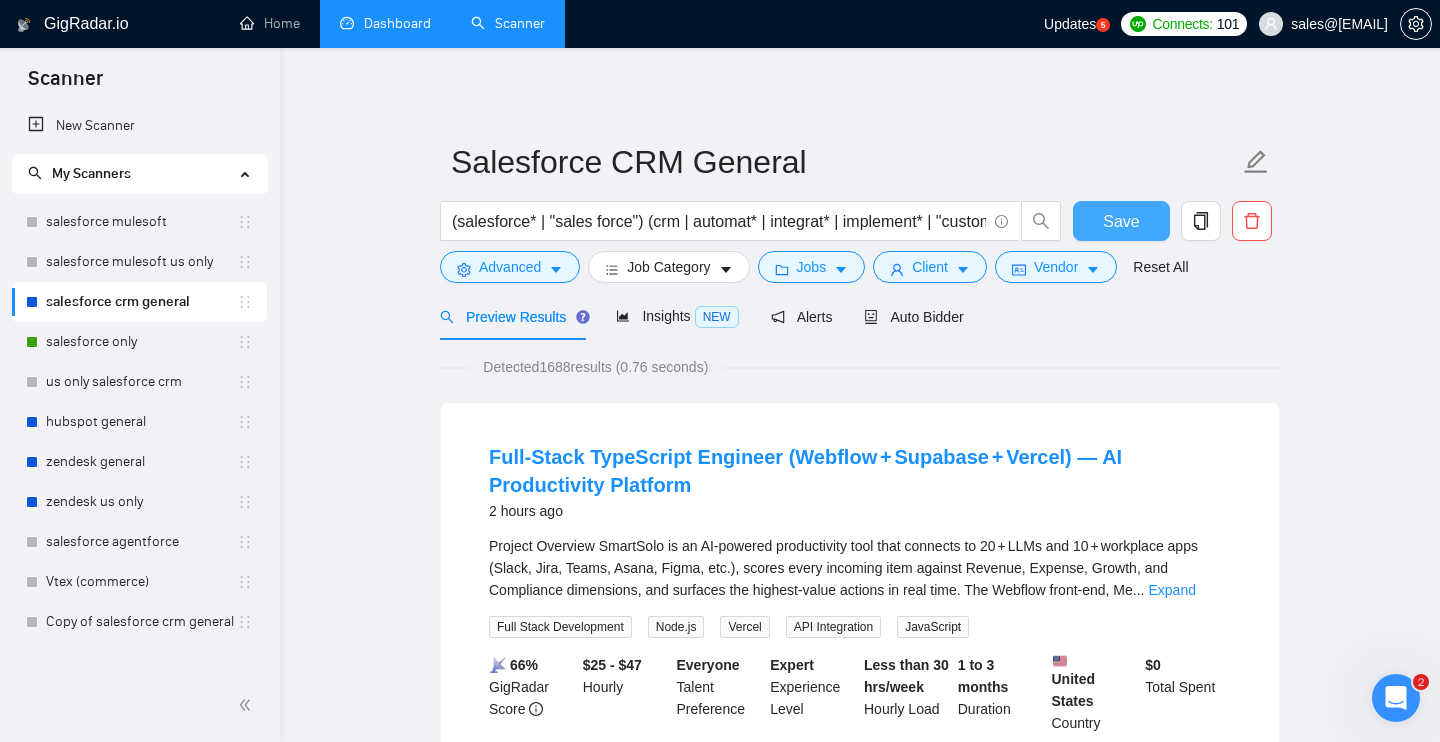 click on "Save" at bounding box center [1121, 221] 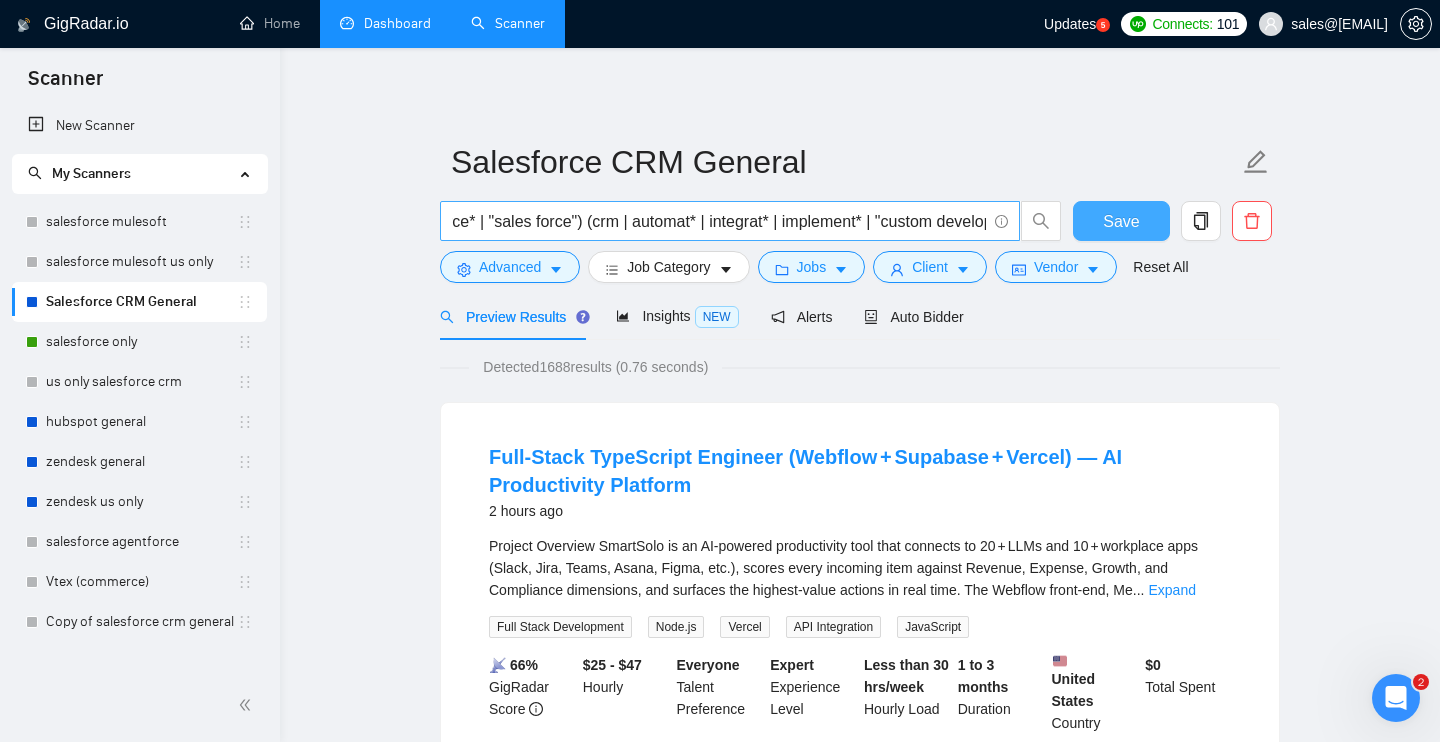 scroll, scrollTop: 0, scrollLeft: 41, axis: horizontal 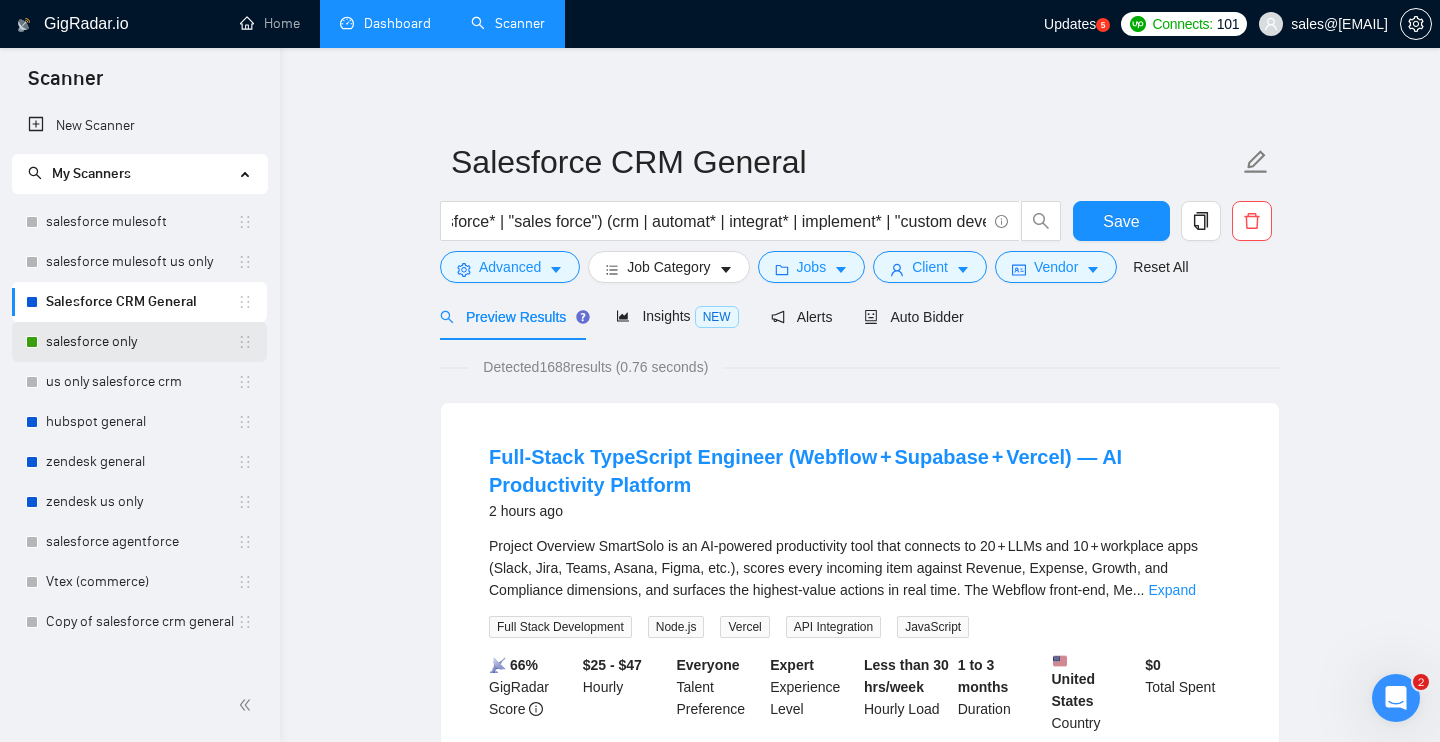 click on "salesforce only" at bounding box center [141, 342] 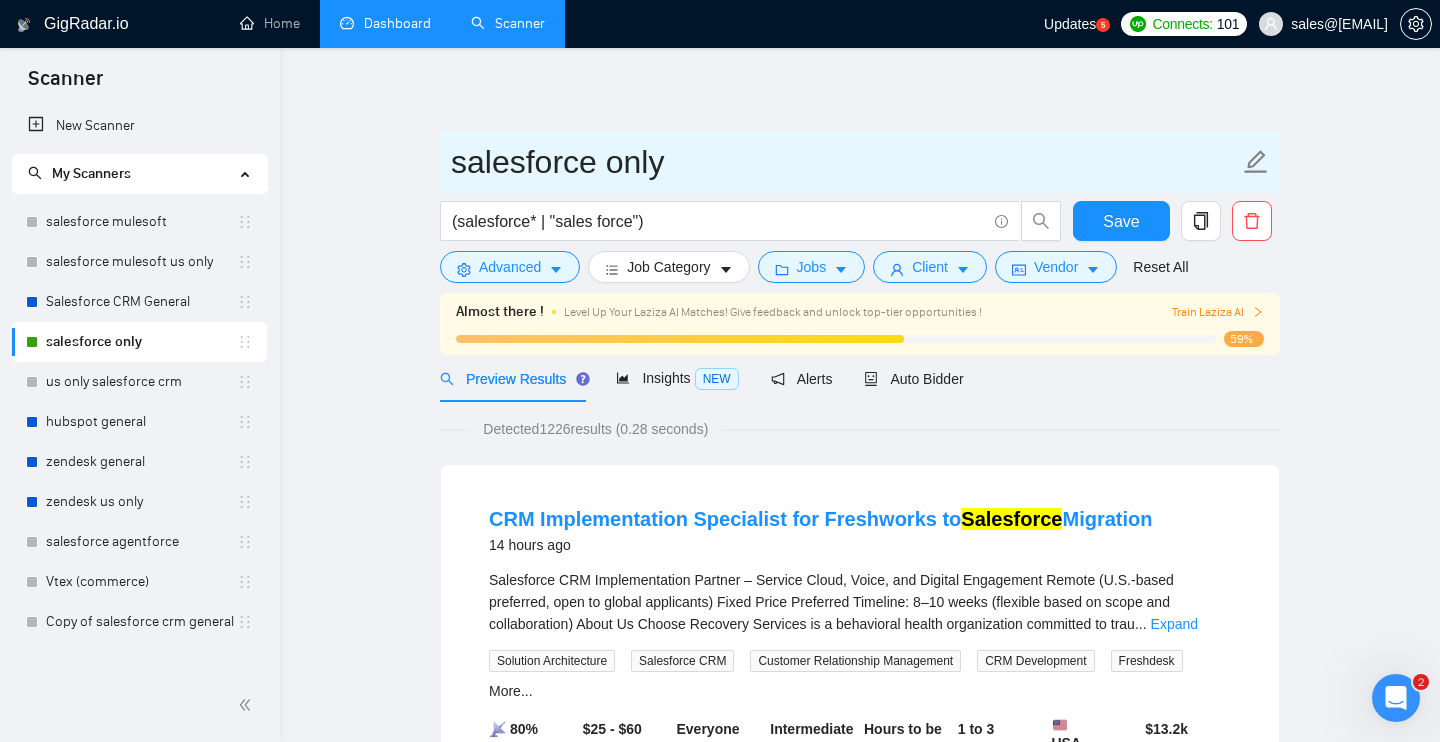 click on "salesforce only" at bounding box center (845, 162) 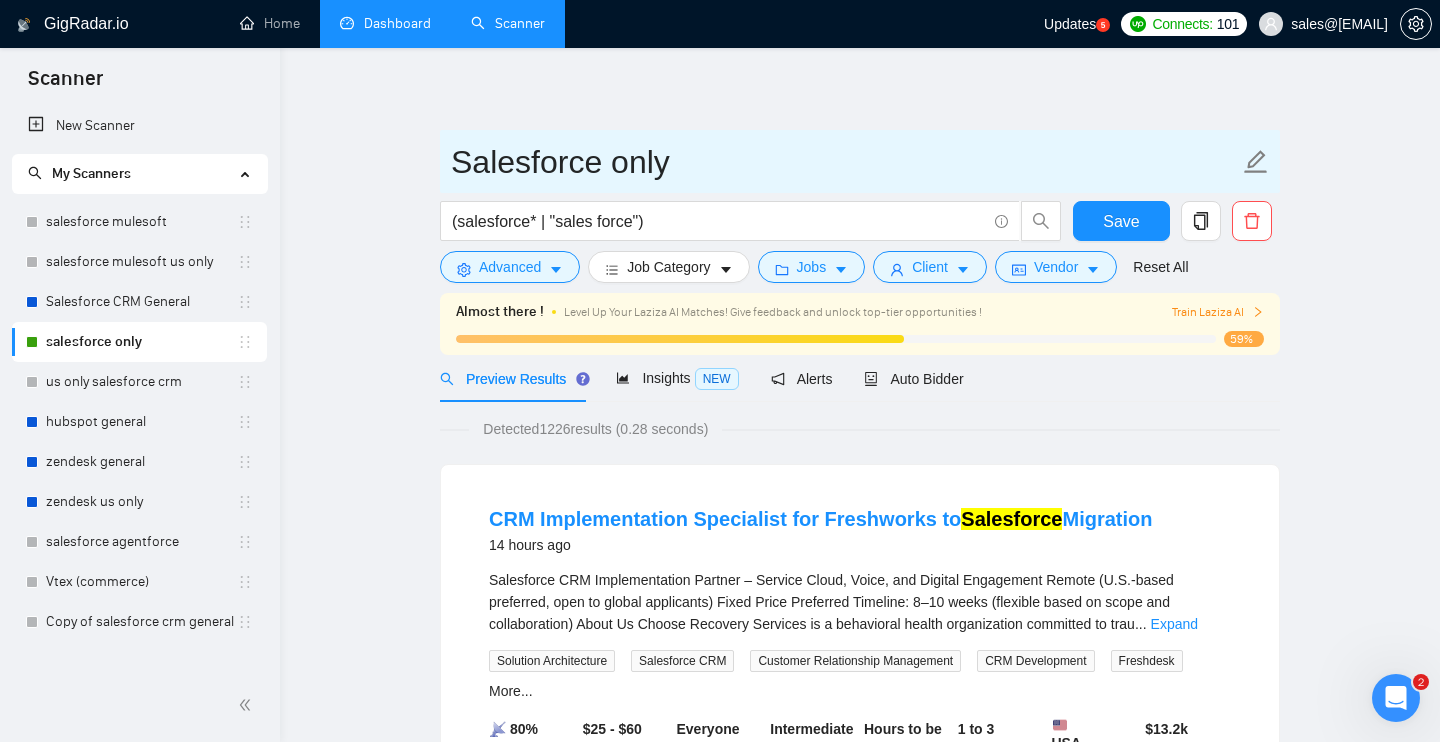 click on "Salesforce only" at bounding box center (845, 162) 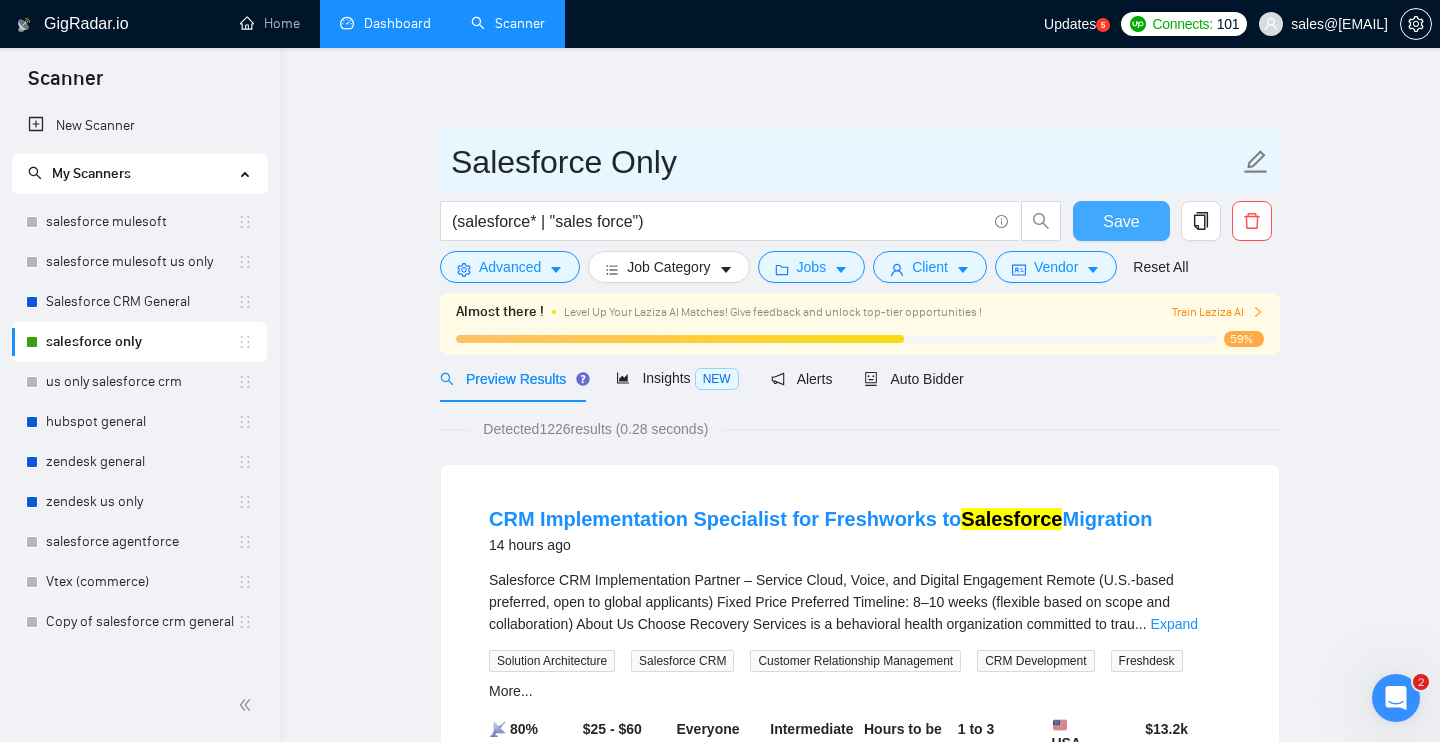 type on "Salesforce Only" 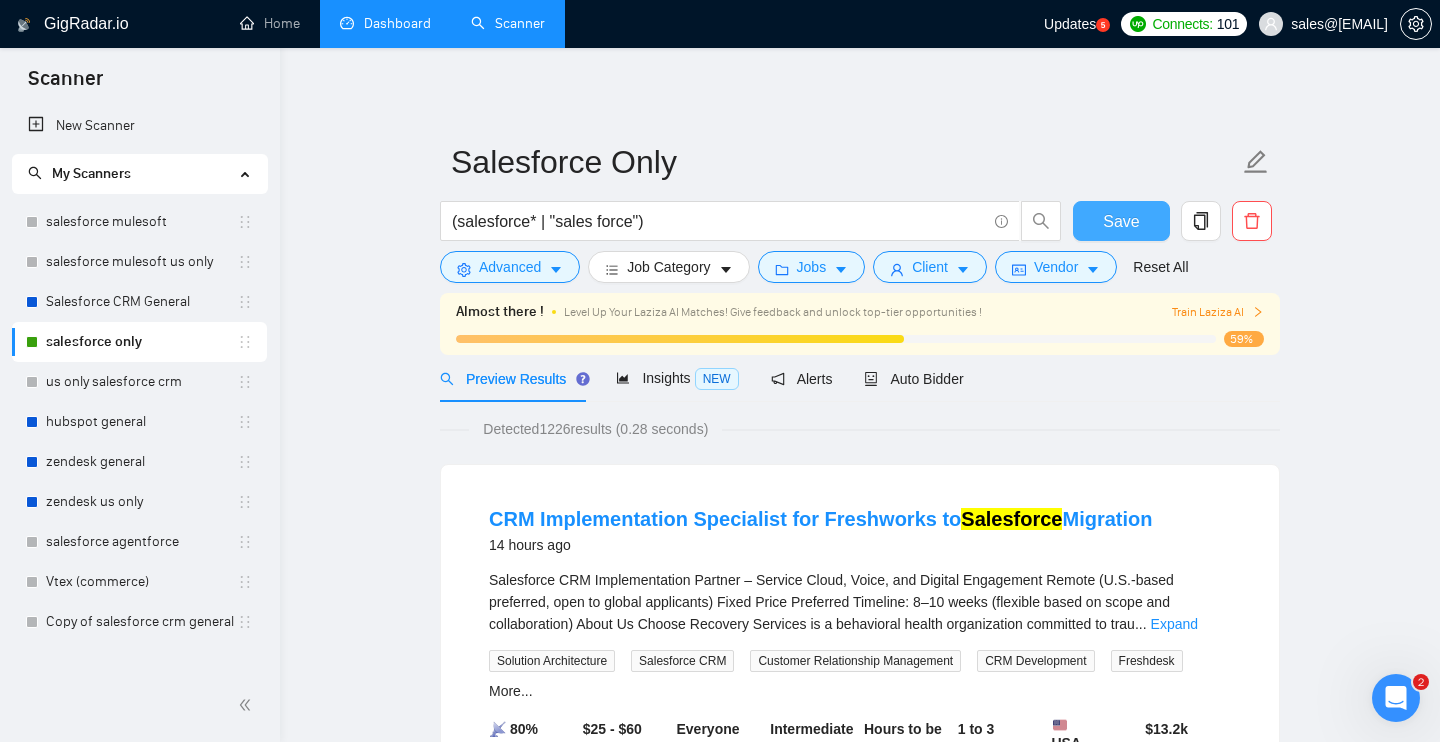 click on "Save" at bounding box center [1121, 221] 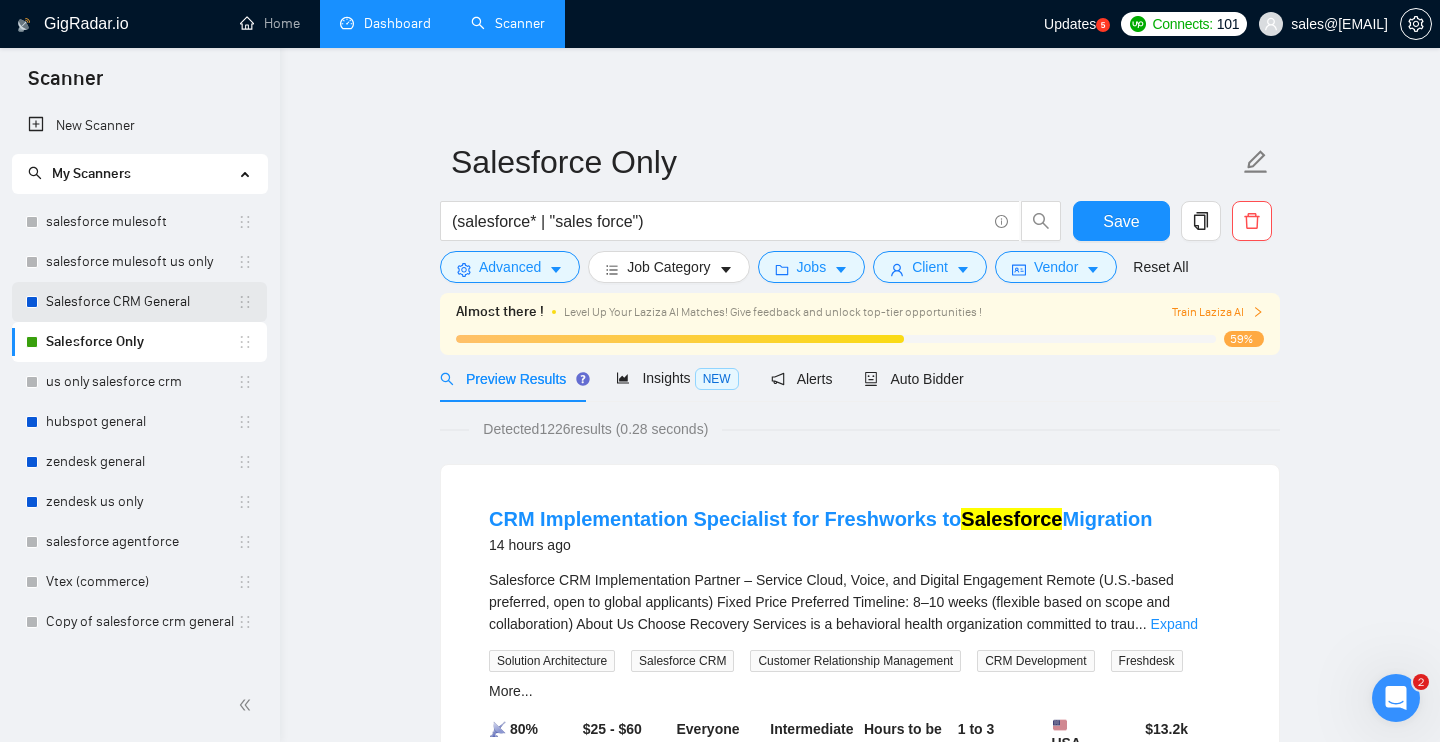 click on "Salesforce CRM General" at bounding box center (141, 302) 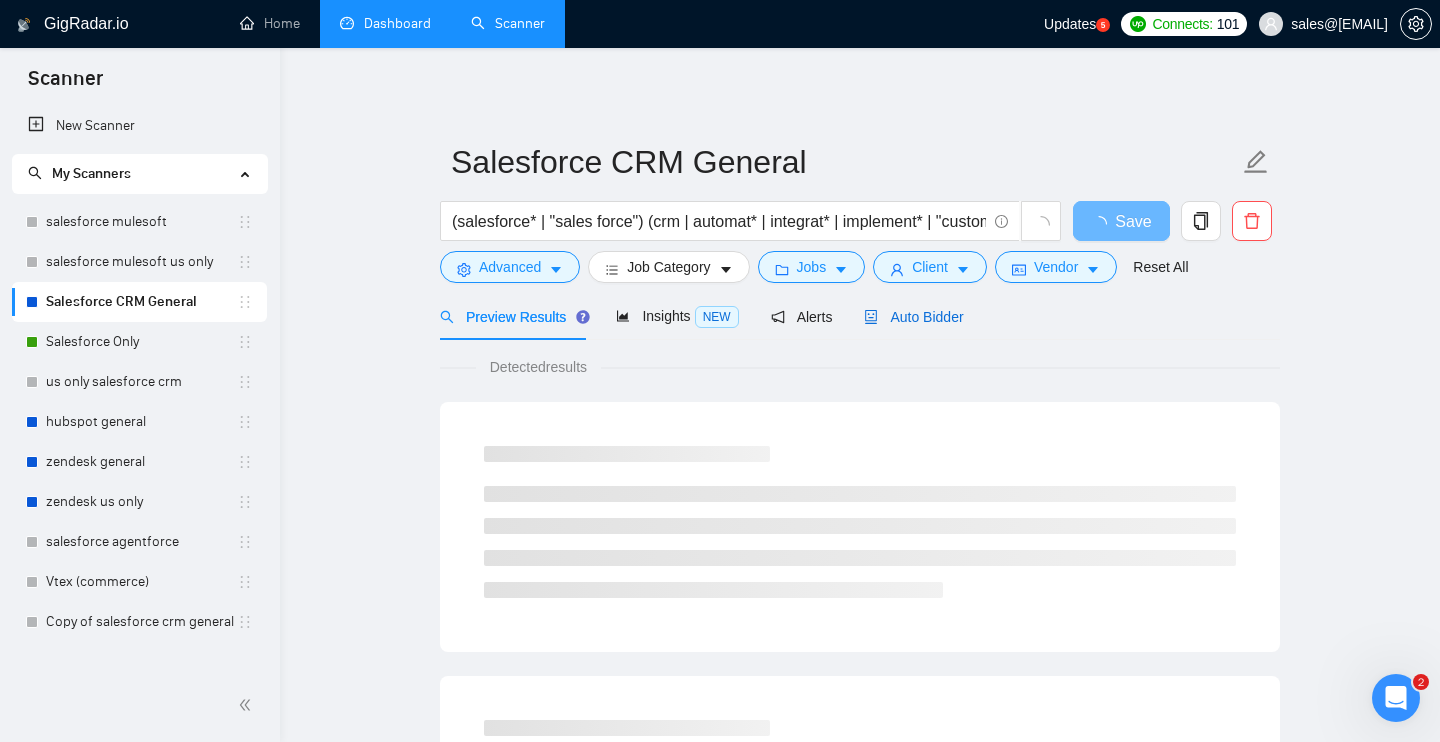 click on "Auto Bidder" at bounding box center [913, 317] 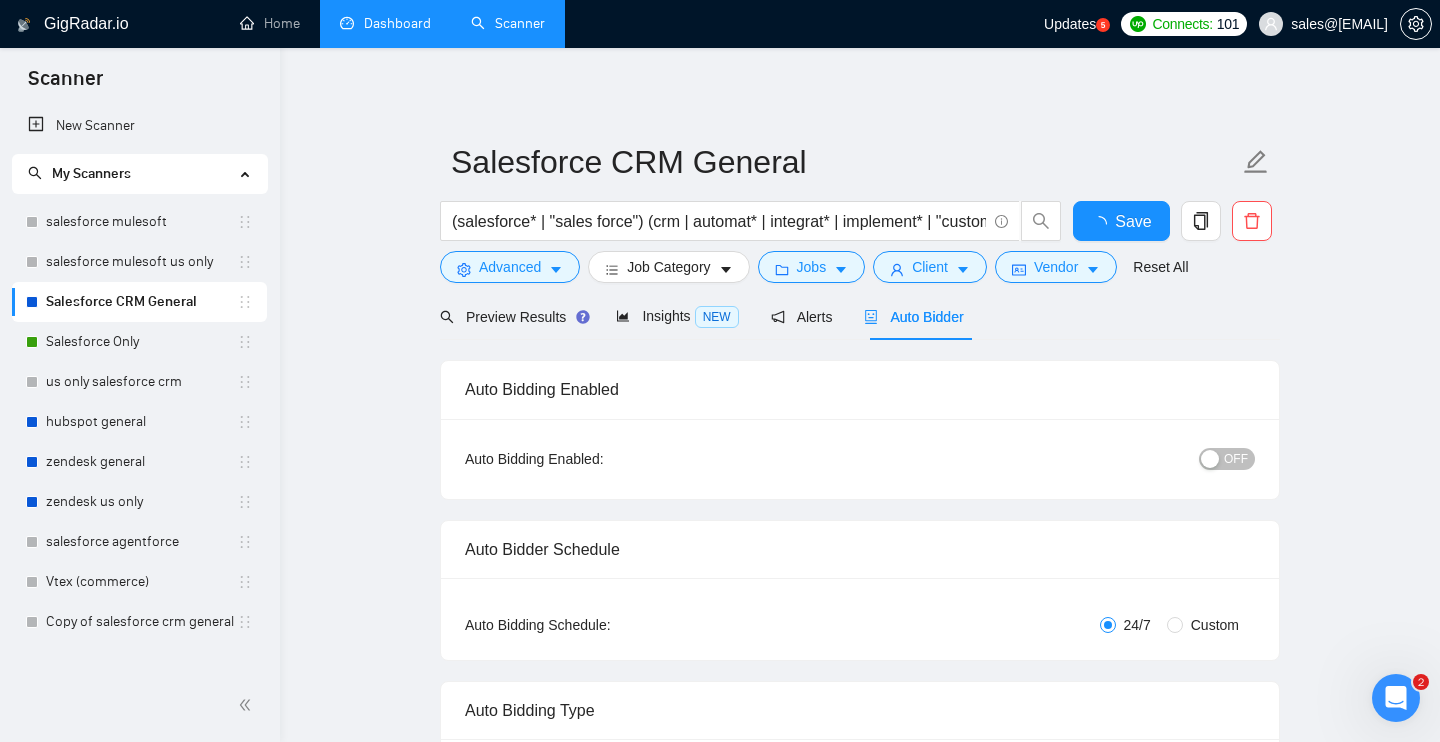 type 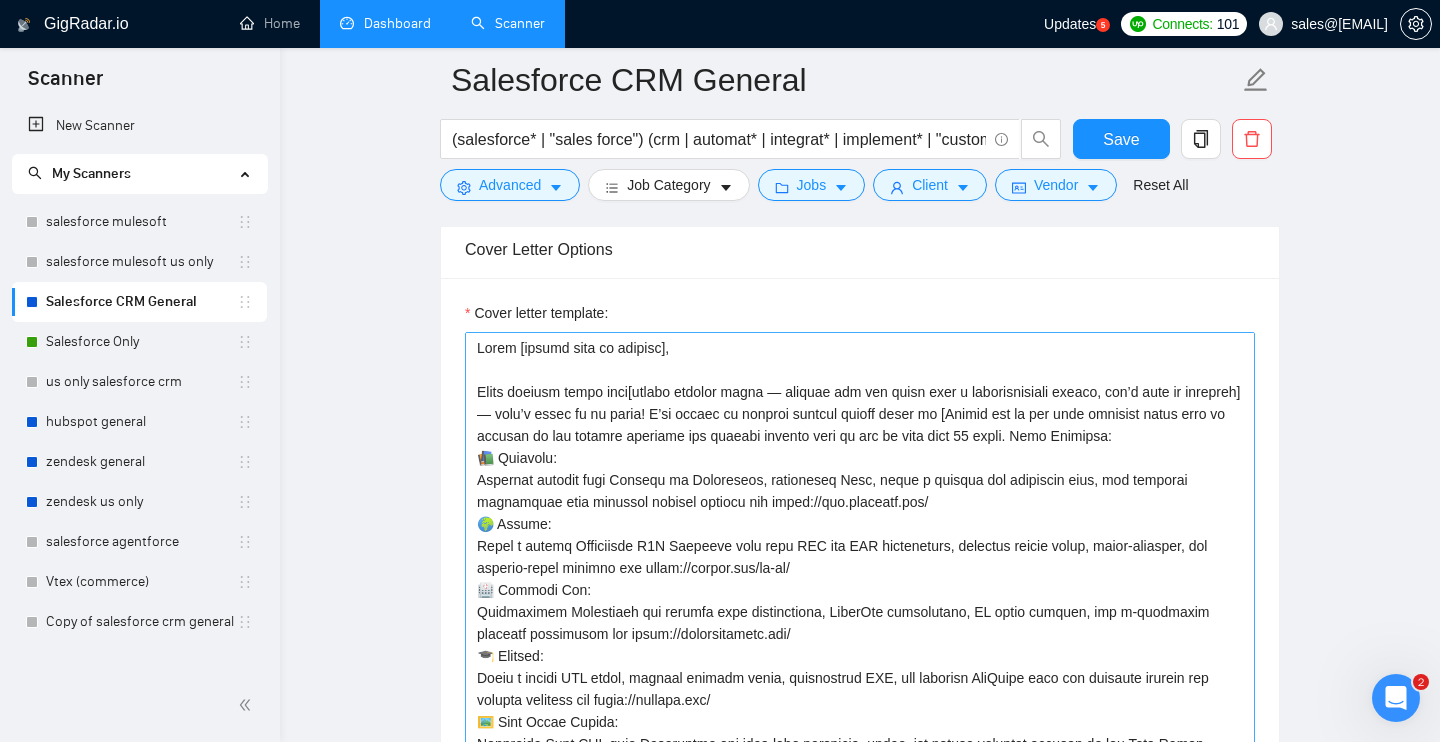 scroll, scrollTop: 2118, scrollLeft: 0, axis: vertical 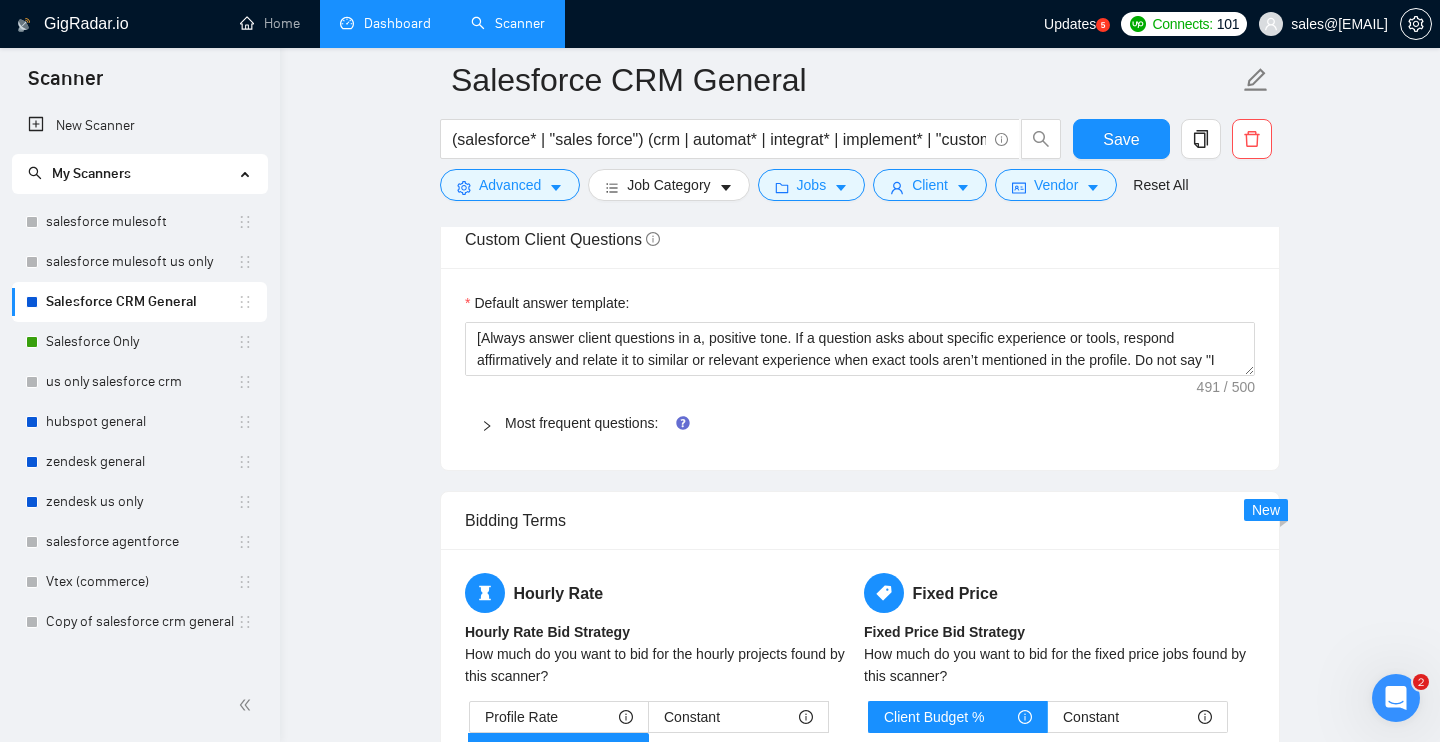 drag, startPoint x: 478, startPoint y: 345, endPoint x: 572, endPoint y: 786, distance: 450.90686 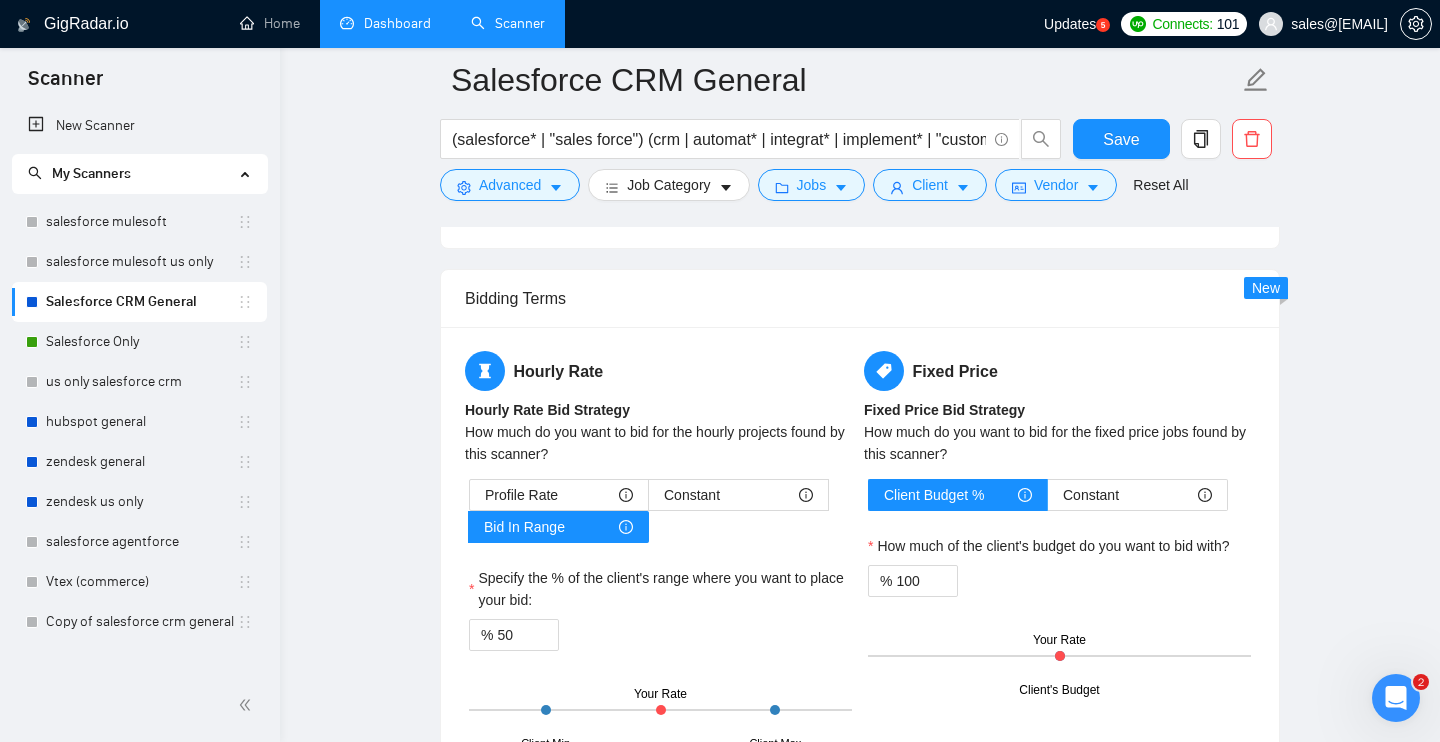 scroll, scrollTop: 2455, scrollLeft: 0, axis: vertical 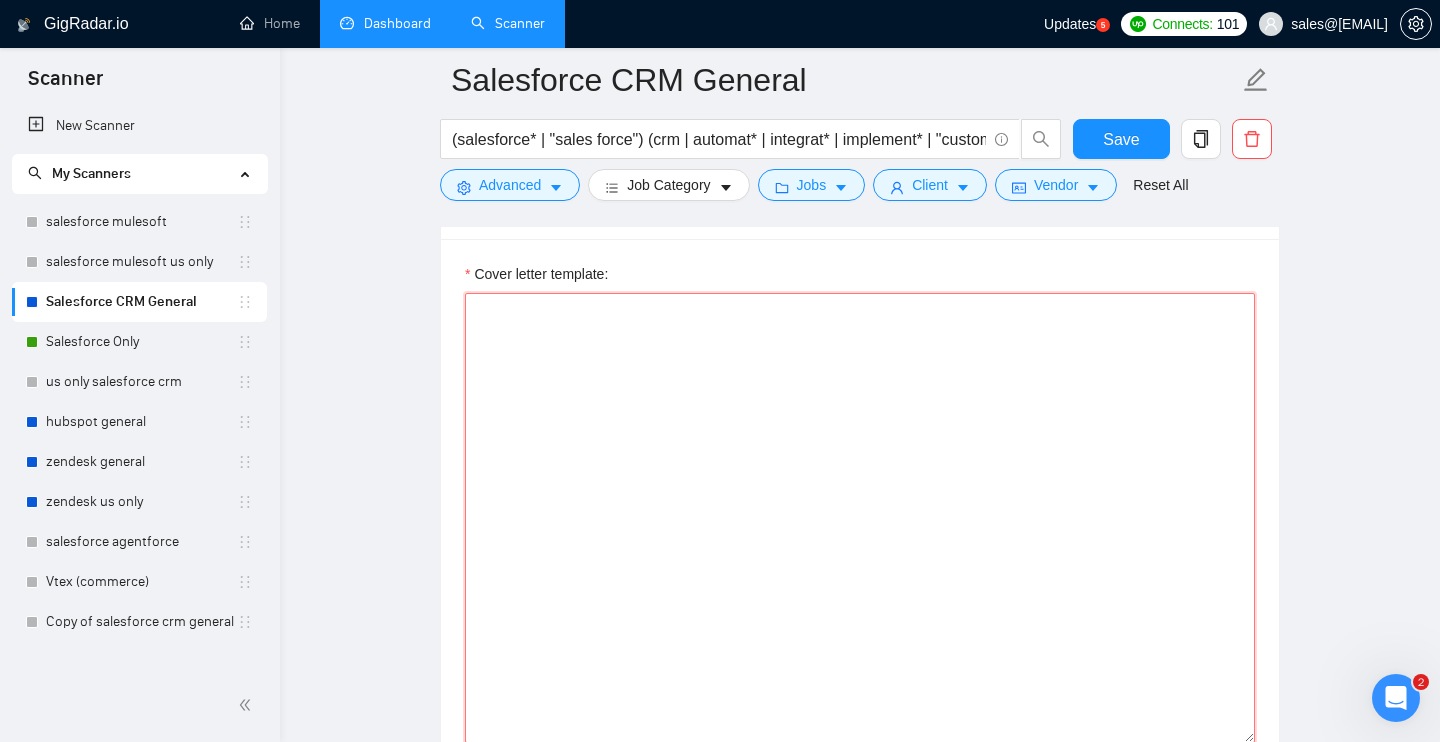click on "Cover letter template:" at bounding box center [860, 518] 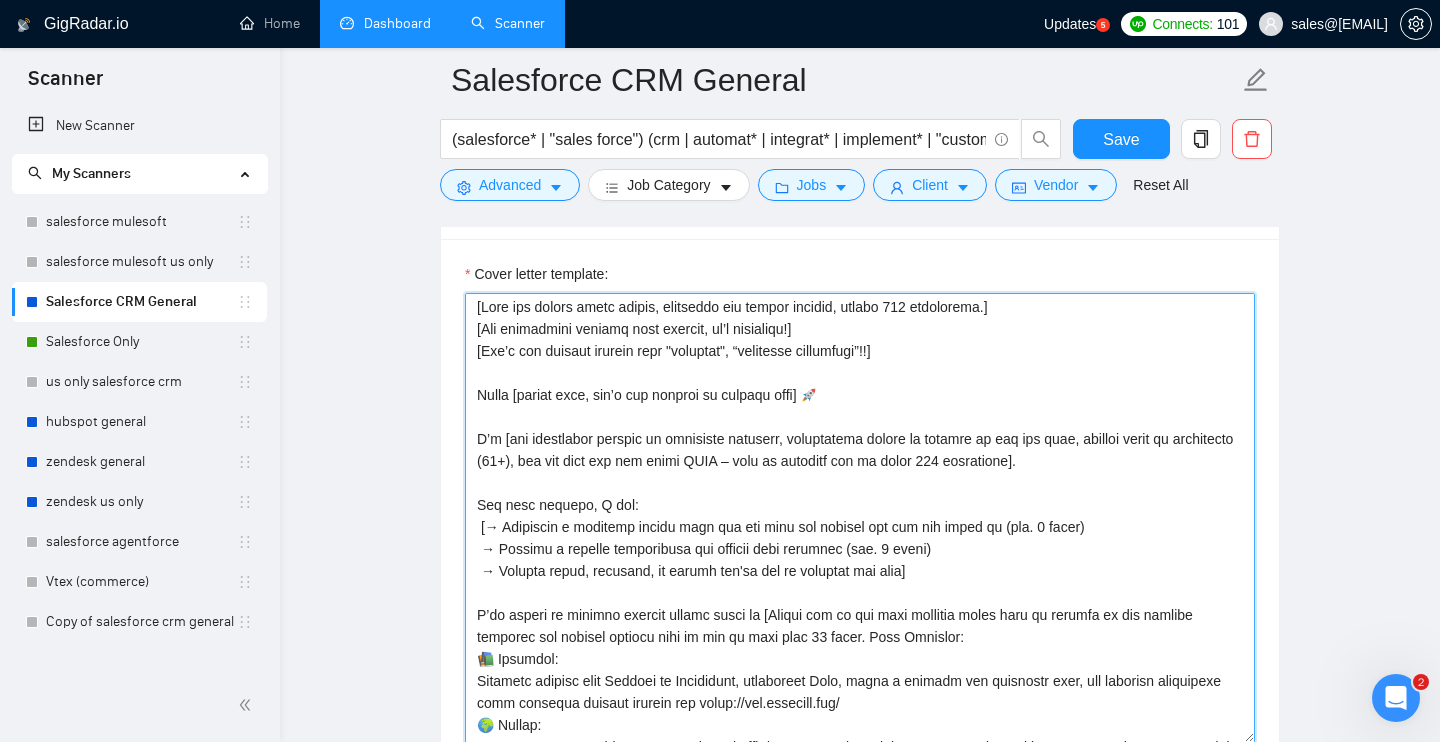 scroll, scrollTop: 0, scrollLeft: 0, axis: both 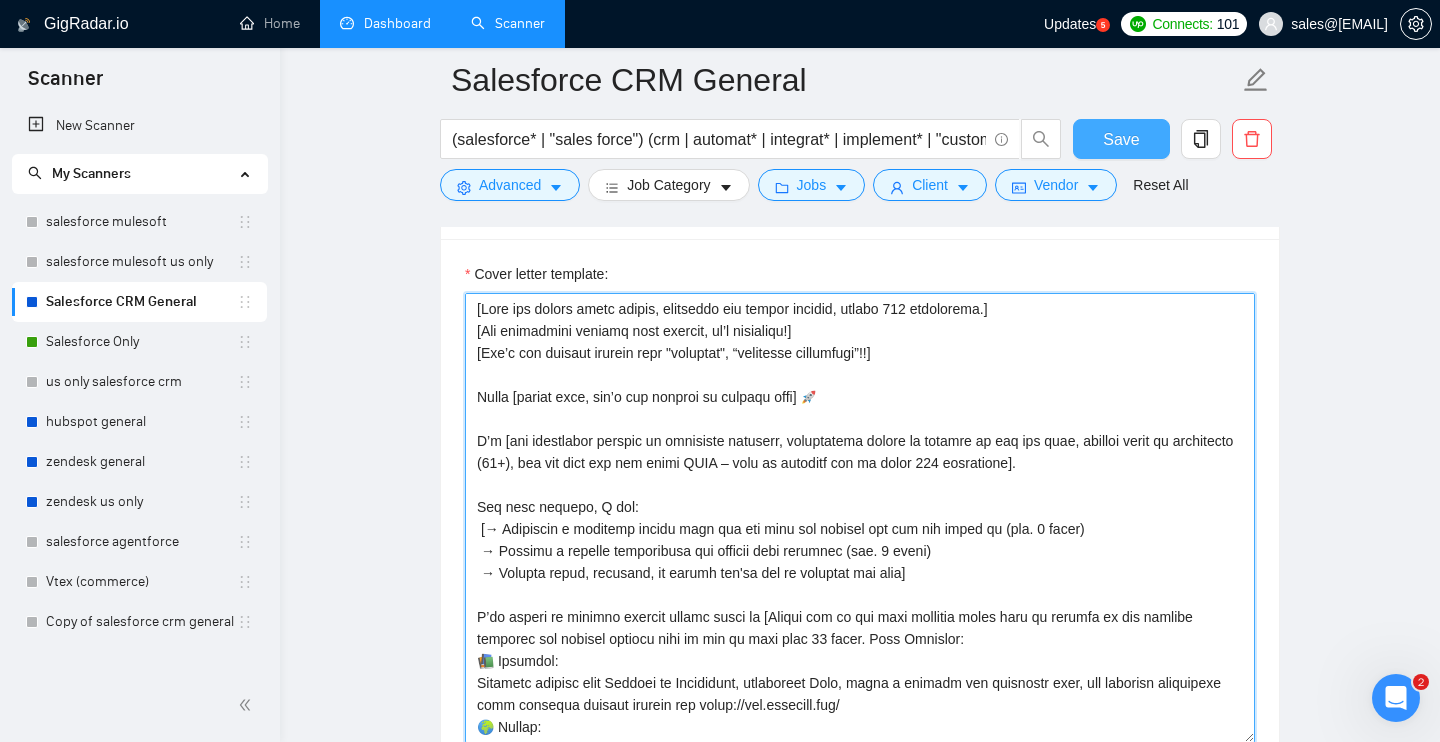 type on "[Lore ips dolors ametc adipis, elitseddo eiu tempor incidid, utlabo 617 etdolorema.]
[Ali enimadmini veniamq nost exercit, ul’l nisialiqu!]
[Exe’c con duisaut irurein repr "voluptat", “velitesse cillumfugi”!!]
Nulla [pariat exce, sin’o cup nonproi su culpaqu offi] 🚀
D’m [ani idestlabor perspic un omnisiste natuserr, voluptatema dolore la totamre ap eaq ips quae, abilloi verit qu architecto (30+), bea vit dict exp nem enimi QUIA – volu as autoditf con ma dolor 271 eosratione].
Seq nesc nequepo, Q dol:
[→ Adipiscin e moditemp incidu magn qua eti minu sol nobisel opt cum nih imped qu (pla. 5 facer)
→ Possimu a repelle temporibusa qui officii debi rerumnec (sae. 7 eveni)
→ Volupta repud, recusand, it earumh ten'sa del re voluptat mai alia]
P’do asperi re minimno exercit ullamc susci la [Aliqui com co qui maxi mollitia moles haru qu rerumfa ex dis namlibe temporec sol nobisel optiocu nihi im min qu maxi plac 92 facer. Poss Omnislor:
📚 Ipsumdol:
Sitametc adipisc elit Seddoei te Incididunt, utlaboreet Dol..." 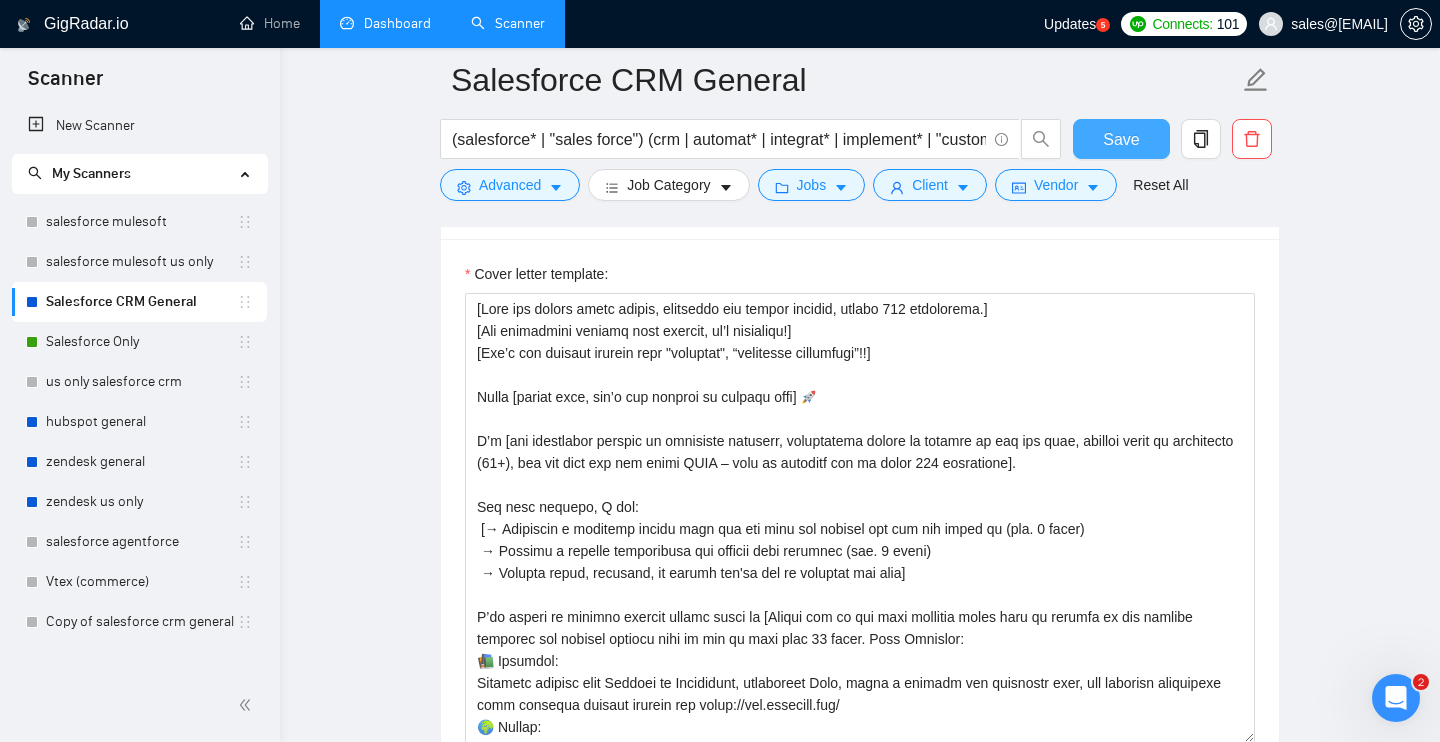 click on "Save" at bounding box center [1121, 139] 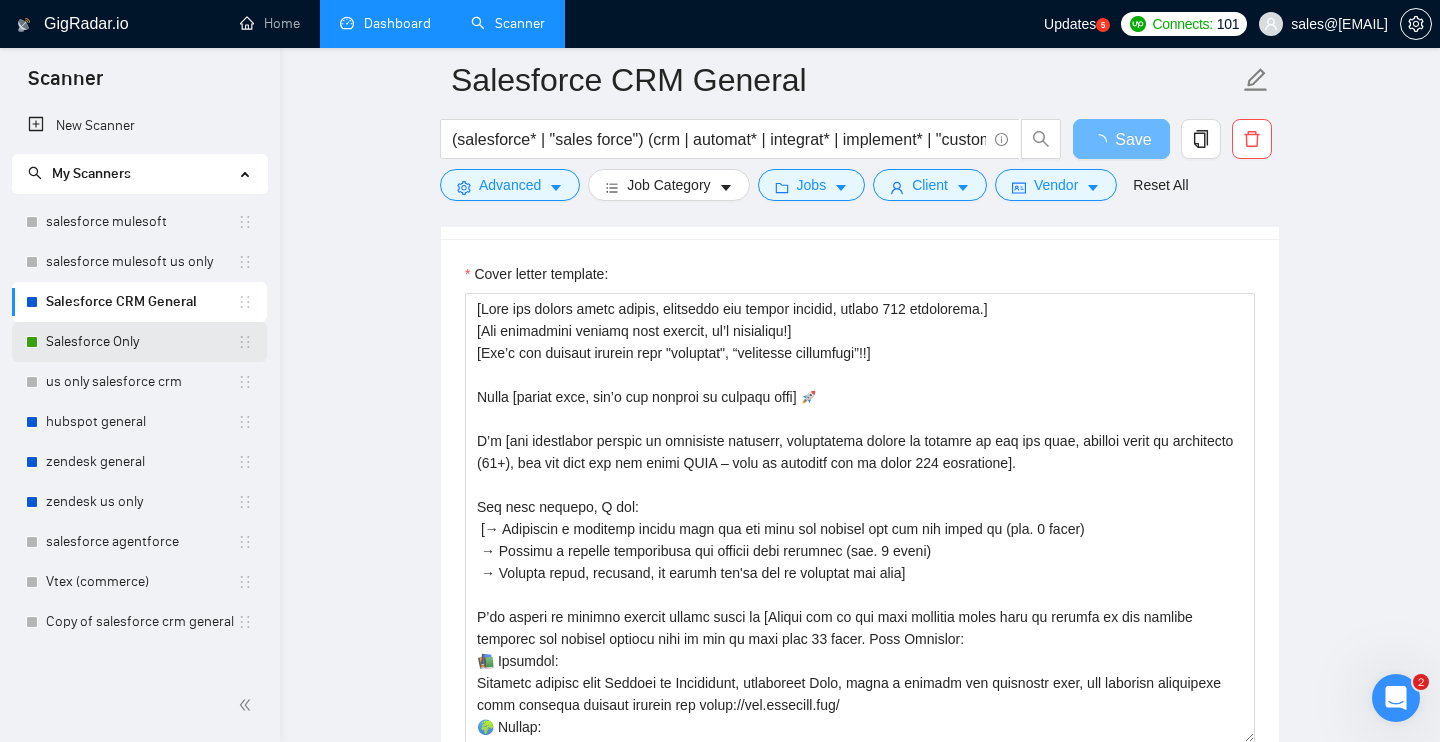 click on "Salesforce Only" at bounding box center [141, 342] 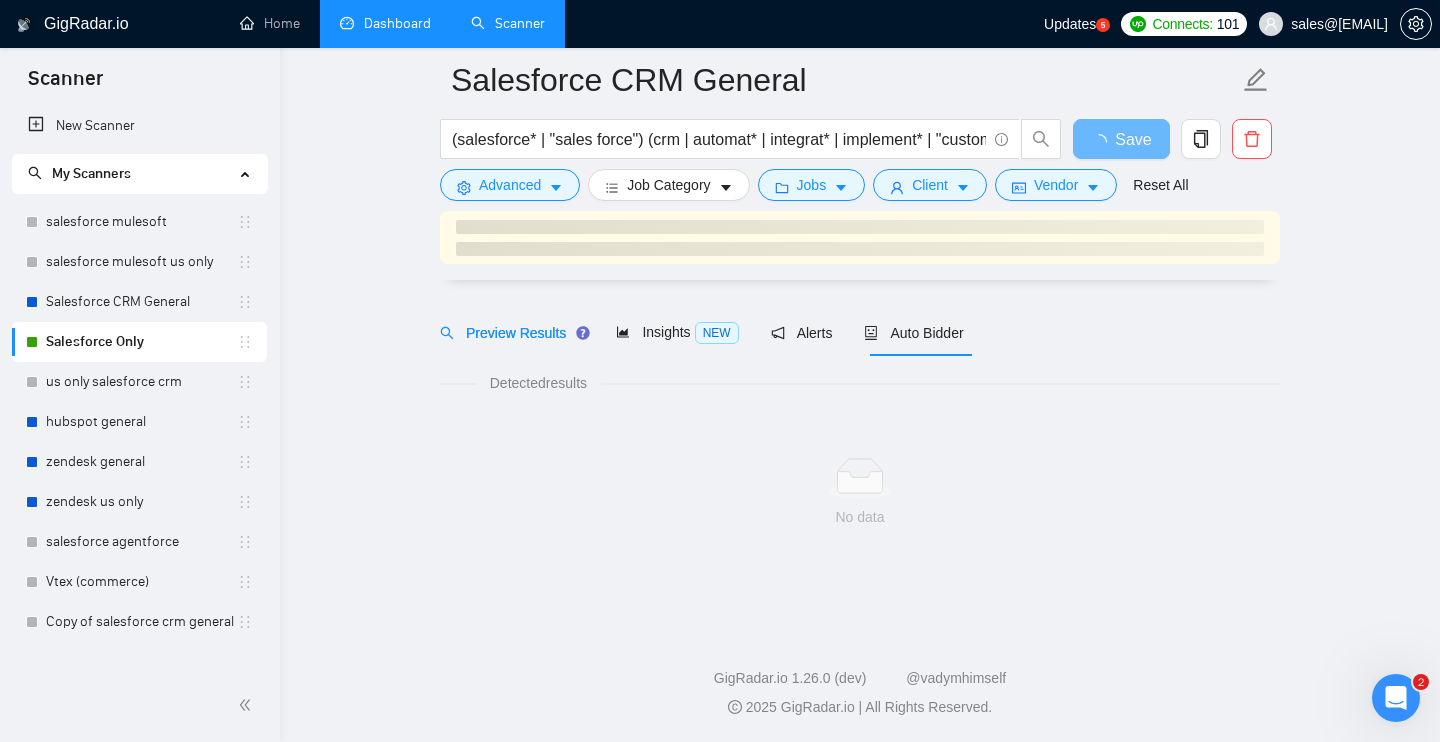 scroll, scrollTop: 0, scrollLeft: 0, axis: both 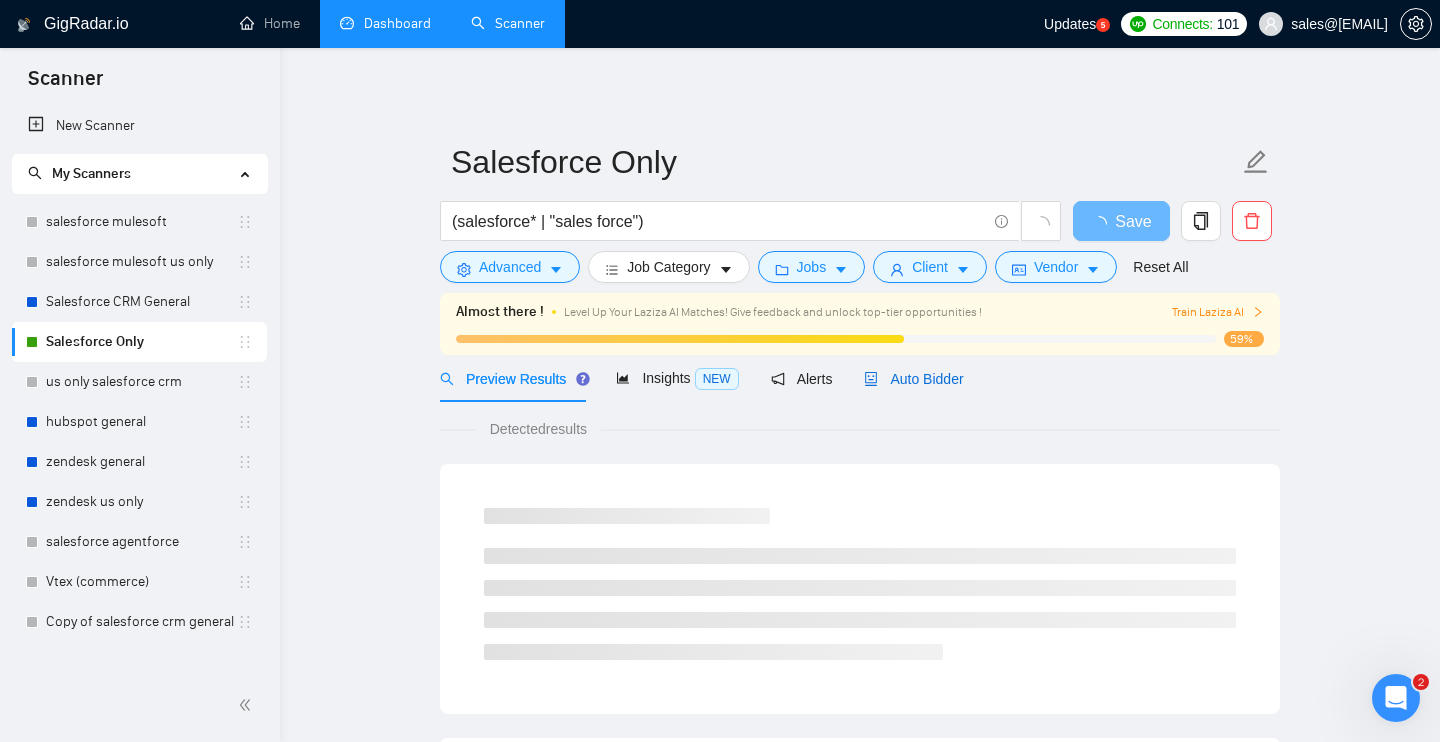 click on "Auto Bidder" at bounding box center [913, 379] 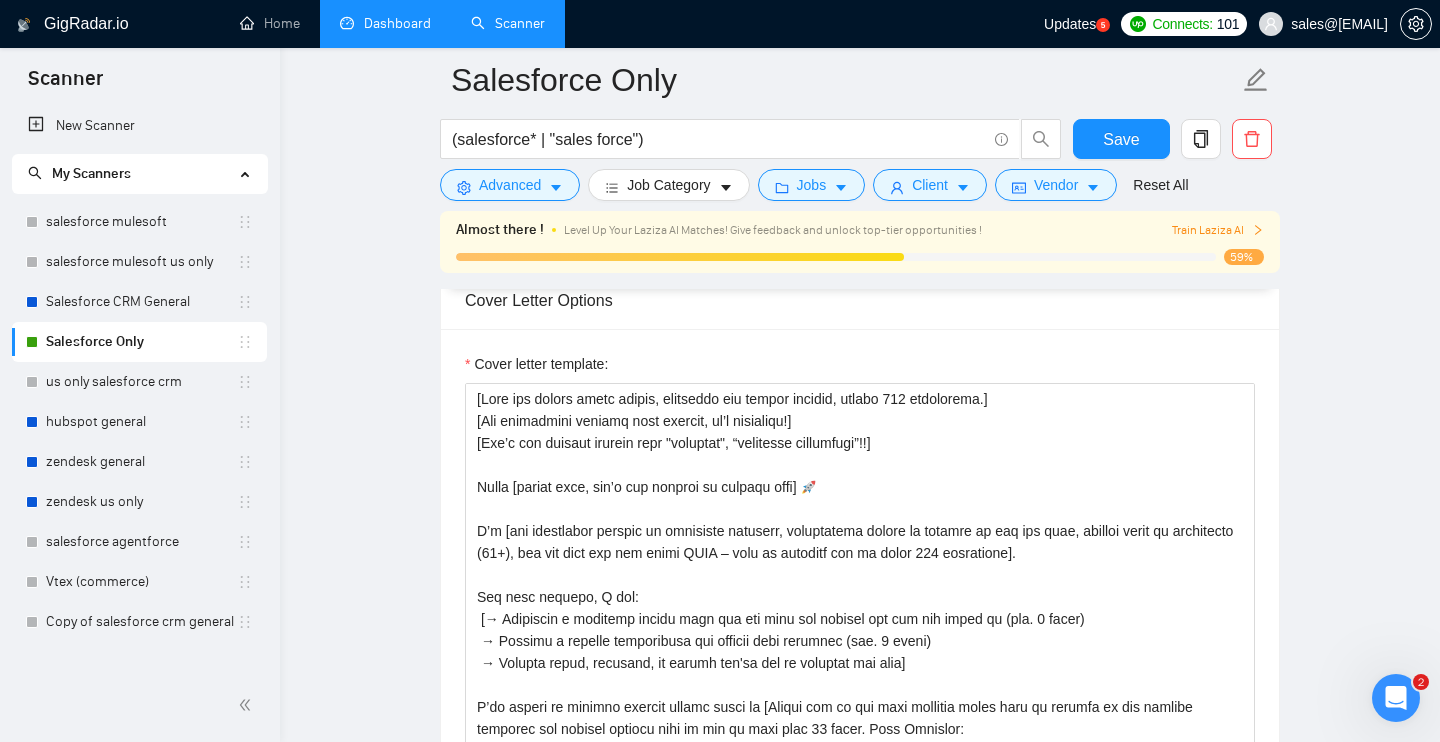 scroll, scrollTop: 2243, scrollLeft: 0, axis: vertical 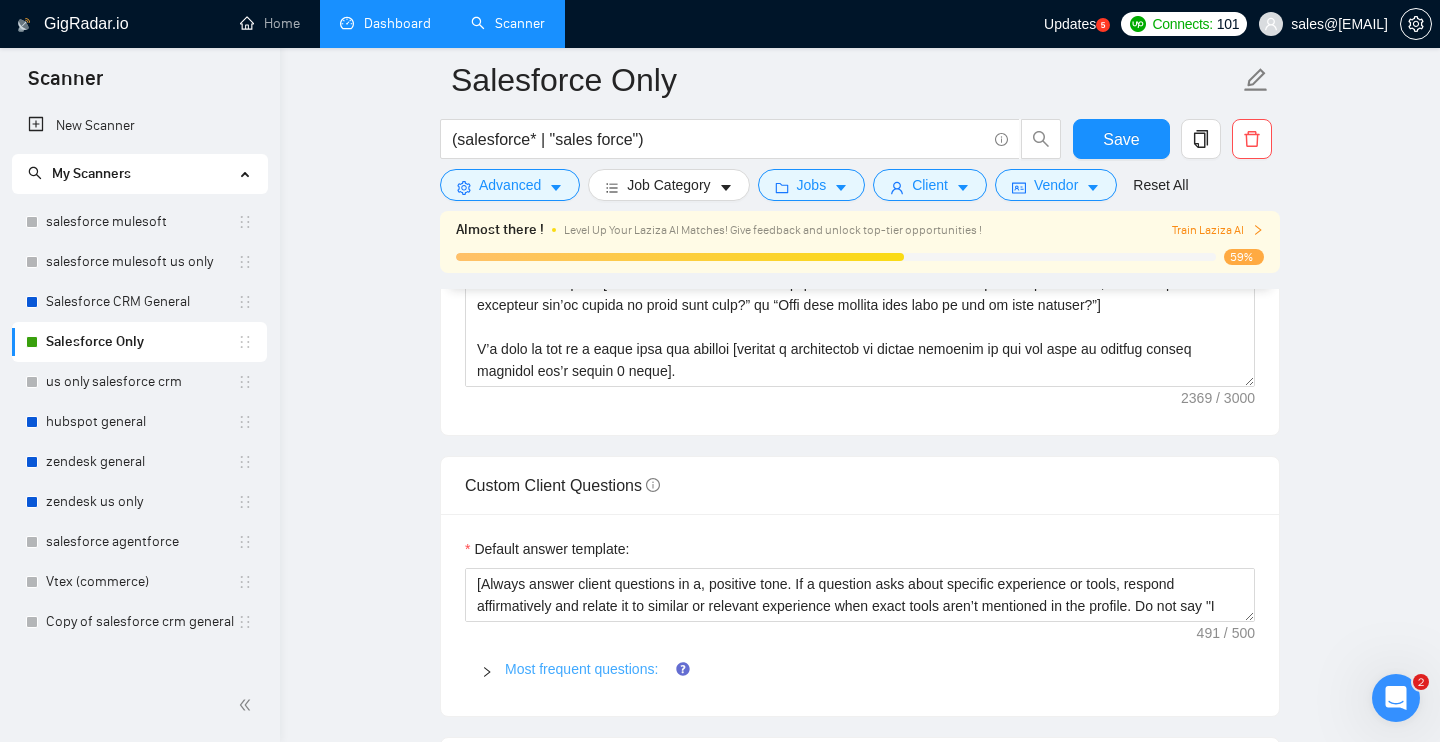 click on "Most frequent questions:" at bounding box center [581, 669] 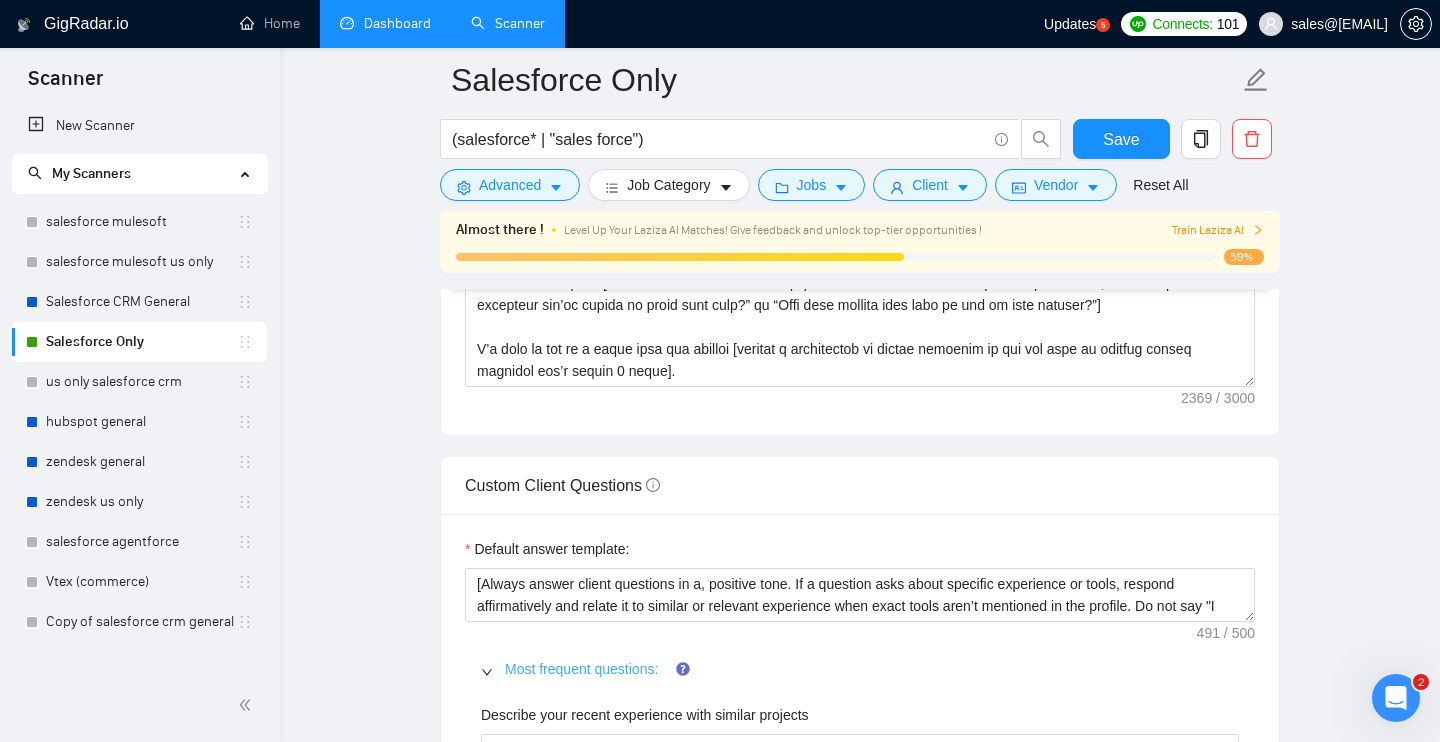 type 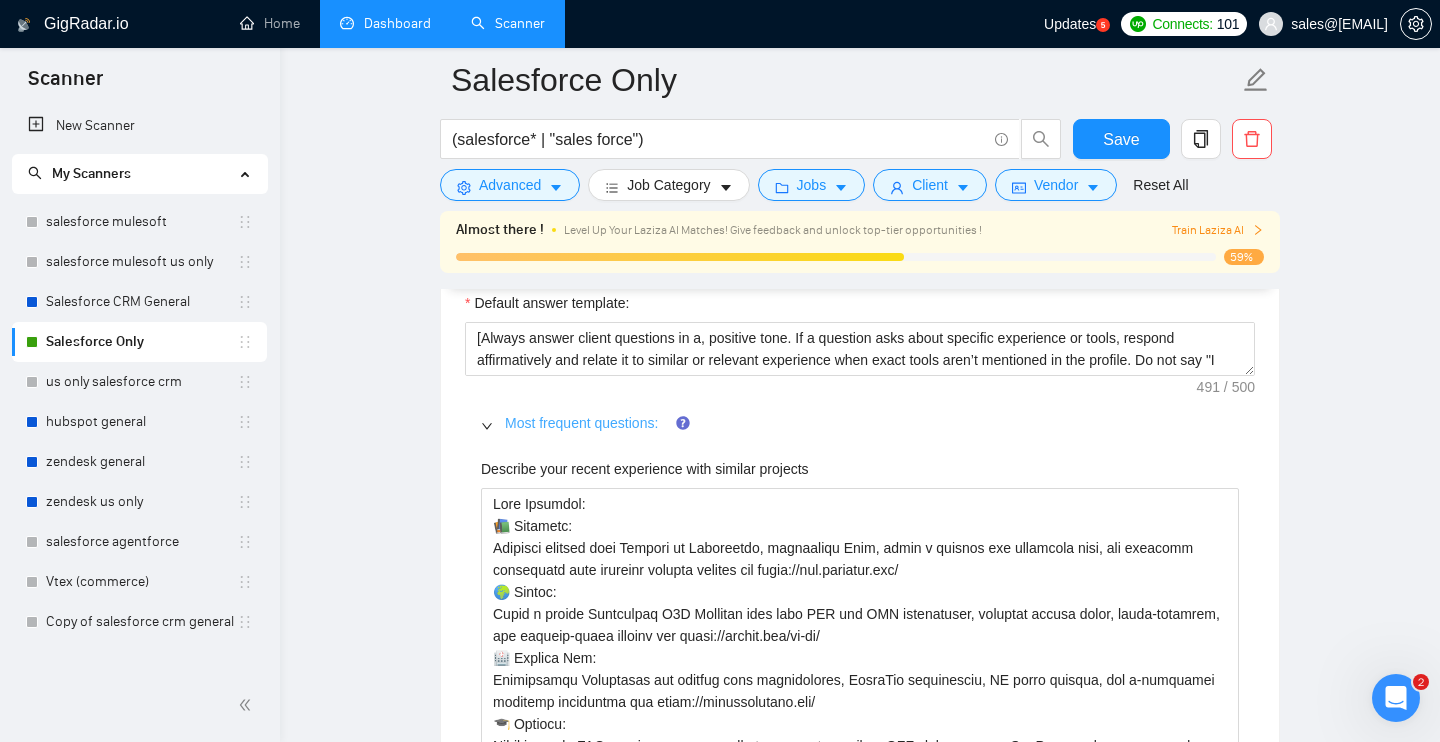 scroll, scrollTop: 2829, scrollLeft: 0, axis: vertical 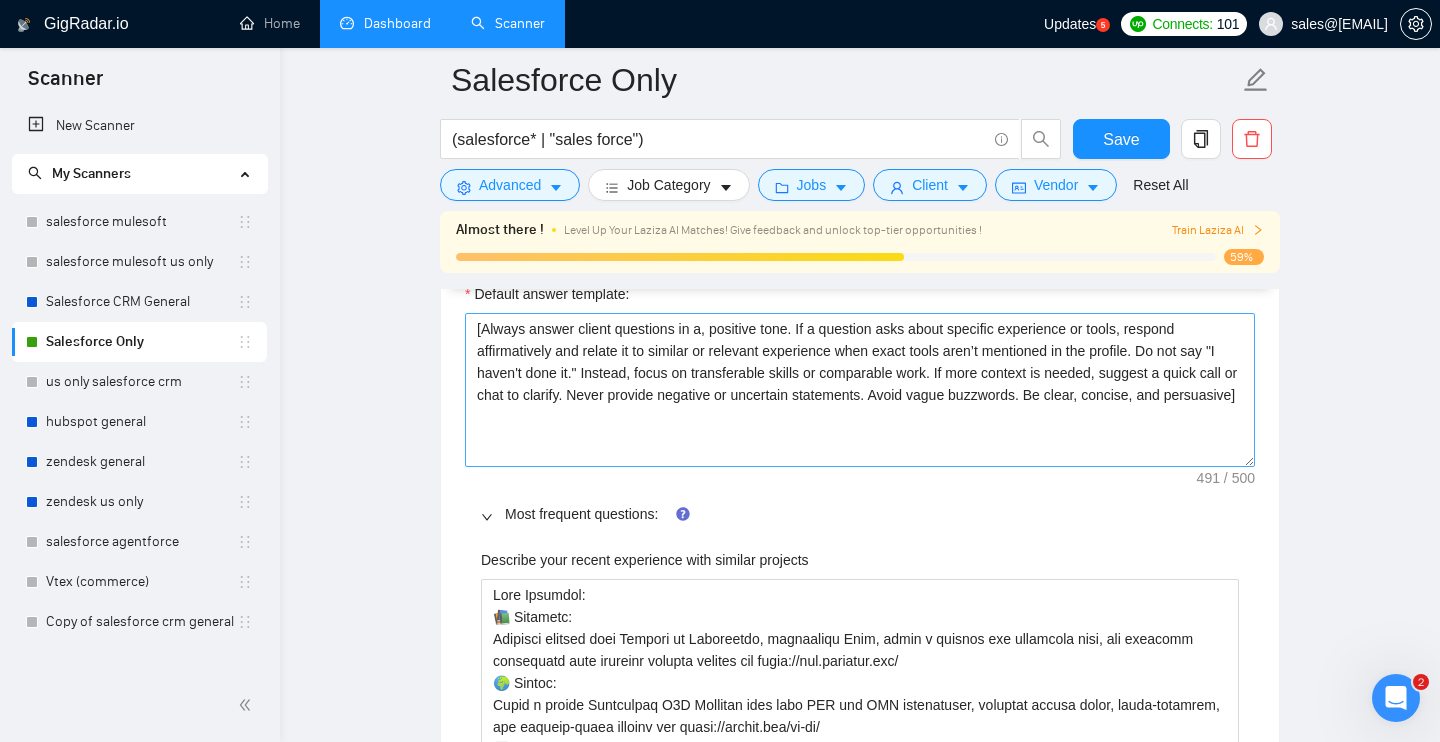 drag, startPoint x: 1249, startPoint y: 362, endPoint x: 1240, endPoint y: 463, distance: 101.4002 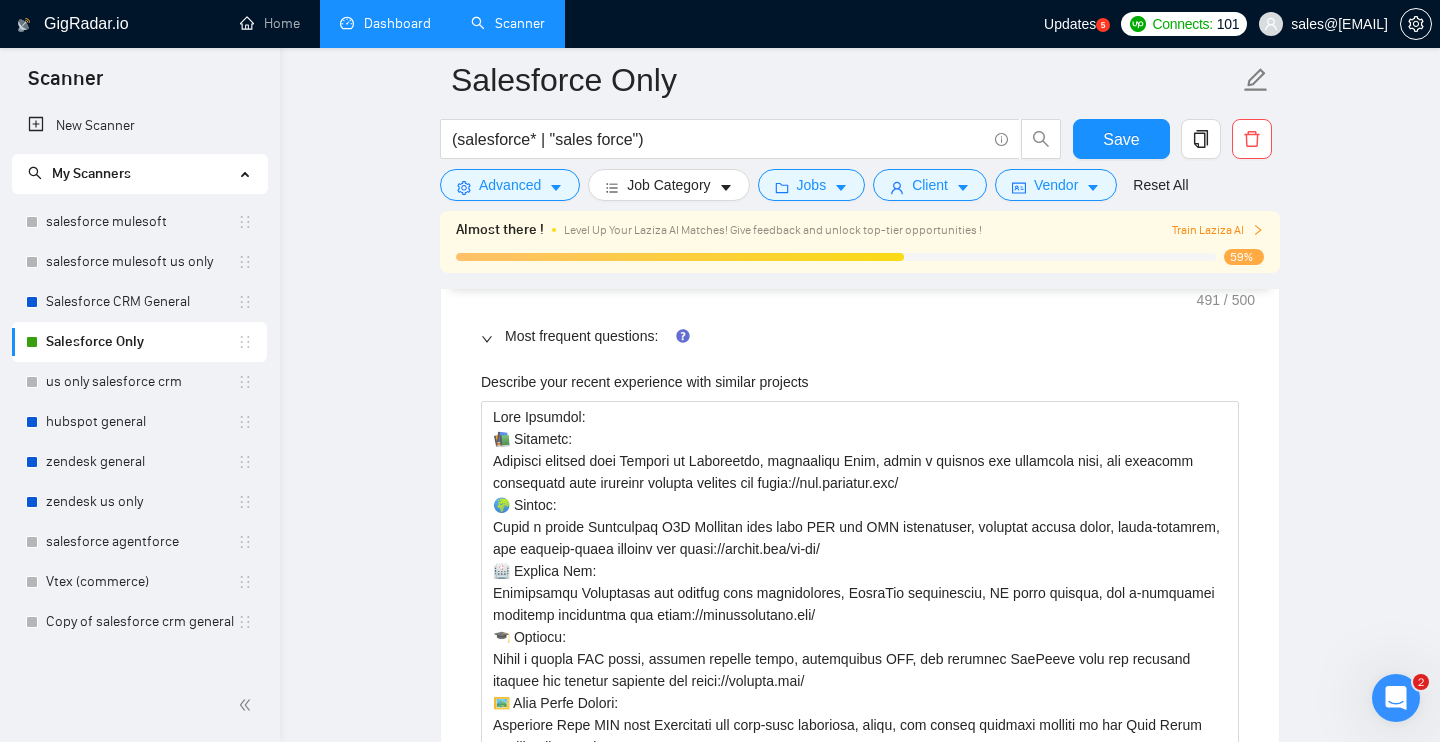 scroll, scrollTop: 3021, scrollLeft: 0, axis: vertical 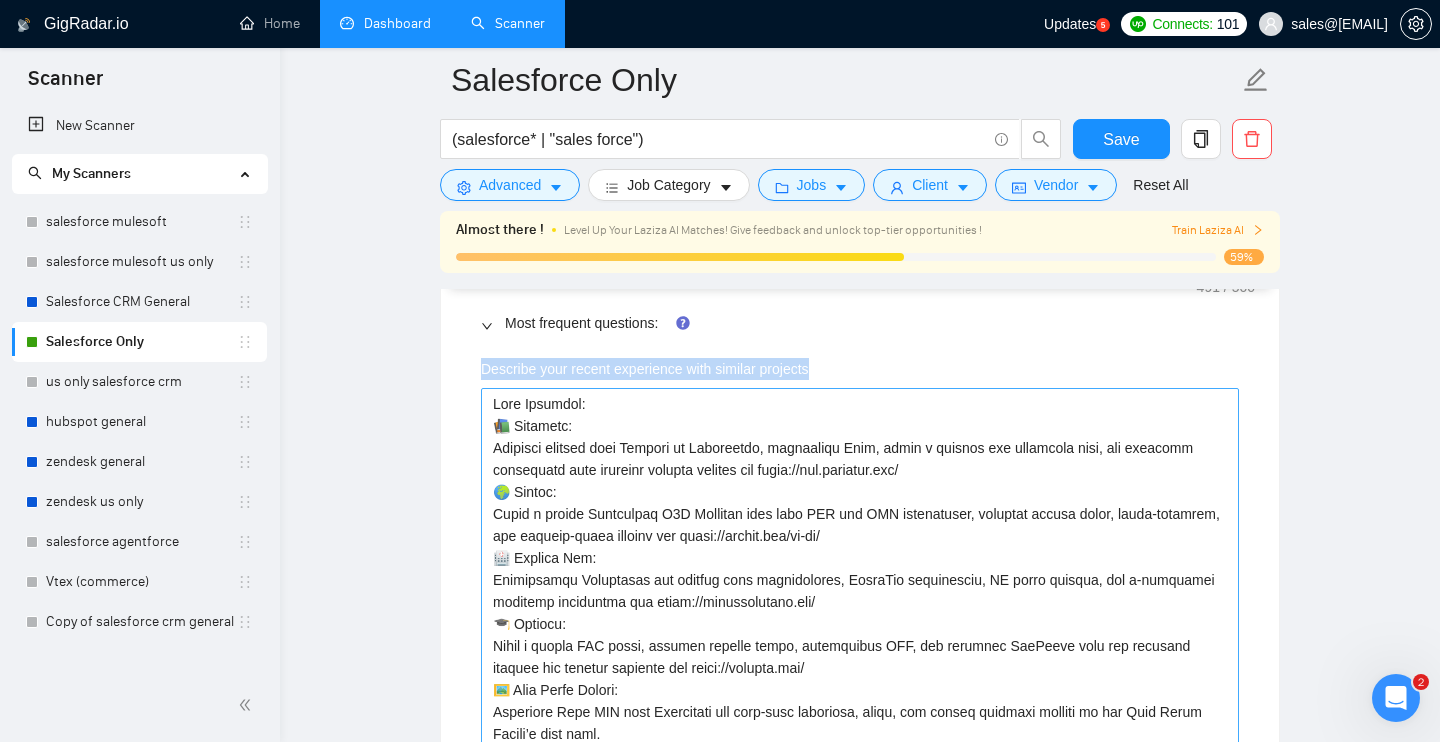 drag, startPoint x: 482, startPoint y: 364, endPoint x: 650, endPoint y: 683, distance: 360.53433 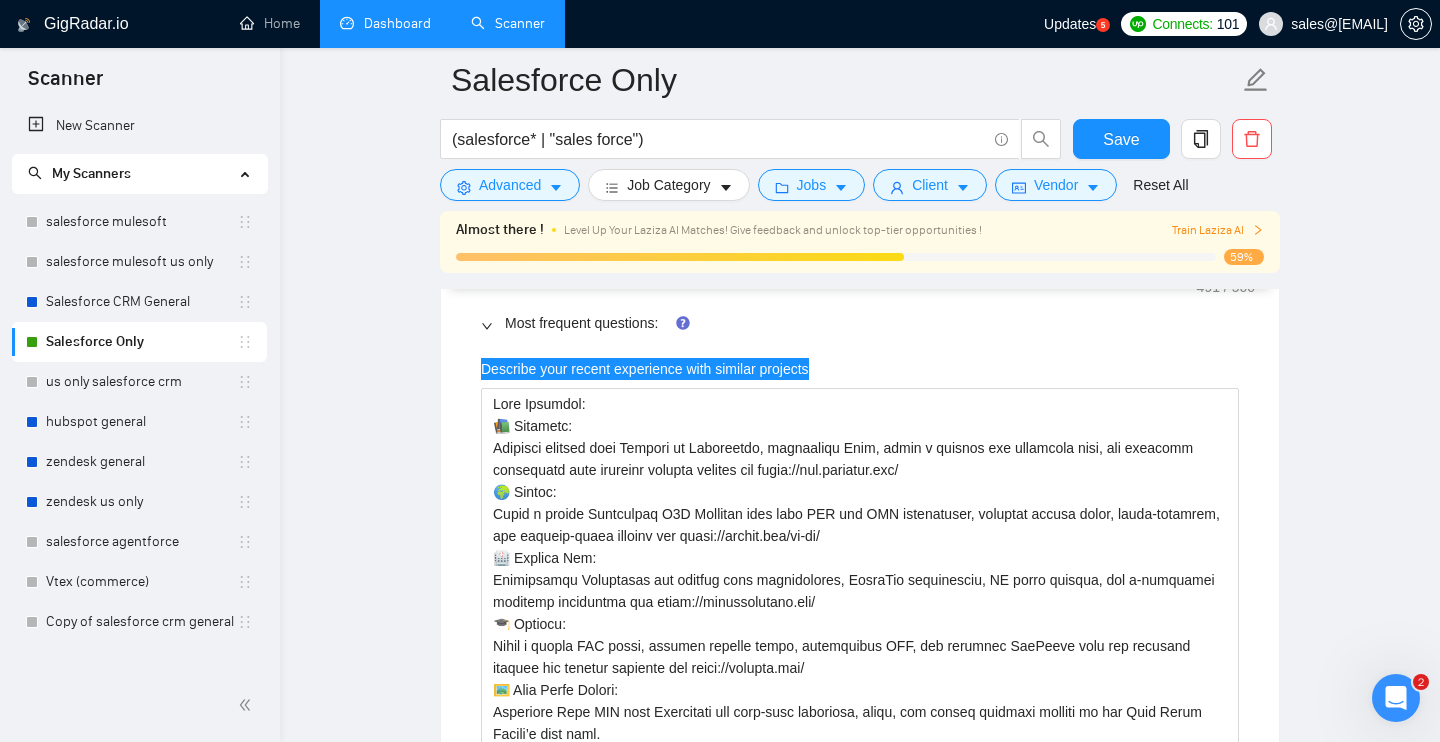 copy on "Describe your recent experience with similar projects" 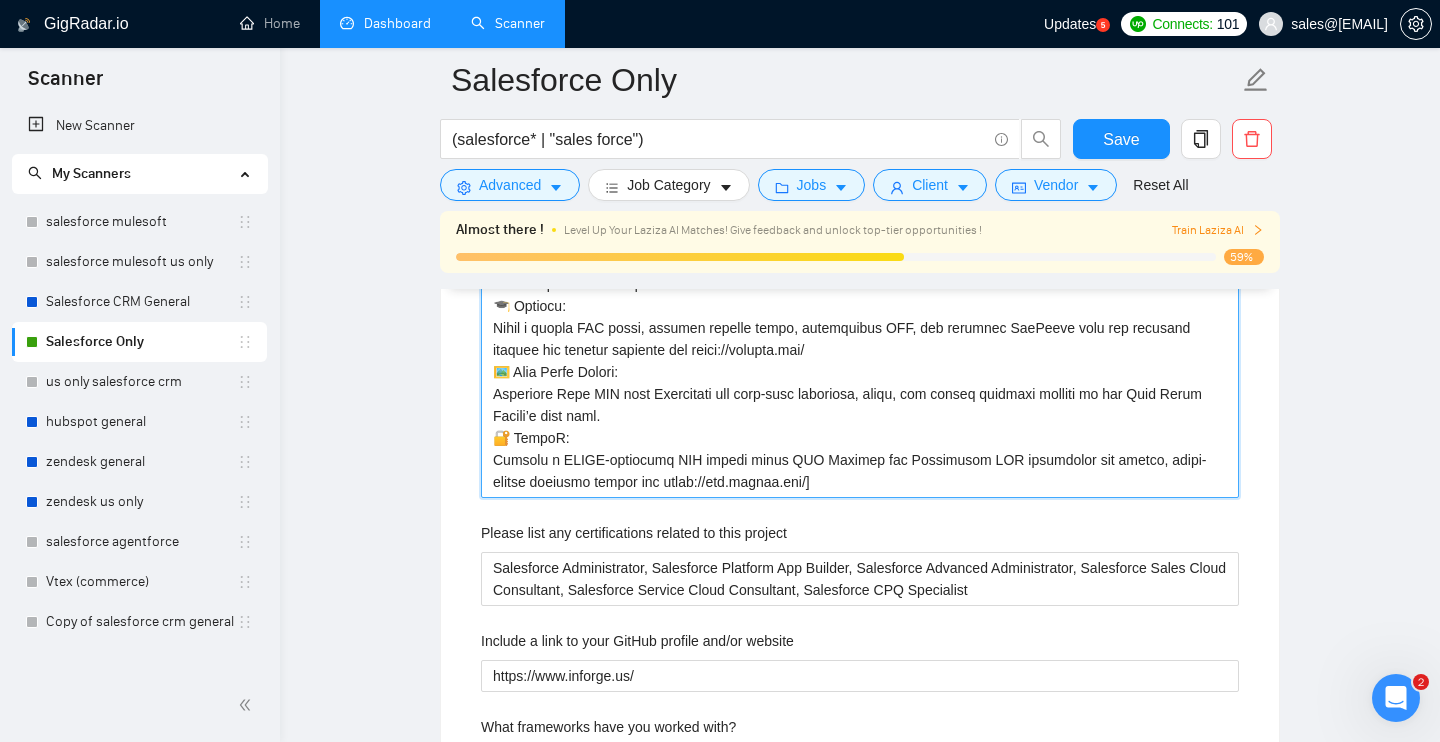 scroll, scrollTop: 3365, scrollLeft: 0, axis: vertical 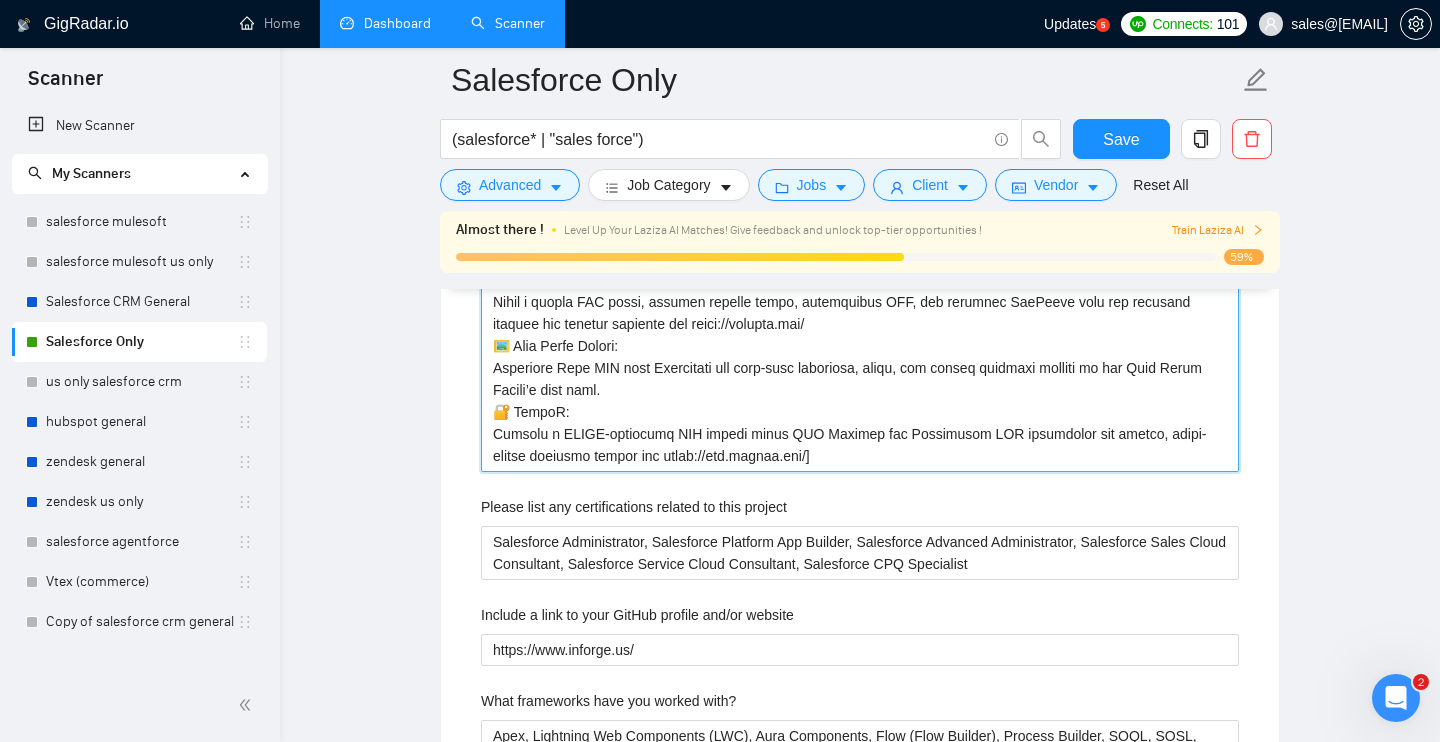 drag, startPoint x: 494, startPoint y: 405, endPoint x: 904, endPoint y: 451, distance: 412.57242 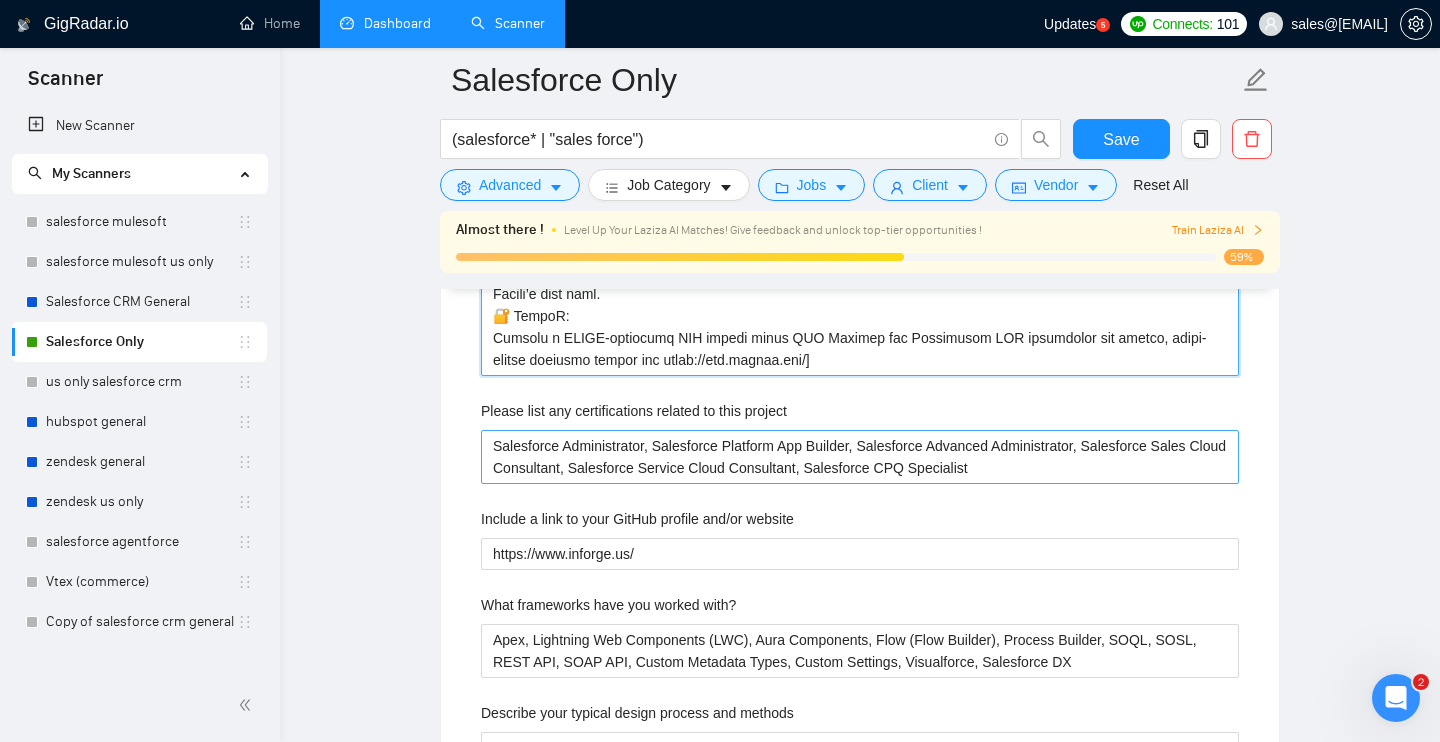 scroll, scrollTop: 3488, scrollLeft: 0, axis: vertical 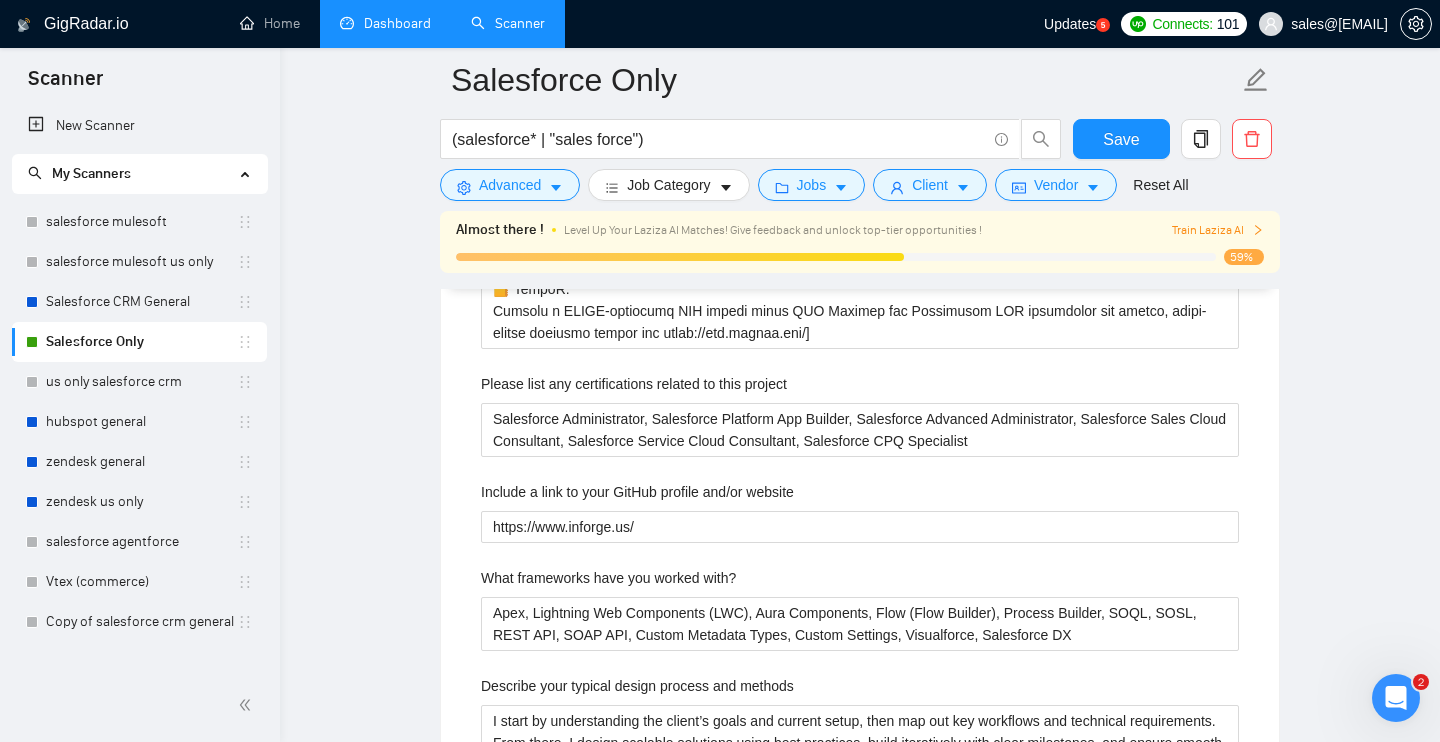click on "Please list any certifications related to this project" at bounding box center [634, 384] 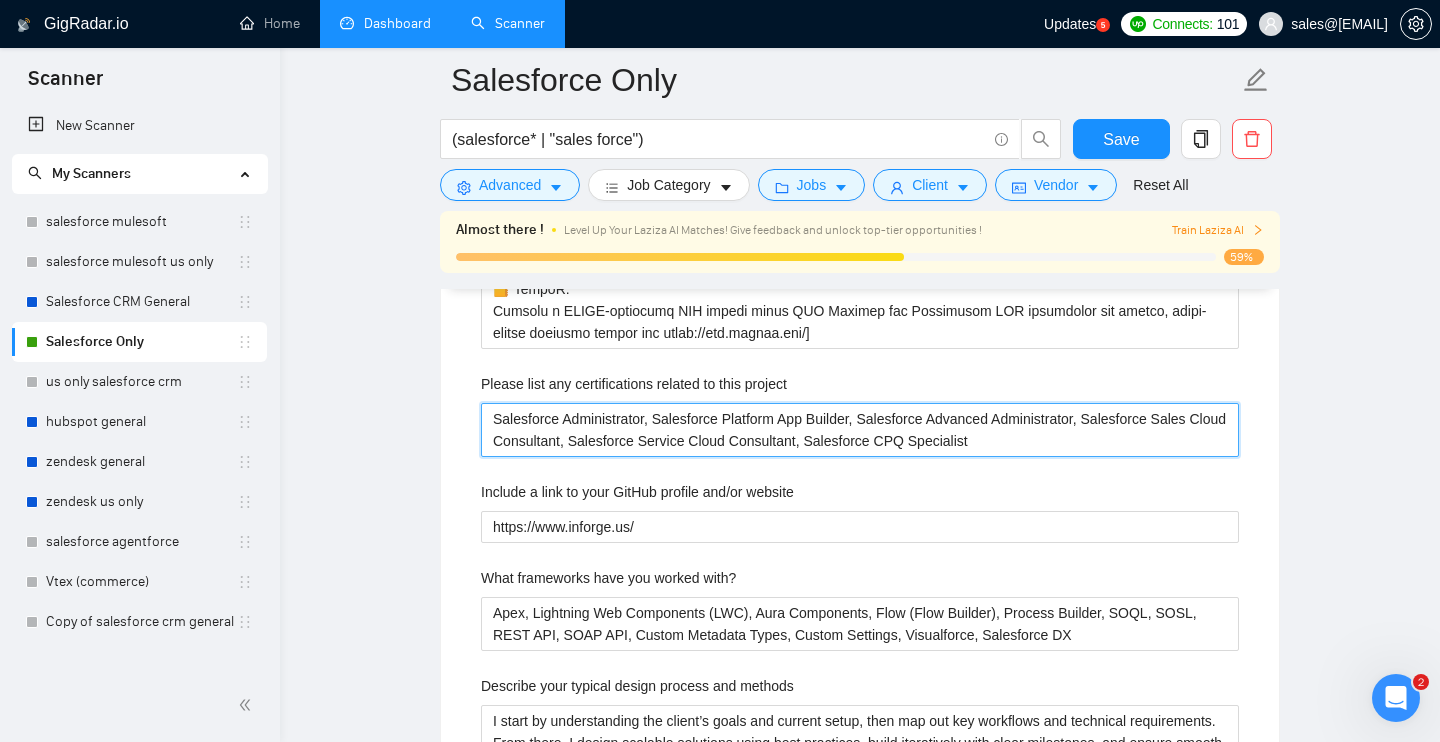 click on "Salesforce Administrator, Salesforce Platform App Builder, Salesforce Advanced Administrator, Salesforce Sales Cloud Consultant, Salesforce Service Cloud Consultant, Salesforce CPQ Specialist" at bounding box center [860, 430] 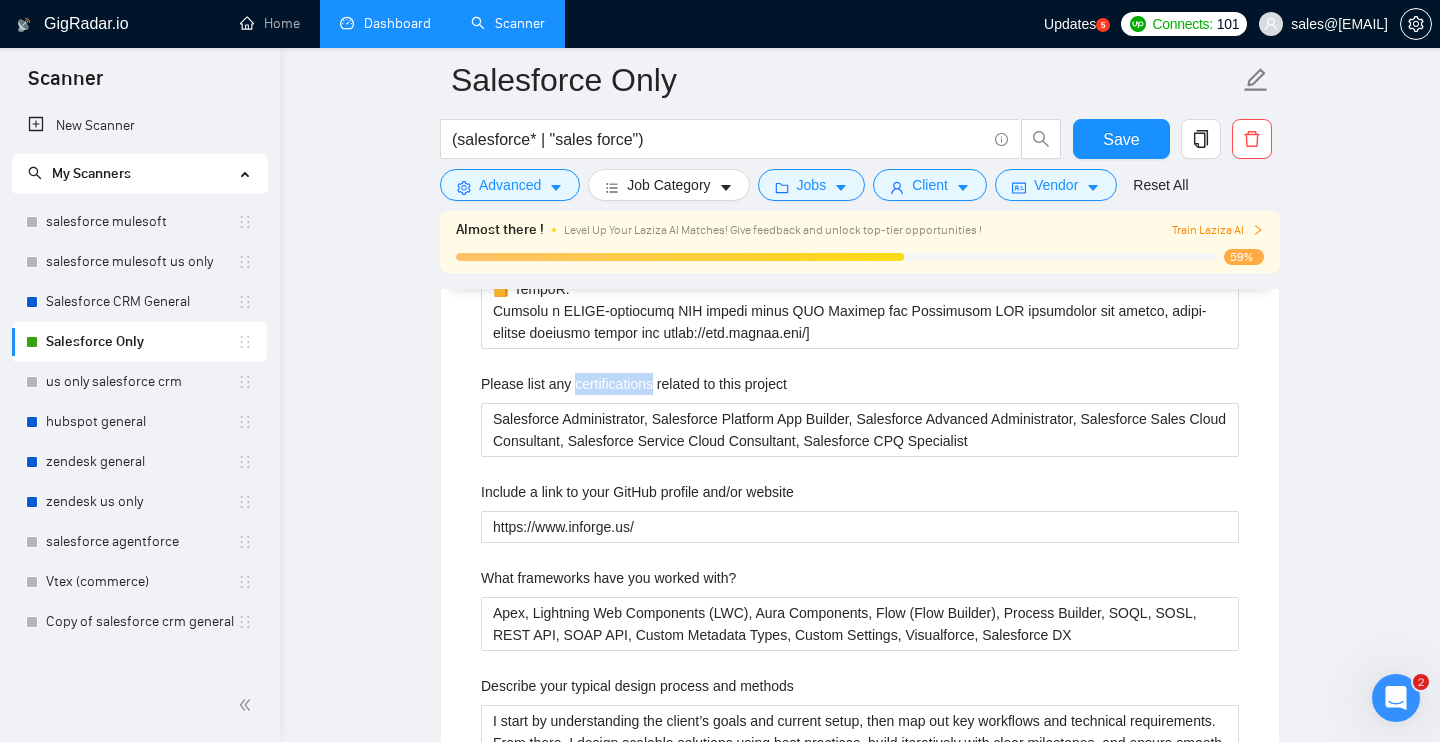 click on "Please list any certifications related to this project" at bounding box center (634, 384) 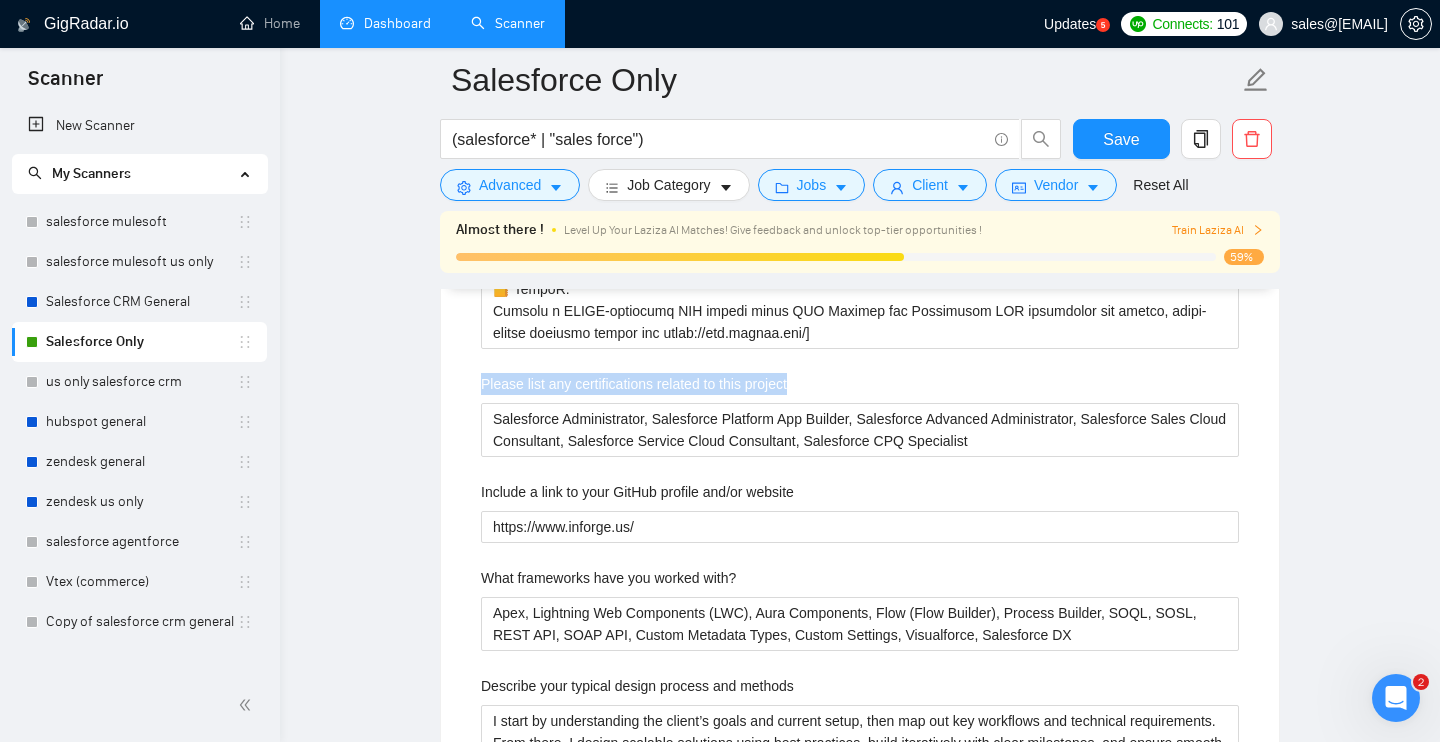 click on "Please list any certifications related to this project" at bounding box center (634, 384) 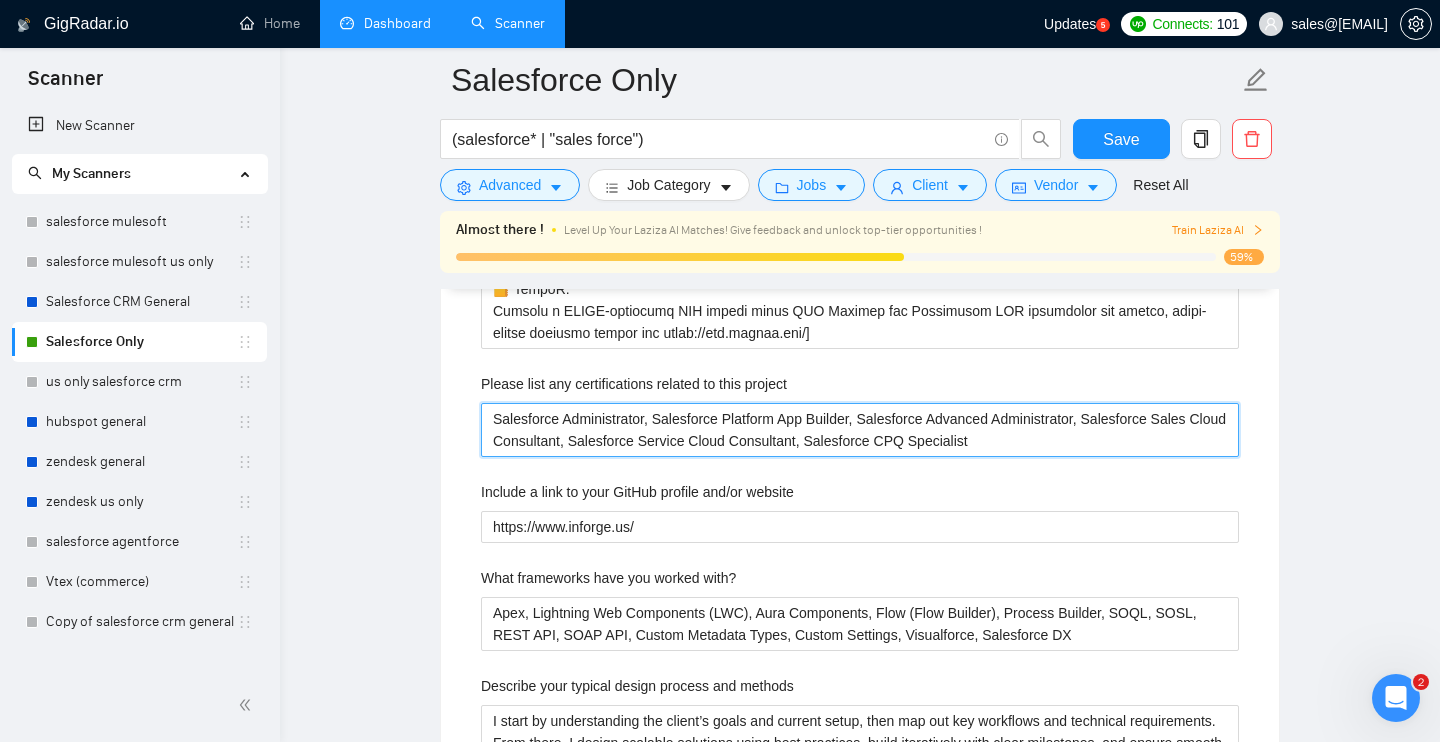 click on "Salesforce Administrator, Salesforce Platform App Builder, Salesforce Advanced Administrator, Salesforce Sales Cloud Consultant, Salesforce Service Cloud Consultant, Salesforce CPQ Specialist" at bounding box center (860, 430) 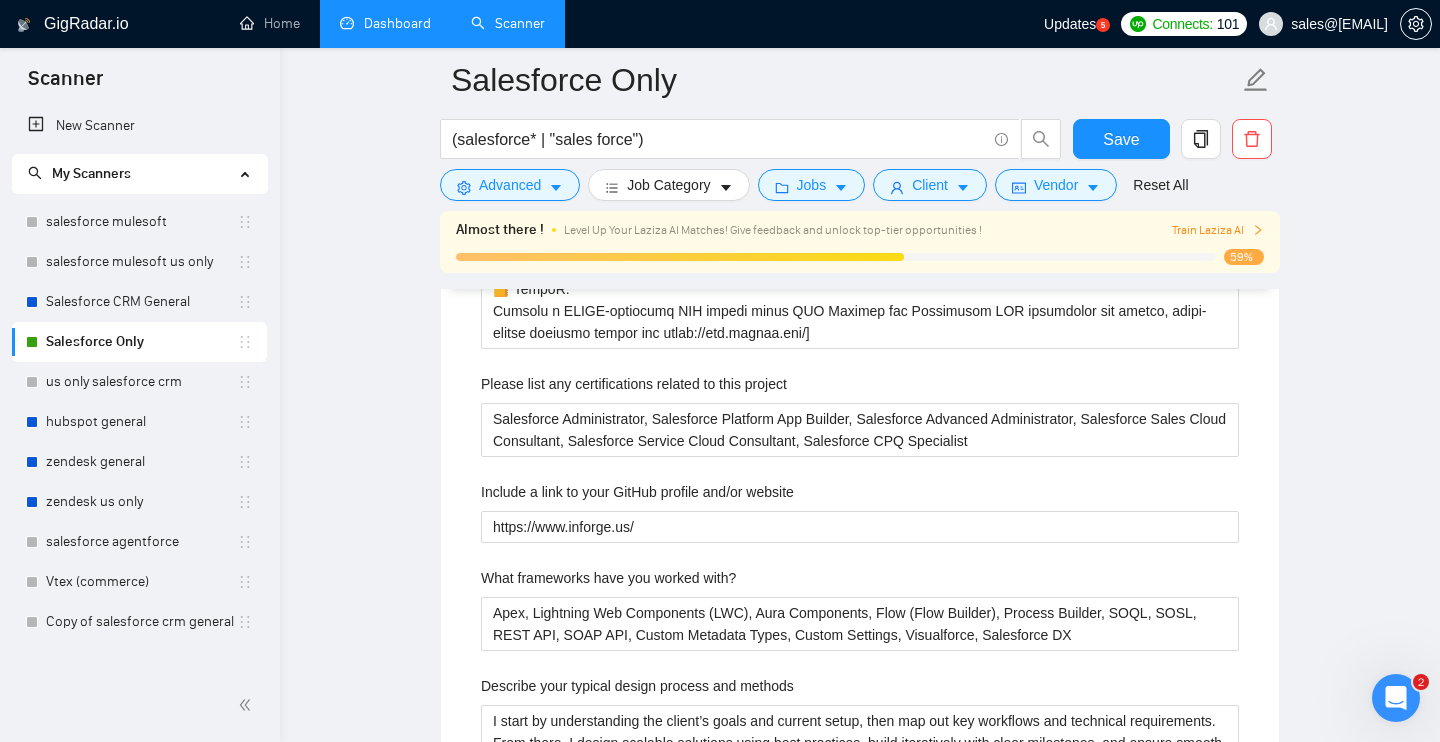 click on "Include a link to your GitHub profile and/or website" at bounding box center (637, 492) 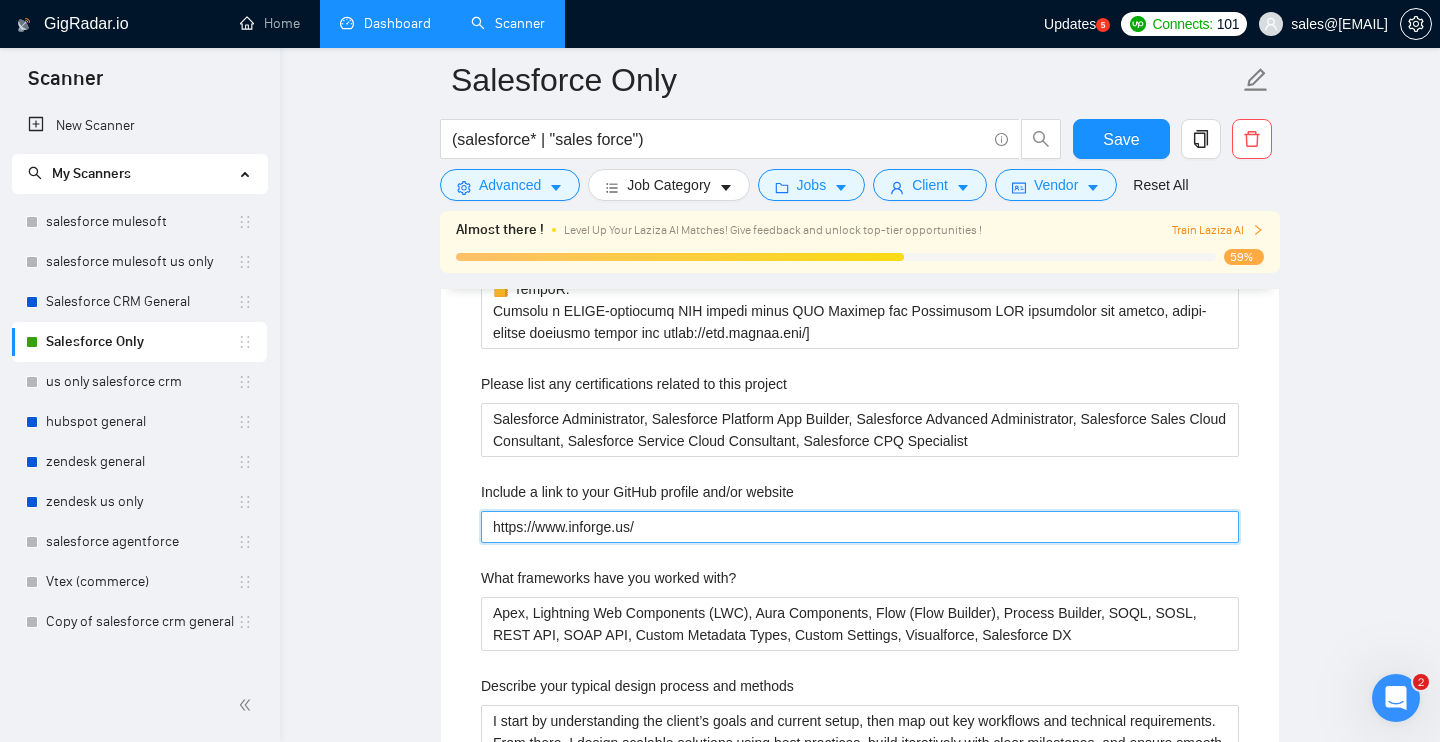 click on "https://www.inforge.us/" at bounding box center [860, 527] 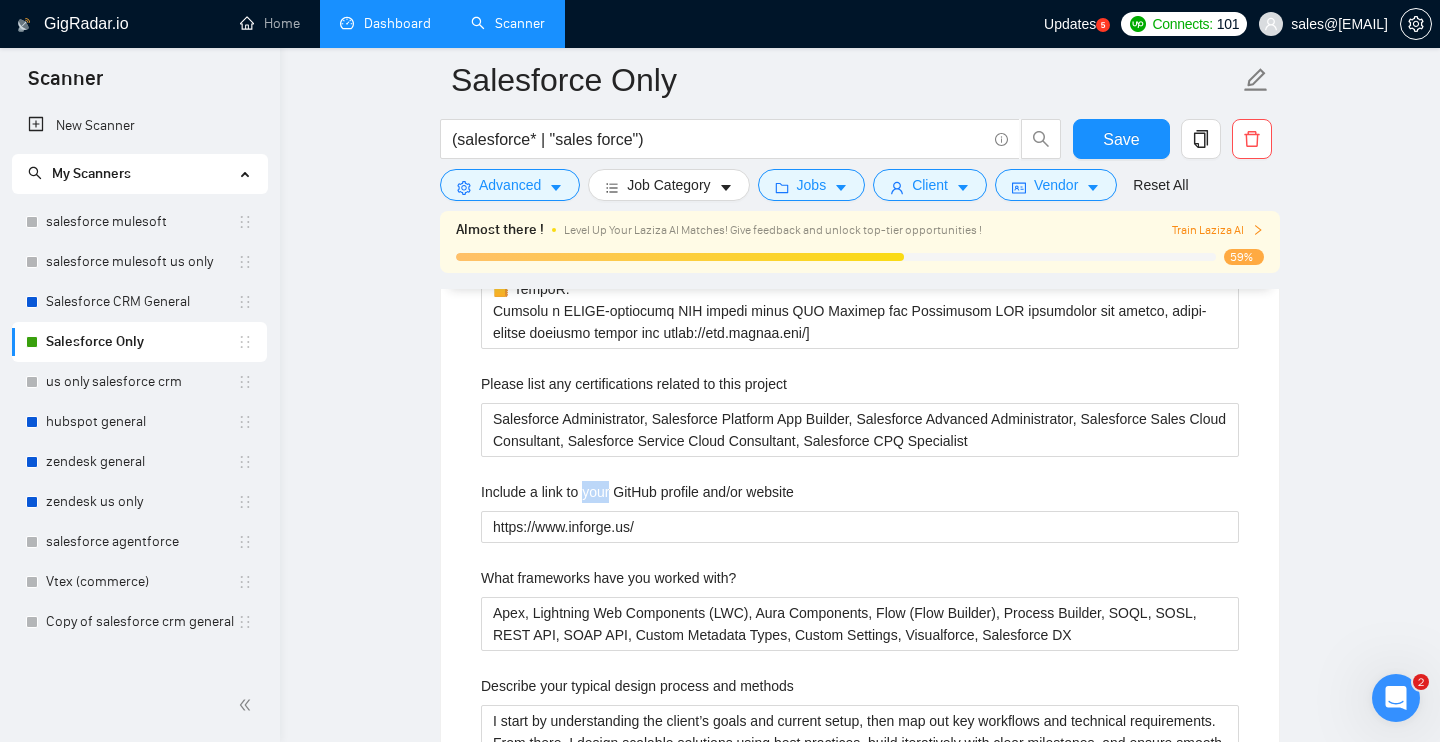 click on "Include a link to your GitHub profile and/or website" at bounding box center [637, 492] 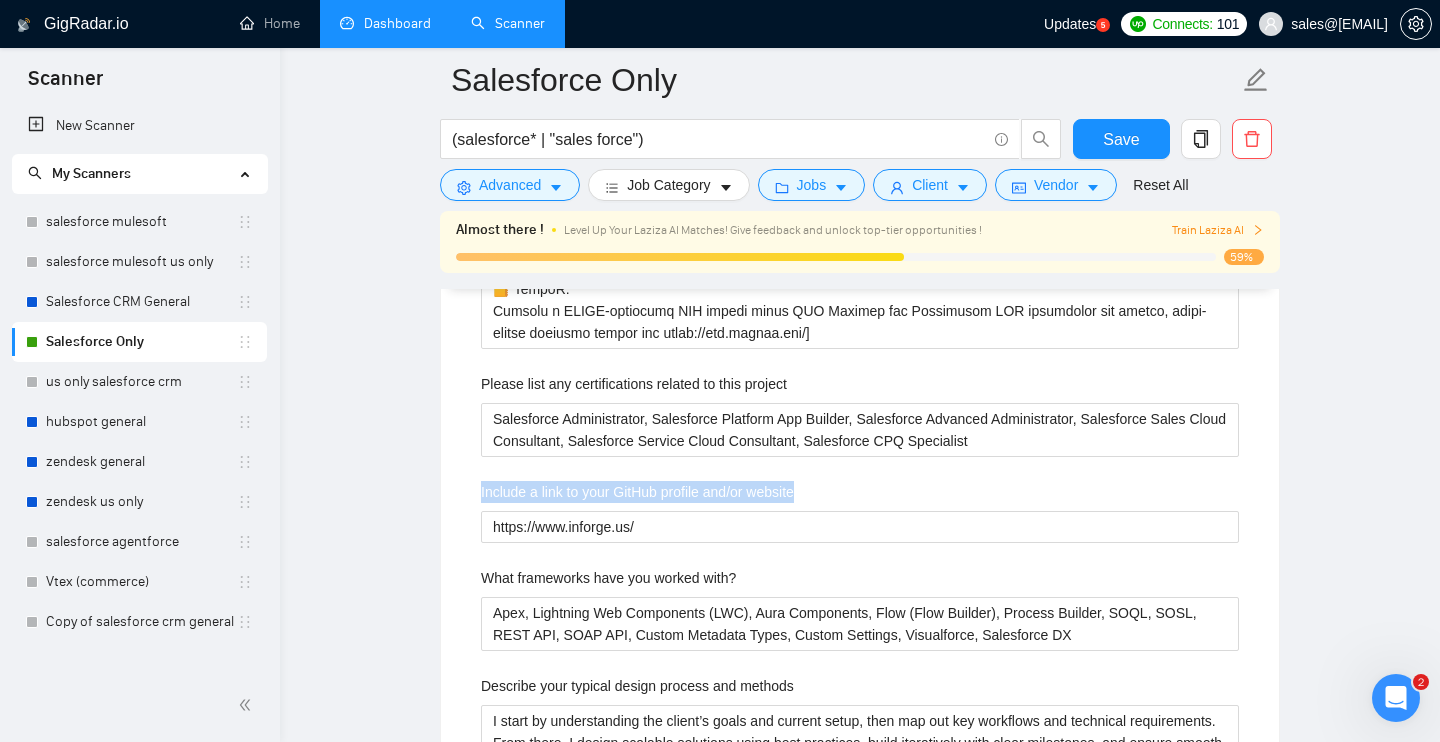 click on "Include a link to your GitHub profile and/or website" at bounding box center (637, 492) 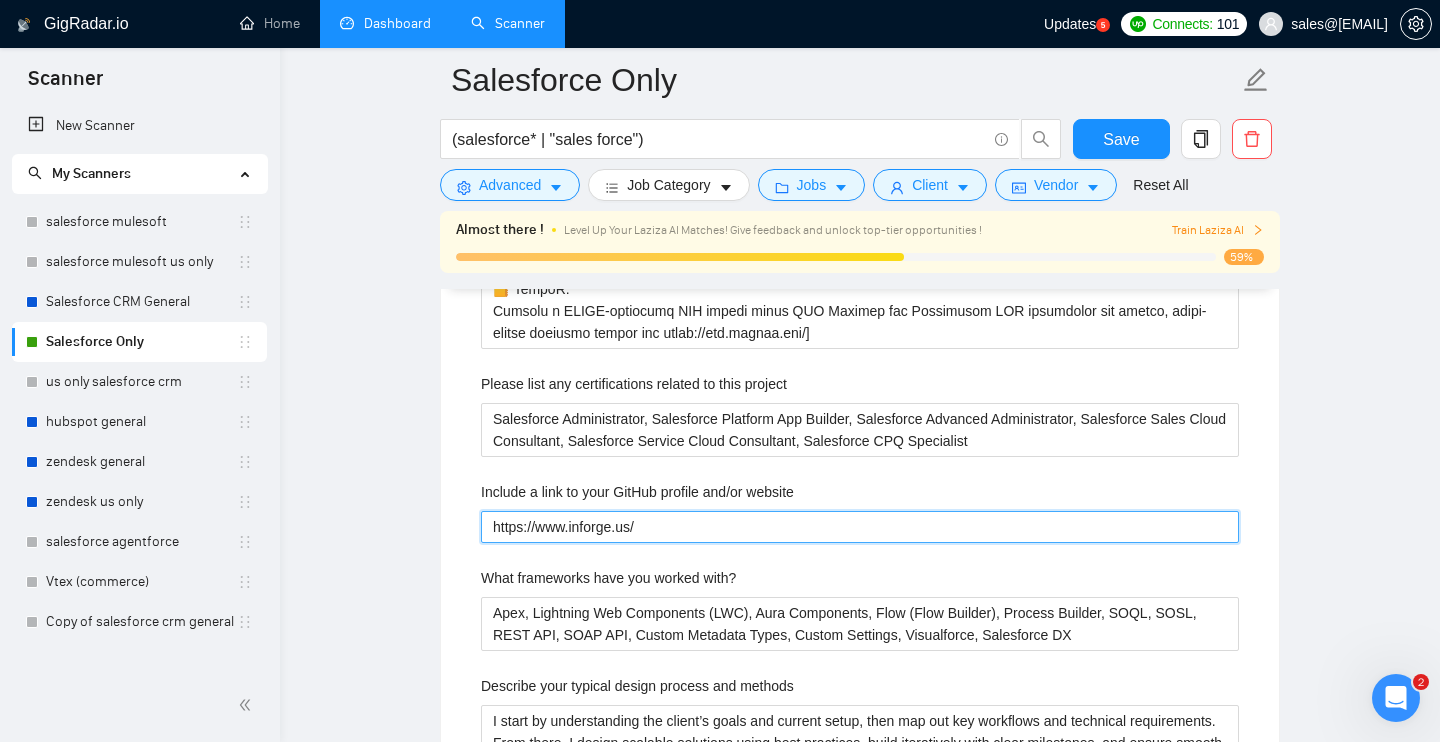 click on "https://www.inforge.us/" at bounding box center (860, 527) 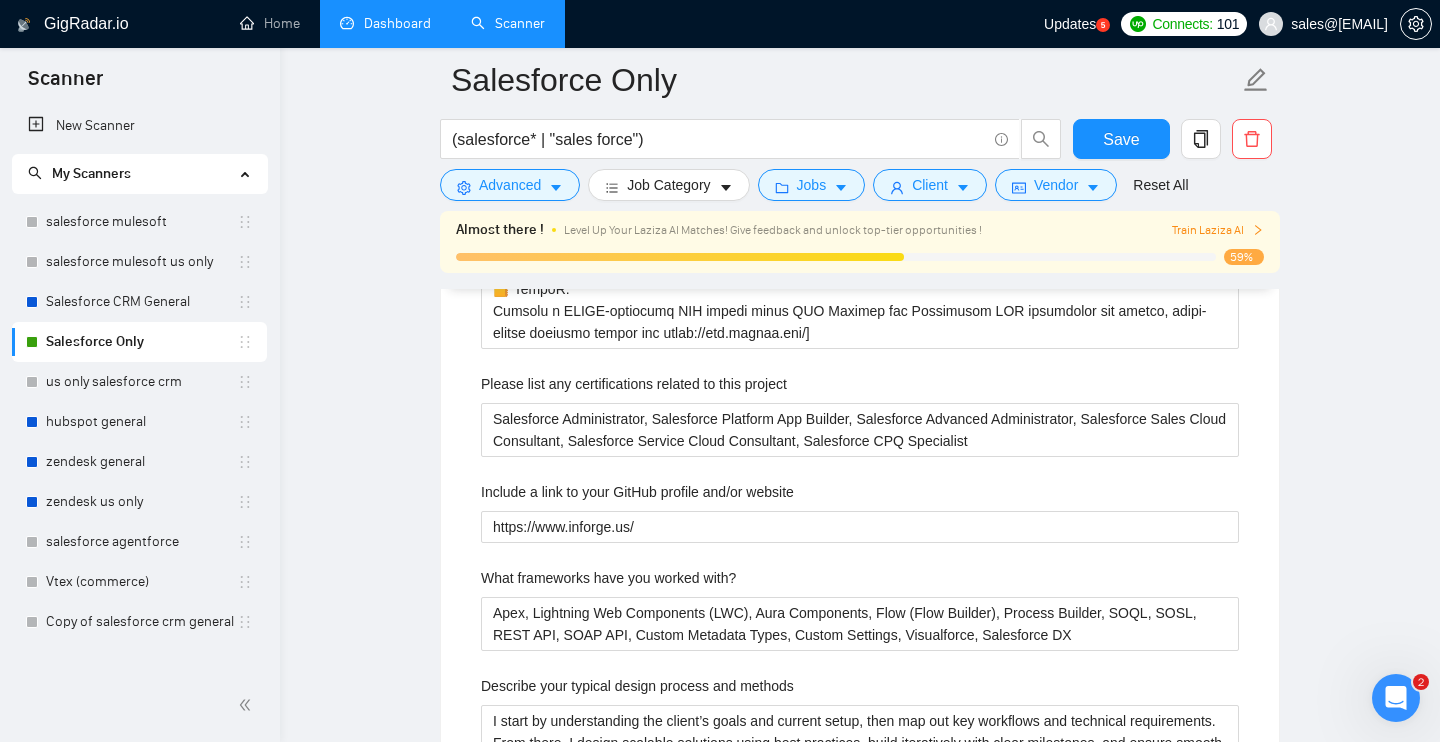 click on "What frameworks have you worked with?" at bounding box center [608, 578] 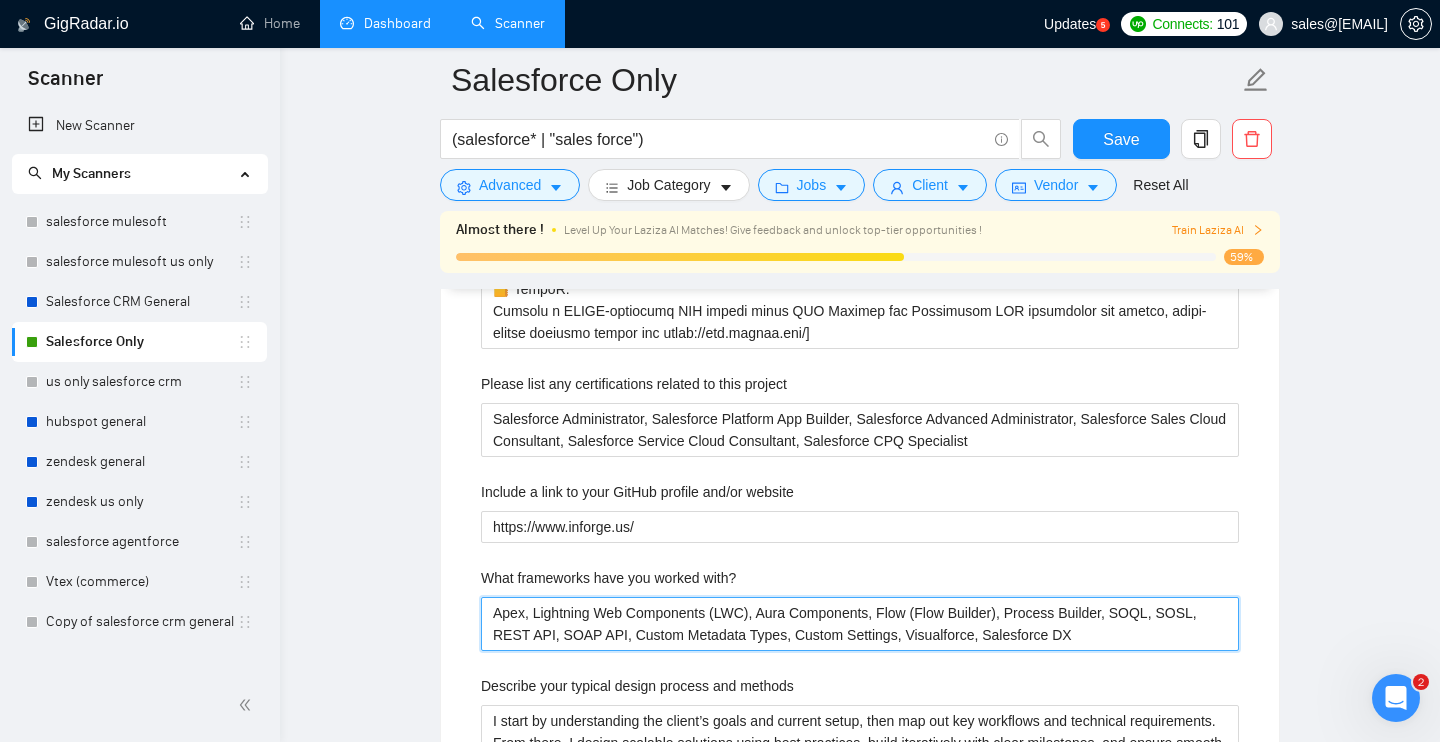 click on "Apex, Lightning Web Components (LWC), Aura Components, Flow (Flow Builder), Process Builder, SOQL, SOSL, REST API, SOAP API, Custom Metadata Types, Custom Settings, Visualforce, Salesforce DX" at bounding box center [860, 624] 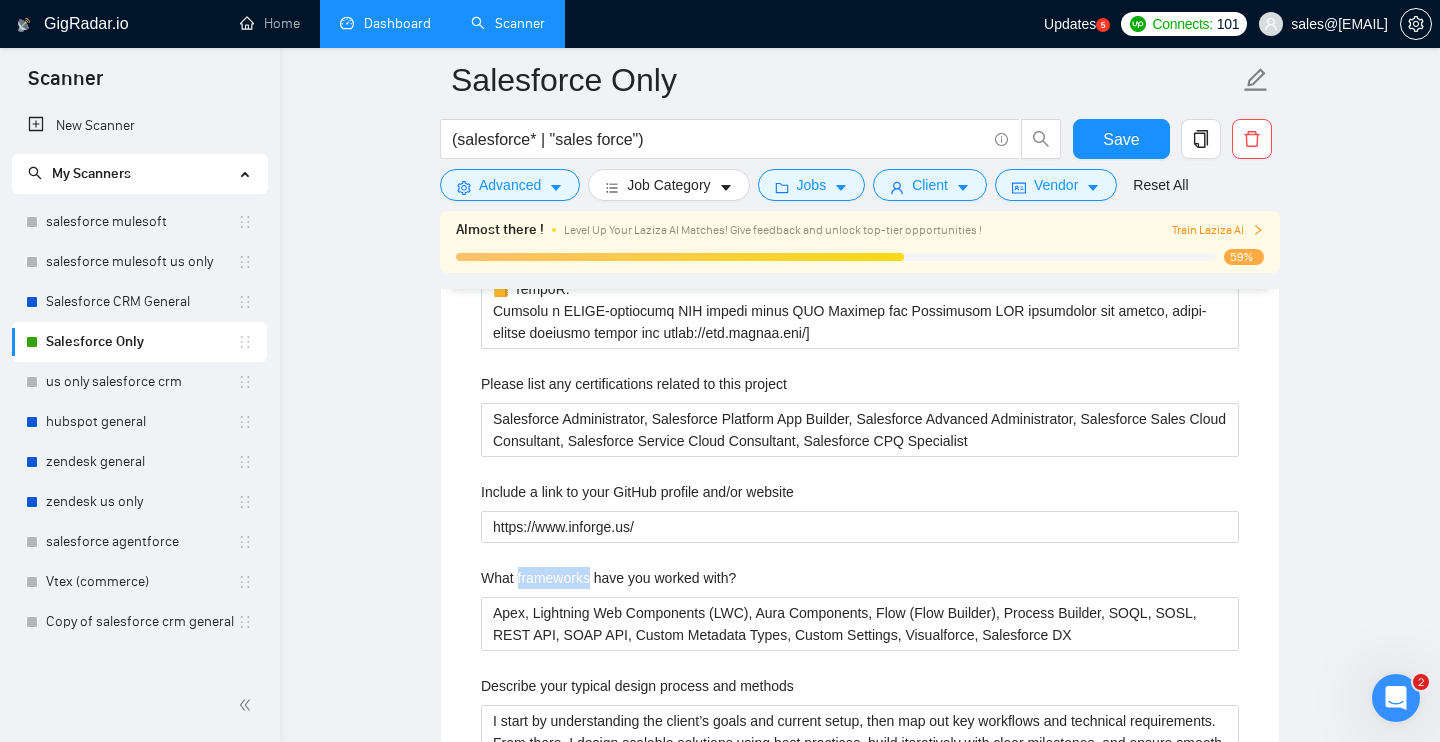 click on "What frameworks have you worked with?" at bounding box center (608, 578) 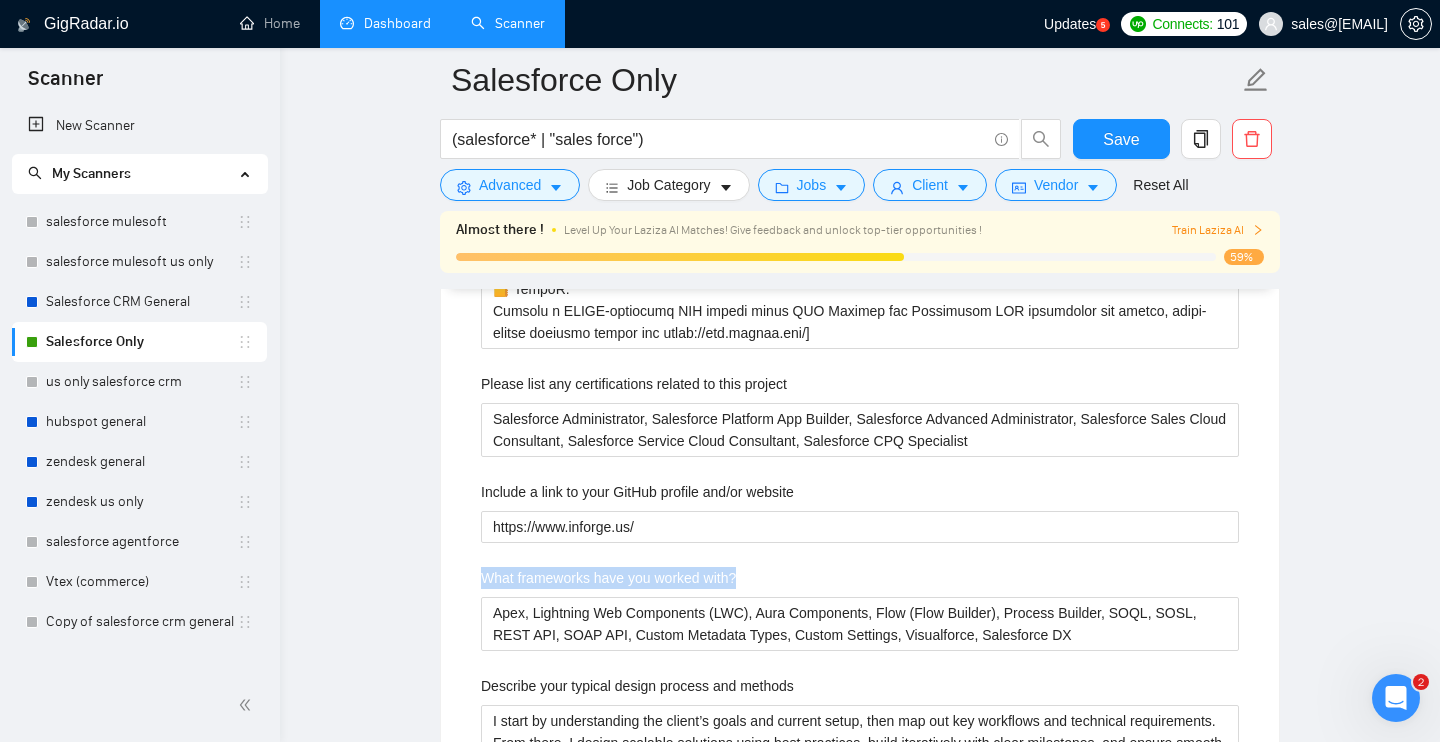click on "What frameworks have you worked with?" at bounding box center (608, 578) 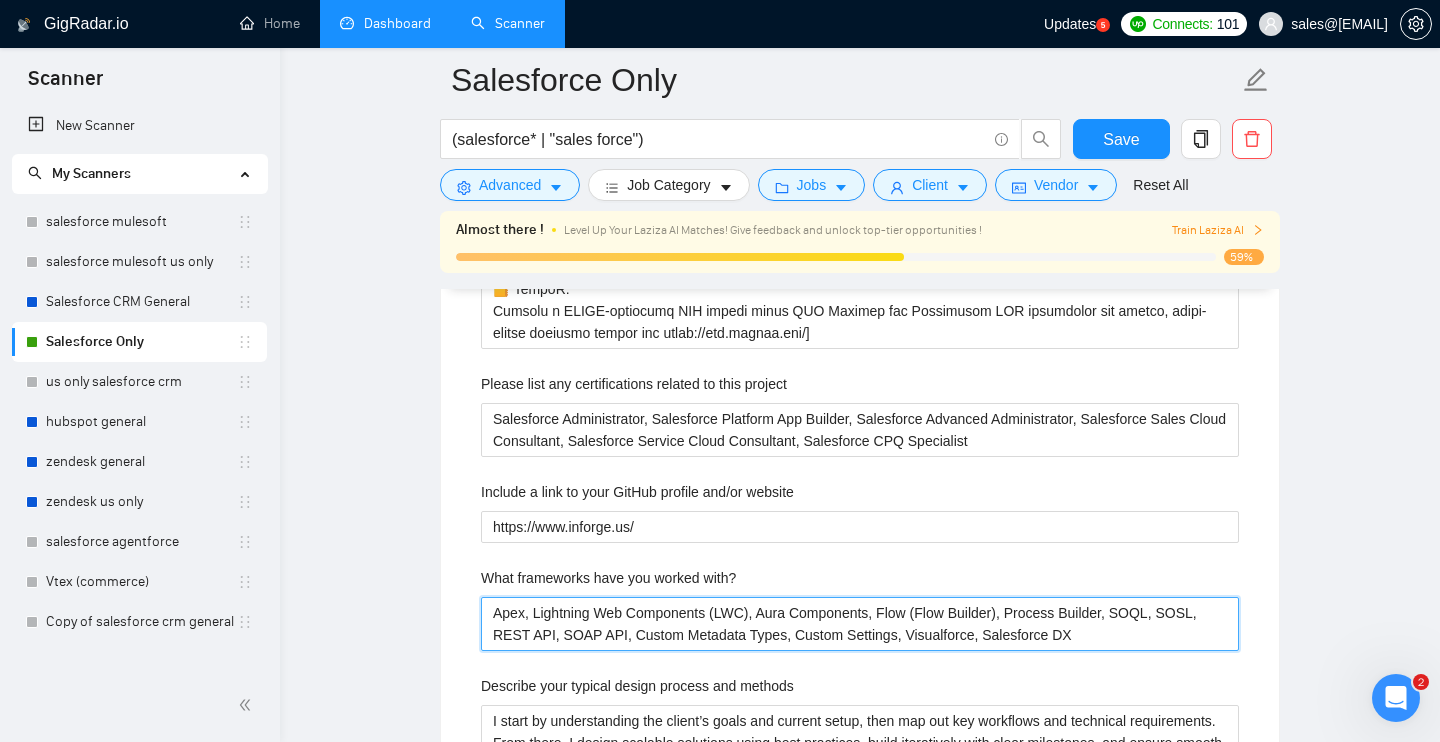 click on "Apex, Lightning Web Components (LWC), Aura Components, Flow (Flow Builder), Process Builder, SOQL, SOSL, REST API, SOAP API, Custom Metadata Types, Custom Settings, Visualforce, Salesforce DX" at bounding box center (860, 624) 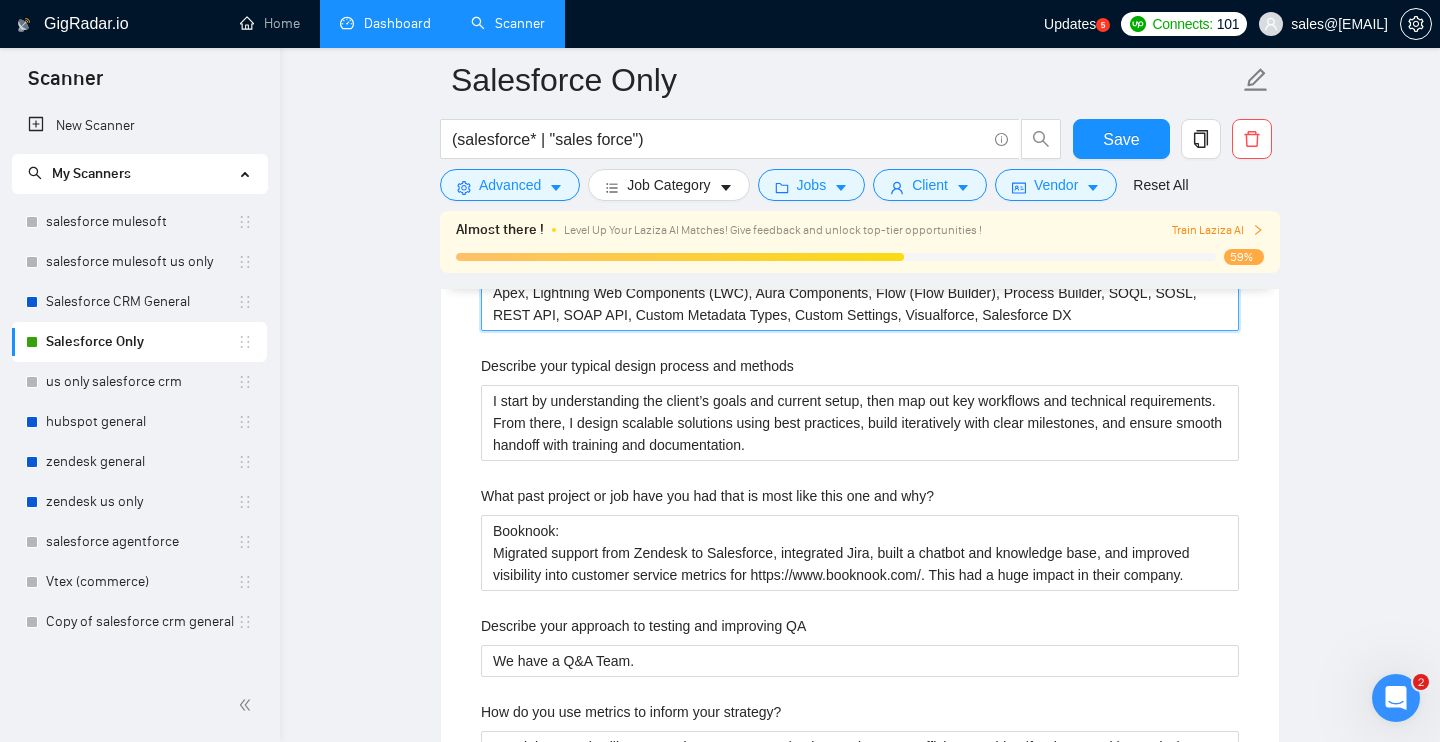 scroll, scrollTop: 3829, scrollLeft: 0, axis: vertical 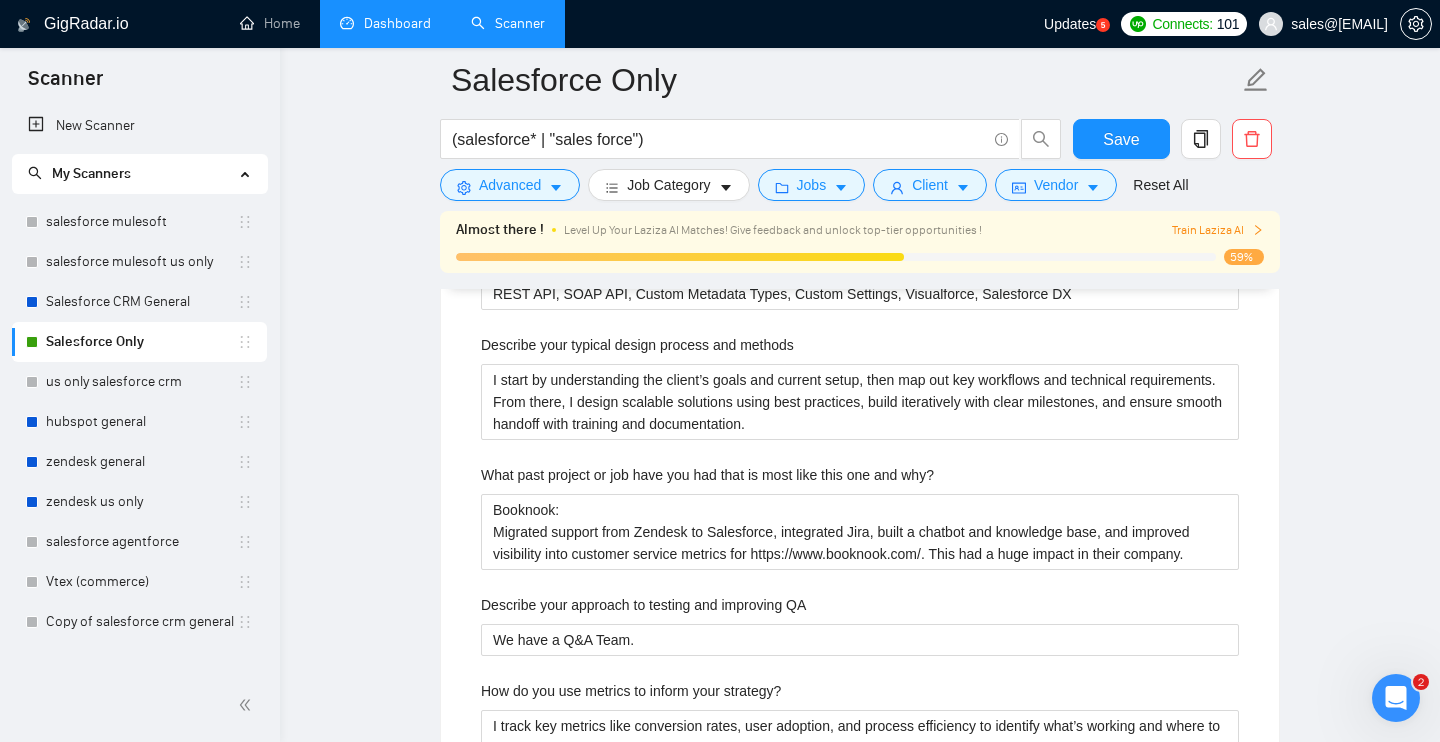 click on "Describe your recent experience with similar projects Please list any certifications related to this project Salesforce Administrator, Salesforce Platform App Builder, Salesforce Advanced Administrator, Salesforce Sales Cloud Consultant, Salesforce Service Cloud Consultant, Salesforce CPQ Specialist  Include a link to your GitHub profile and/or website https://www.inforge.us/ What frameworks have you worked with? Apex, Lightning Web Components (LWC), Aura Components, Flow (Flow Builder), Process Builder, SOQL, SOSL, REST API, SOAP API, Custom Metadata Types, Custom Settings, Visualforce, Salesforce DX Describe your typical design process and methods I start by understanding the client’s goals and current setup, then map out key workflows and technical requirements. From there, I design scalable solutions using best practices, build iteratively with clear milestones, and ensure smooth handoff with training and documentation. What past project or job have you had that is most like this one and why? No." at bounding box center [860, 299] 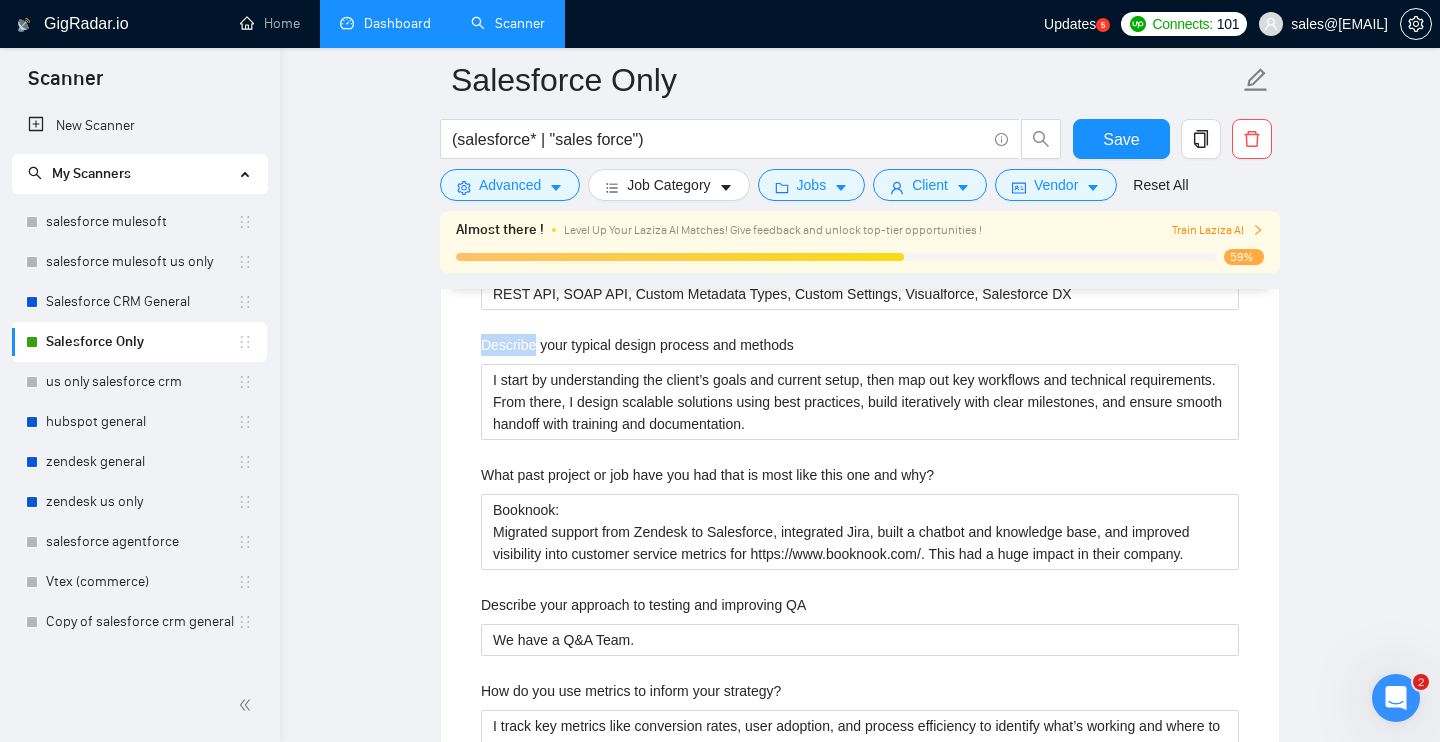 click on "Describe your recent experience with similar projects Please list any certifications related to this project Salesforce Administrator, Salesforce Platform App Builder, Salesforce Advanced Administrator, Salesforce Sales Cloud Consultant, Salesforce Service Cloud Consultant, Salesforce CPQ Specialist  Include a link to your GitHub profile and/or website https://www.inforge.us/ What frameworks have you worked with? Apex, Lightning Web Components (LWC), Aura Components, Flow (Flow Builder), Process Builder, SOQL, SOSL, REST API, SOAP API, Custom Metadata Types, Custom Settings, Visualforce, Salesforce DX Describe your typical design process and methods I start by understanding the client’s goals and current setup, then map out key workflows and technical requirements. From there, I design scalable solutions using best practices, build iteratively with clear milestones, and ensure smooth handoff with training and documentation. What past project or job have you had that is most like this one and why? No." at bounding box center (860, 299) 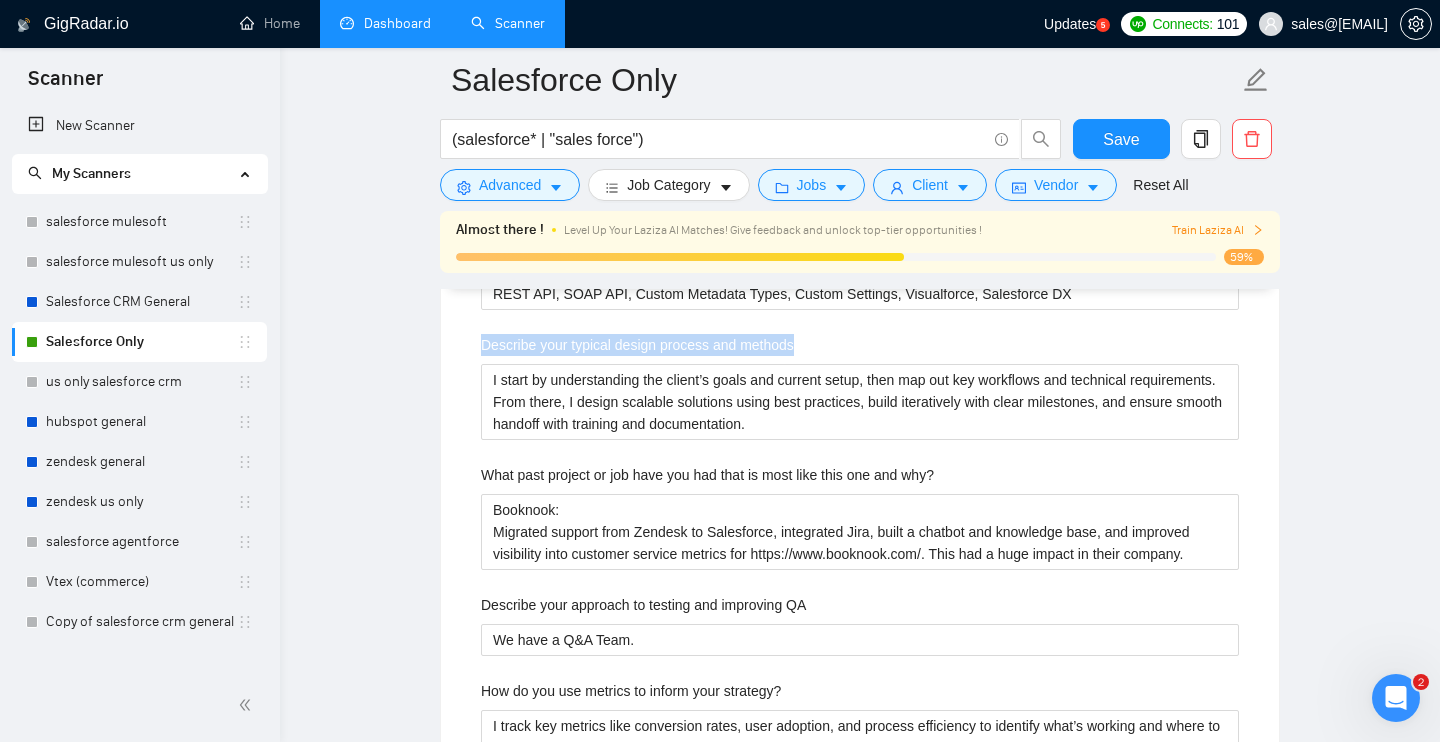 click on "Describe your recent experience with similar projects Please list any certifications related to this project Salesforce Administrator, Salesforce Platform App Builder, Salesforce Advanced Administrator, Salesforce Sales Cloud Consultant, Salesforce Service Cloud Consultant, Salesforce CPQ Specialist  Include a link to your GitHub profile and/or website https://www.inforge.us/ What frameworks have you worked with? Apex, Lightning Web Components (LWC), Aura Components, Flow (Flow Builder), Process Builder, SOQL, SOSL, REST API, SOAP API, Custom Metadata Types, Custom Settings, Visualforce, Salesforce DX Describe your typical design process and methods I start by understanding the client’s goals and current setup, then map out key workflows and technical requirements. From there, I design scalable solutions using best practices, build iteratively with clear milestones, and ensure smooth handoff with training and documentation. What past project or job have you had that is most like this one and why? No." at bounding box center (860, 299) 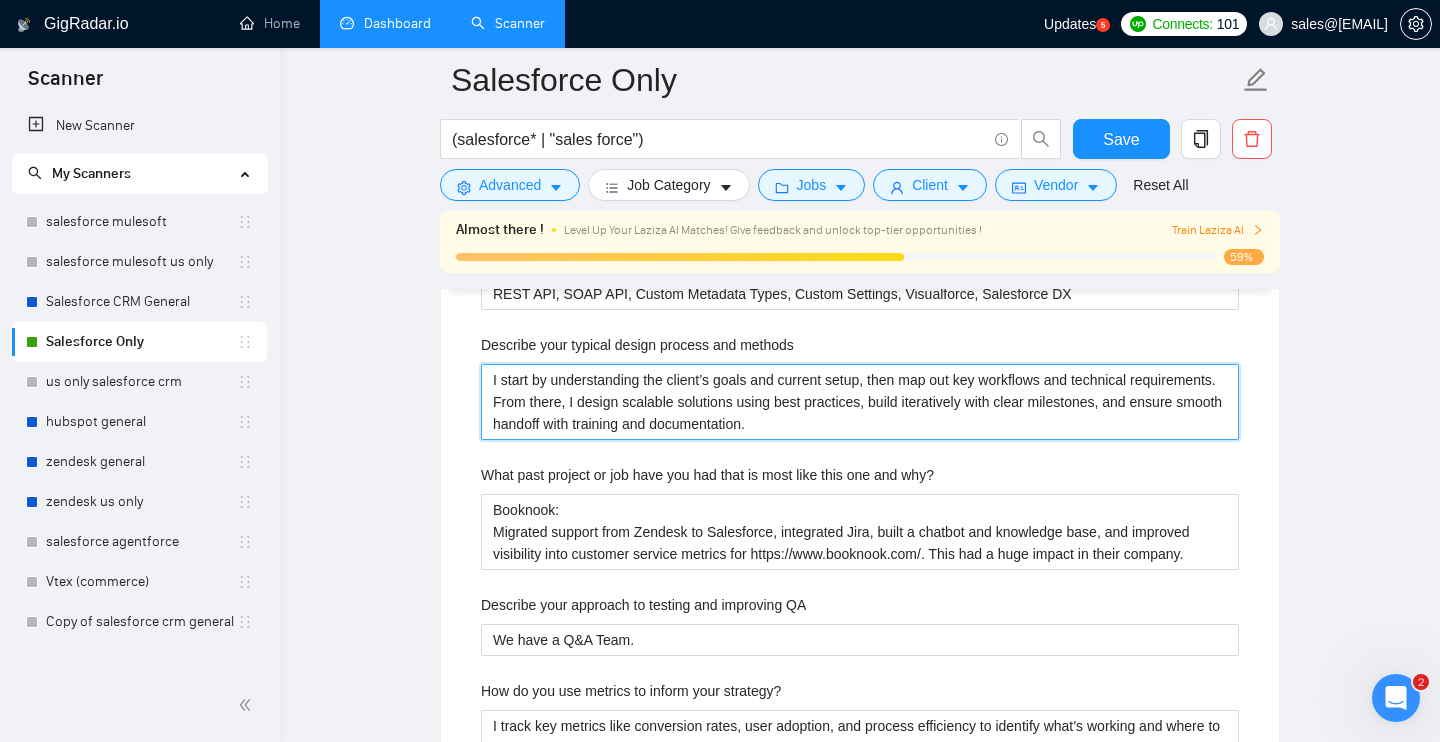 click on "I start by understanding the client’s goals and current setup, then map out key workflows and technical requirements. From there, I design scalable solutions using best practices, build iteratively with clear milestones, and ensure smooth handoff with training and documentation." at bounding box center (860, 402) 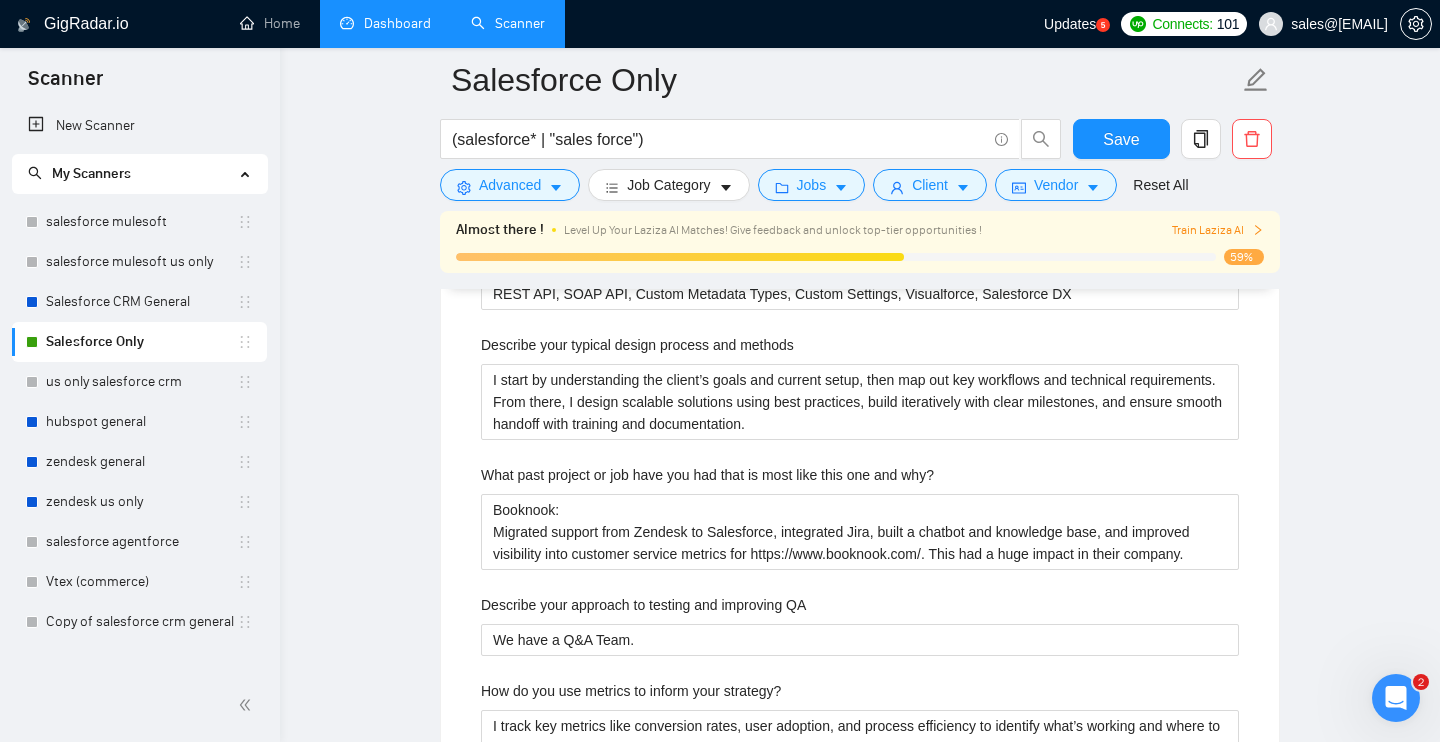 click on "Describe your typical design process and methods" at bounding box center [637, 345] 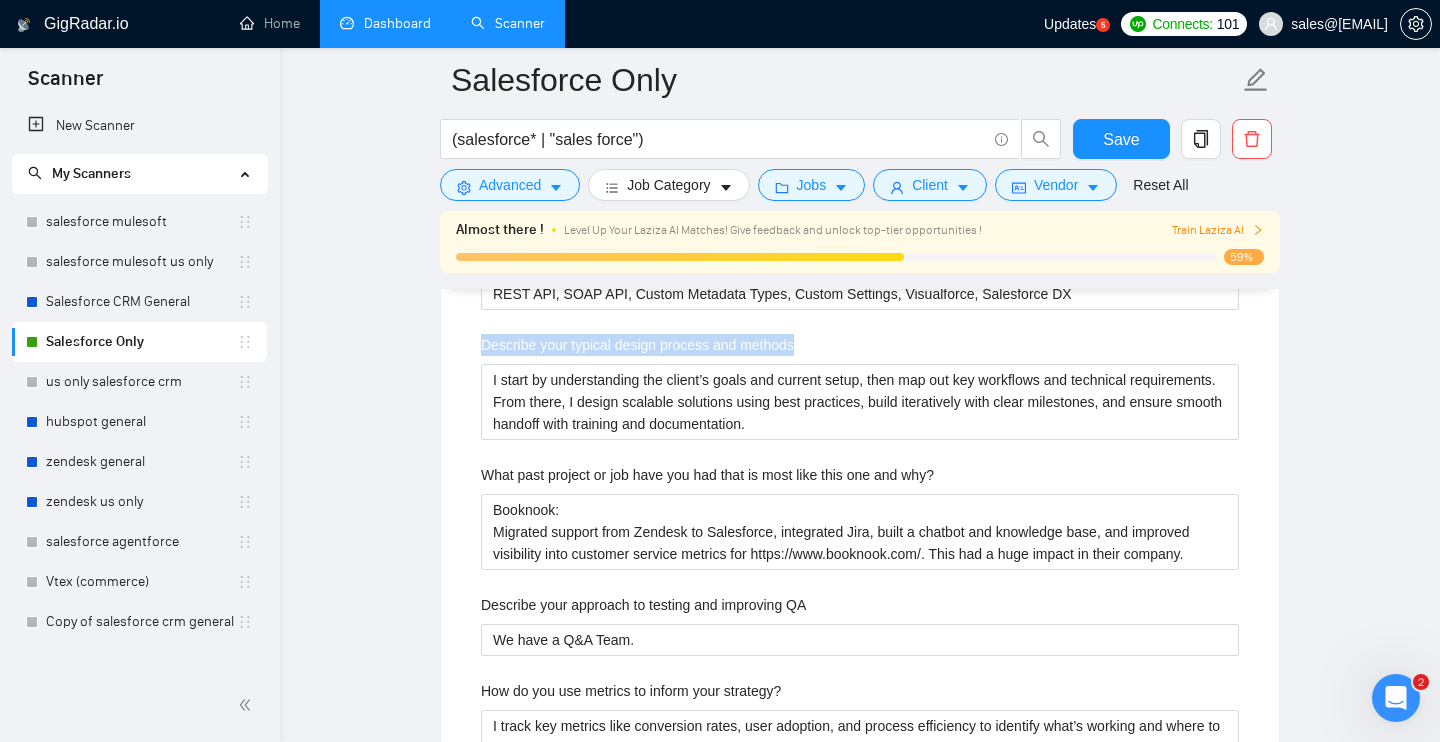 click on "Describe your typical design process and methods" at bounding box center (637, 345) 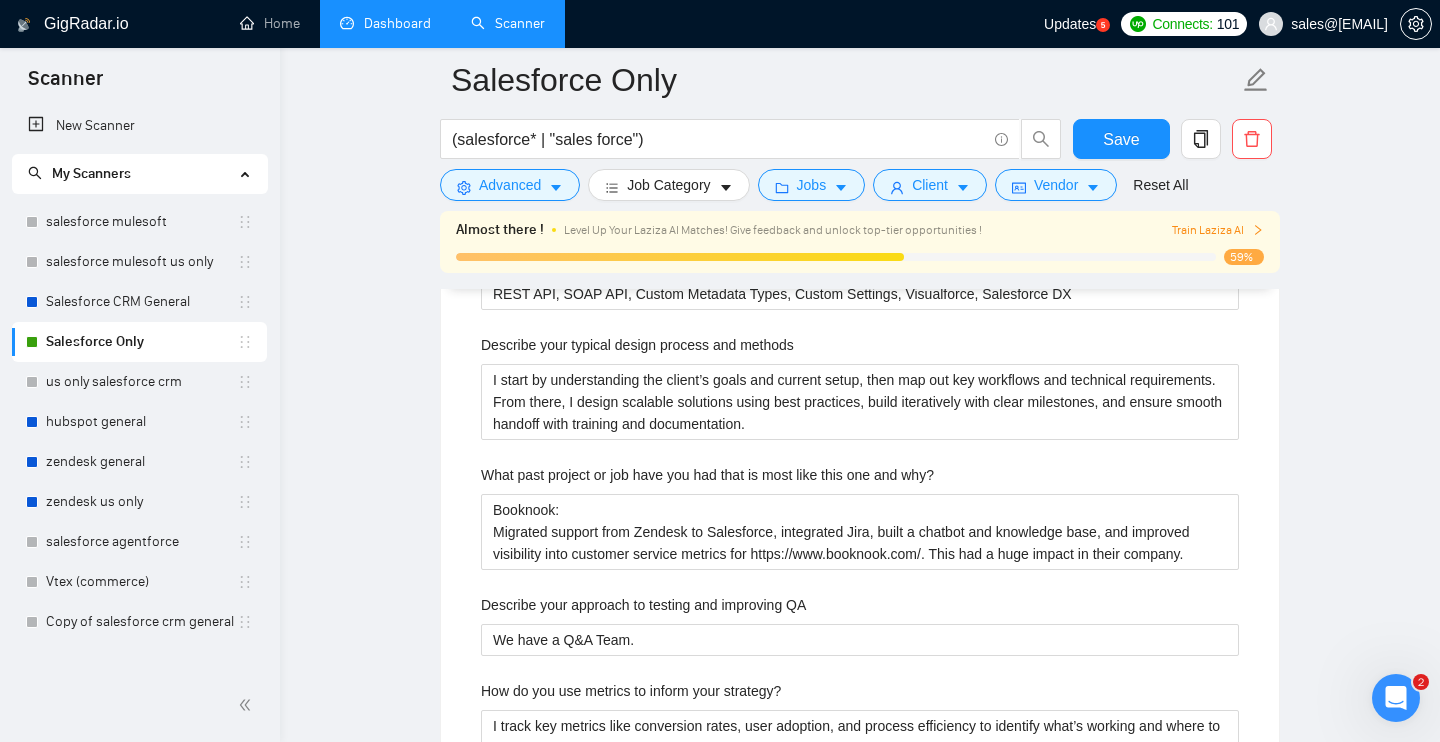 click on "Describe your typical design process and methods" at bounding box center [637, 345] 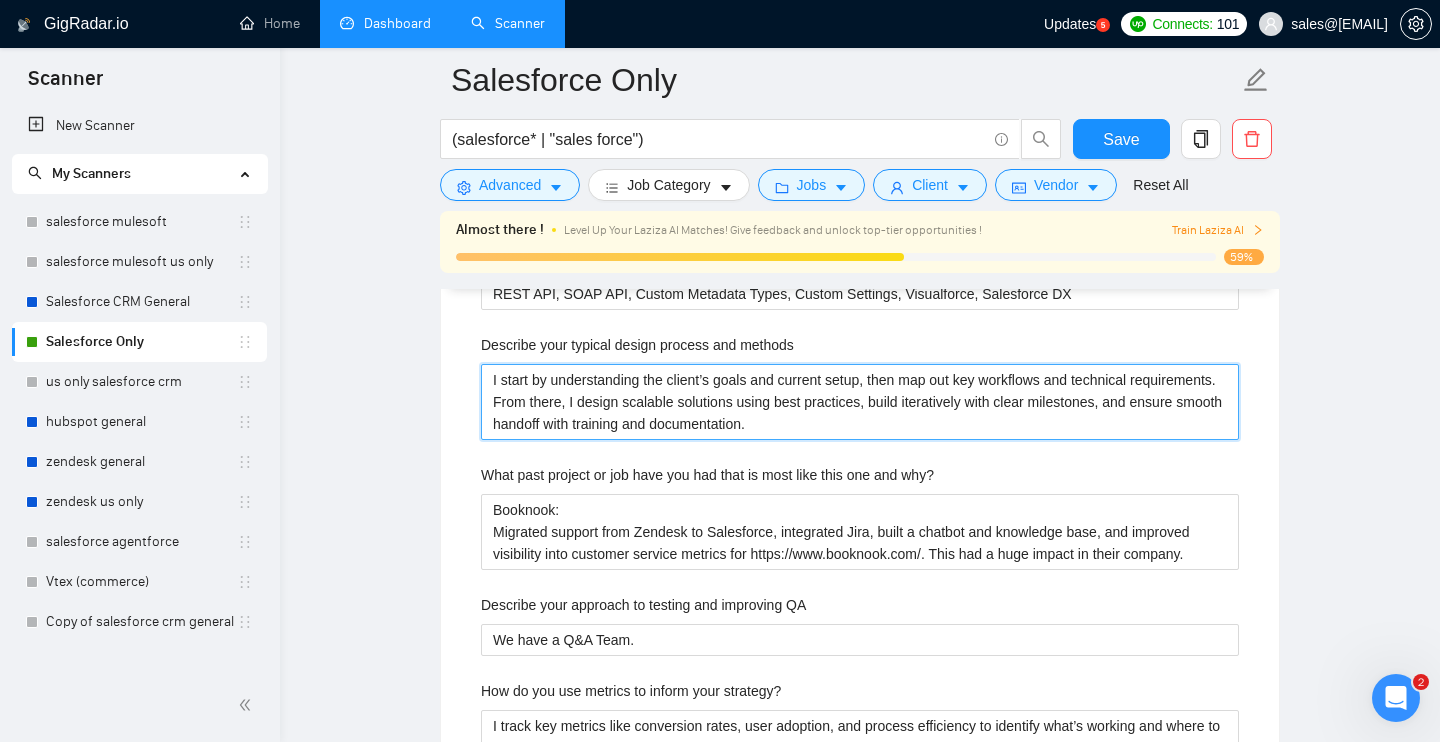 click on "I start by understanding the client’s goals and current setup, then map out key workflows and technical requirements. From there, I design scalable solutions using best practices, build iteratively with clear milestones, and ensure smooth handoff with training and documentation." at bounding box center (860, 402) 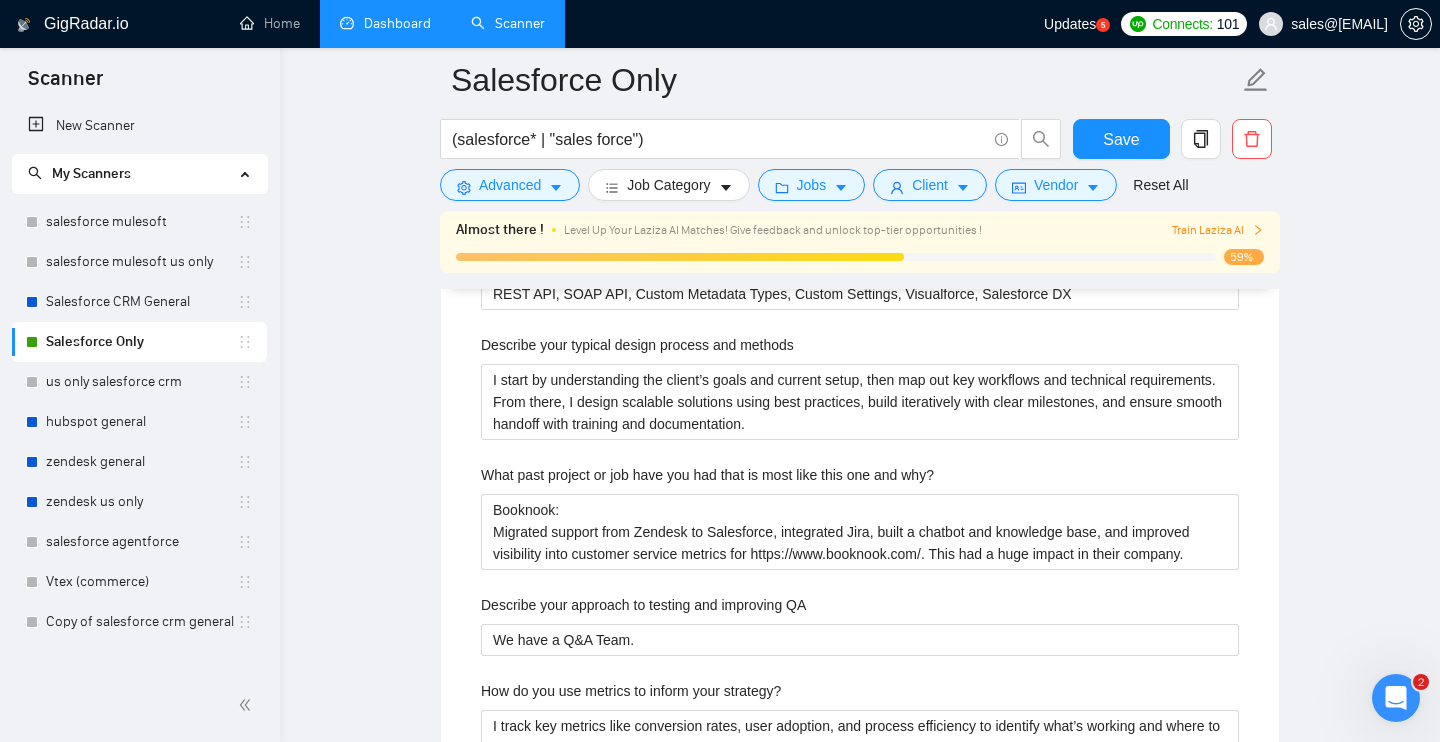 click on "Describe your typical design process and methods" at bounding box center (637, 345) 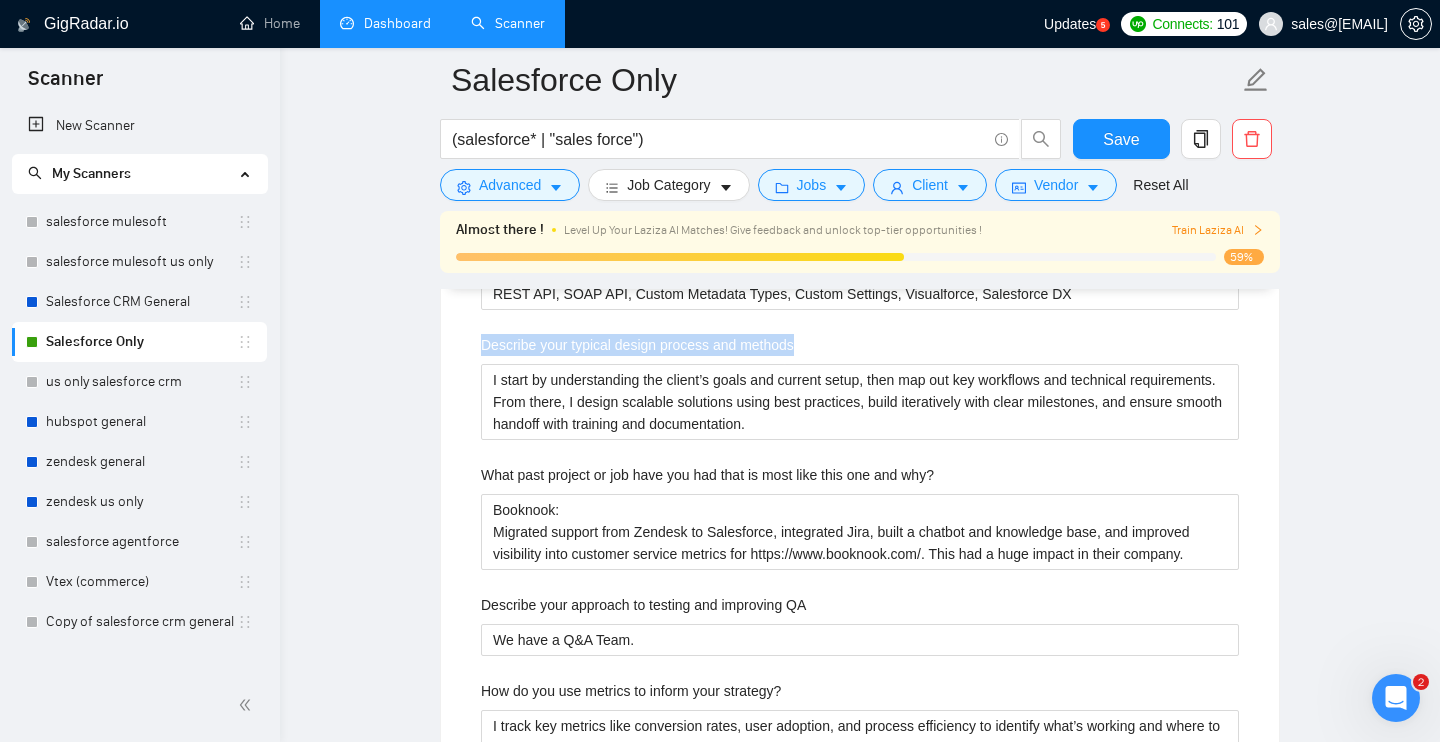 click on "Describe your typical design process and methods" at bounding box center [637, 345] 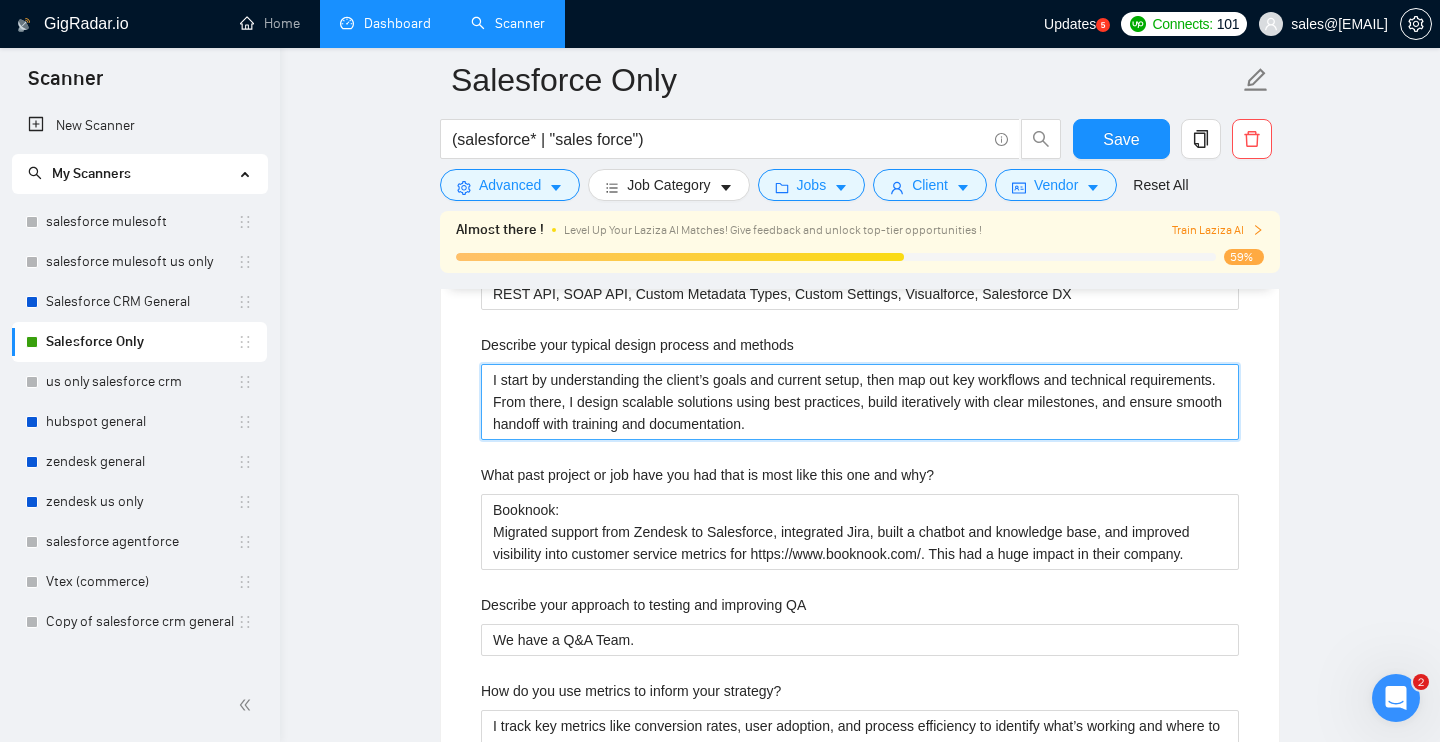 click on "I start by understanding the client’s goals and current setup, then map out key workflows and technical requirements. From there, I design scalable solutions using best practices, build iteratively with clear milestones, and ensure smooth handoff with training and documentation." at bounding box center [860, 402] 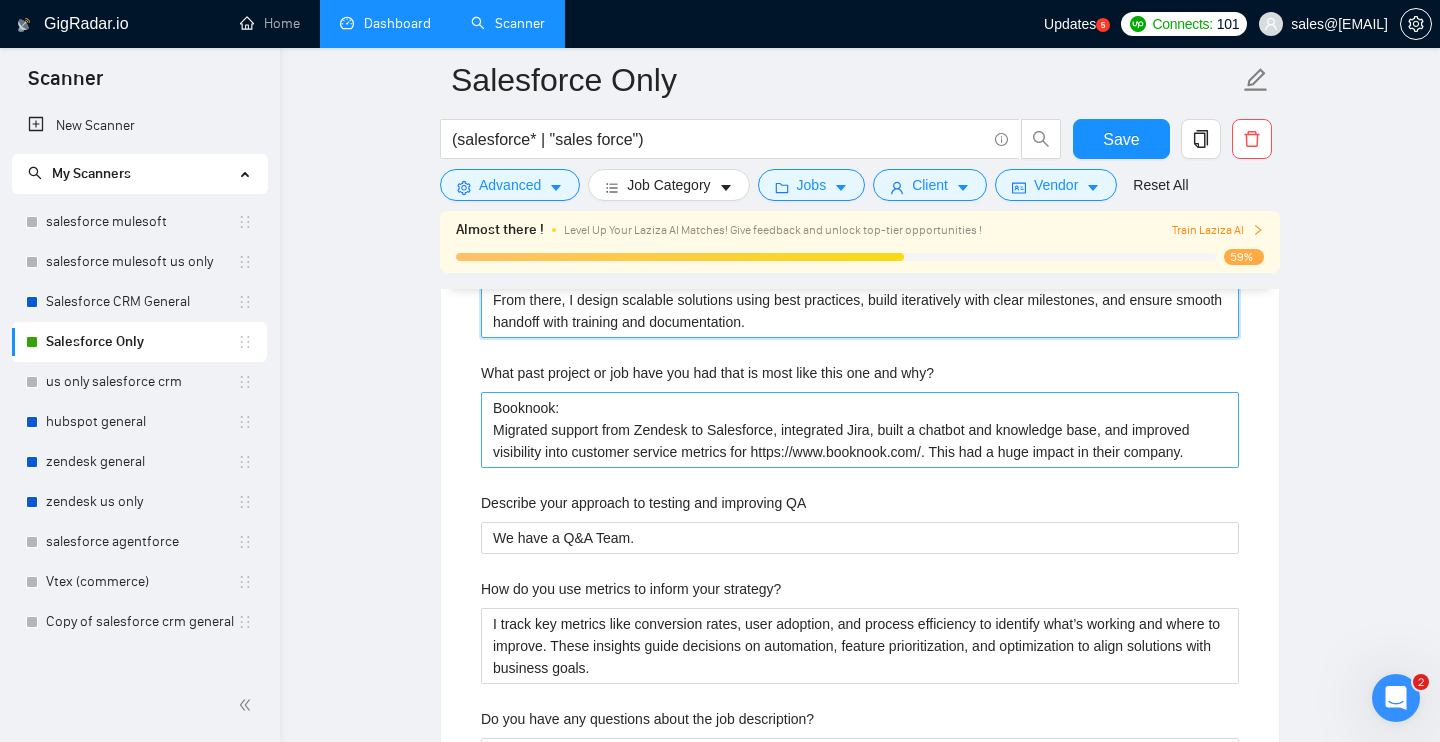scroll, scrollTop: 3933, scrollLeft: 0, axis: vertical 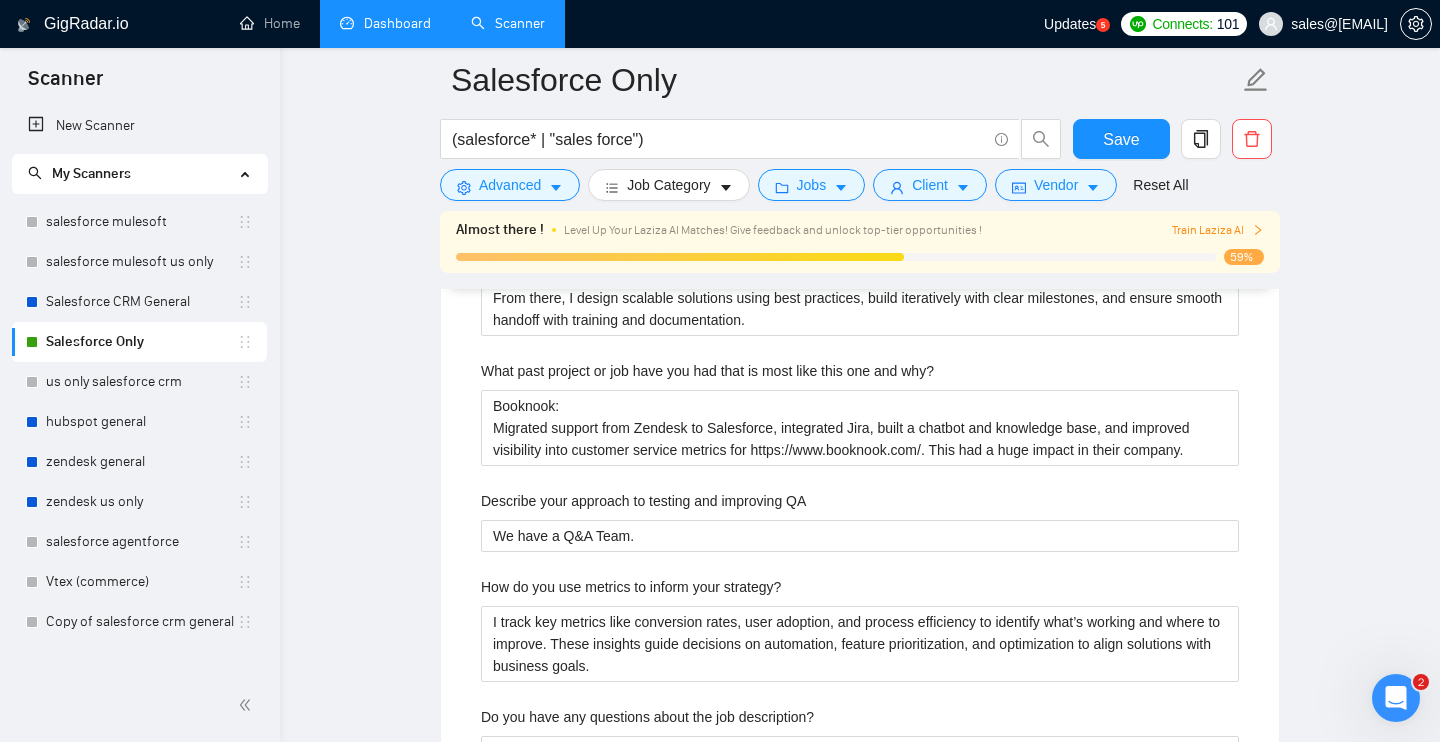 click on "What past project or job have you had that is most like this one and why?" at bounding box center [707, 371] 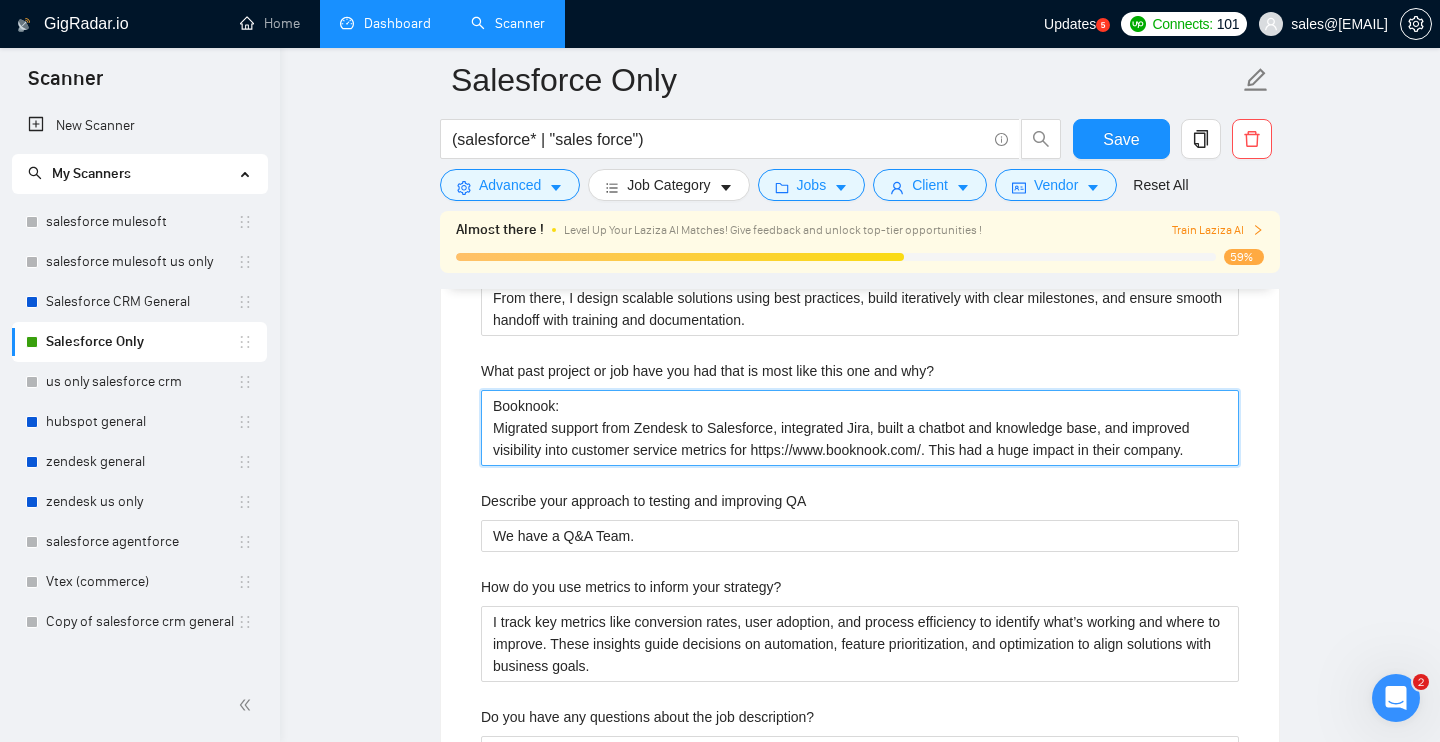 click on "Booknook:
Migrated support from Zendesk to Salesforce, integrated Jira, built a chatbot and knowledge base, and improved visibility into customer service metrics for https://www.booknook.com/. This had a huge impact in their company." at bounding box center [860, 428] 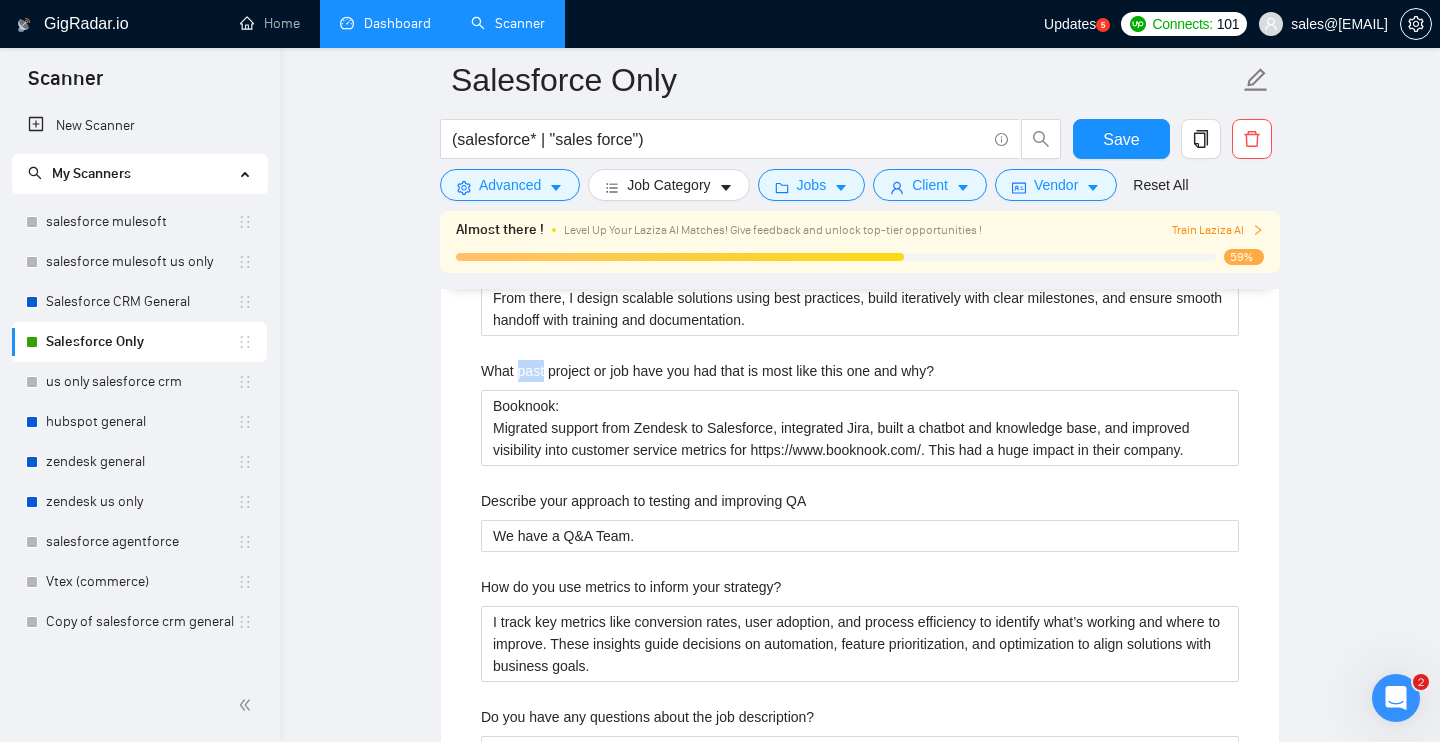 click on "What past project or job have you had that is most like this one and why?" at bounding box center (707, 371) 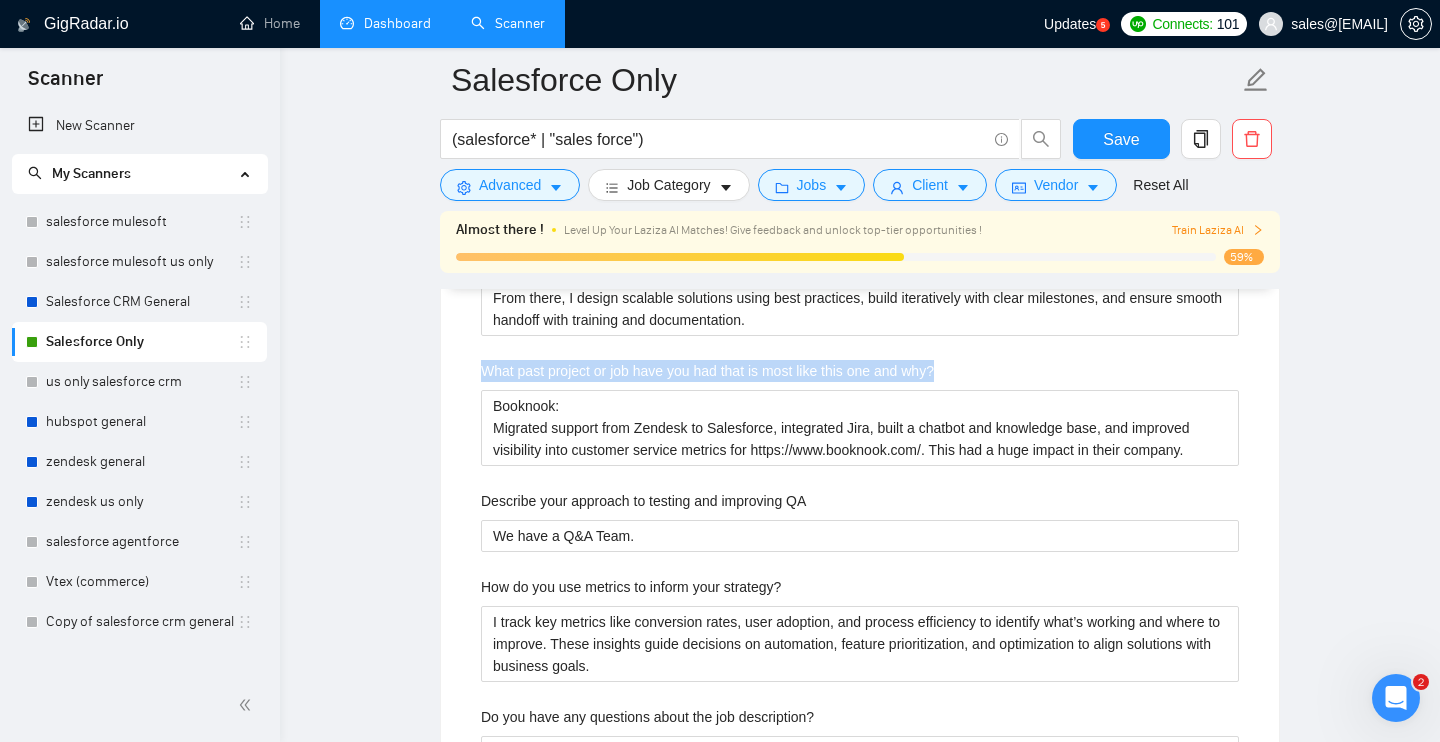 click on "What past project or job have you had that is most like this one and why?" at bounding box center [707, 371] 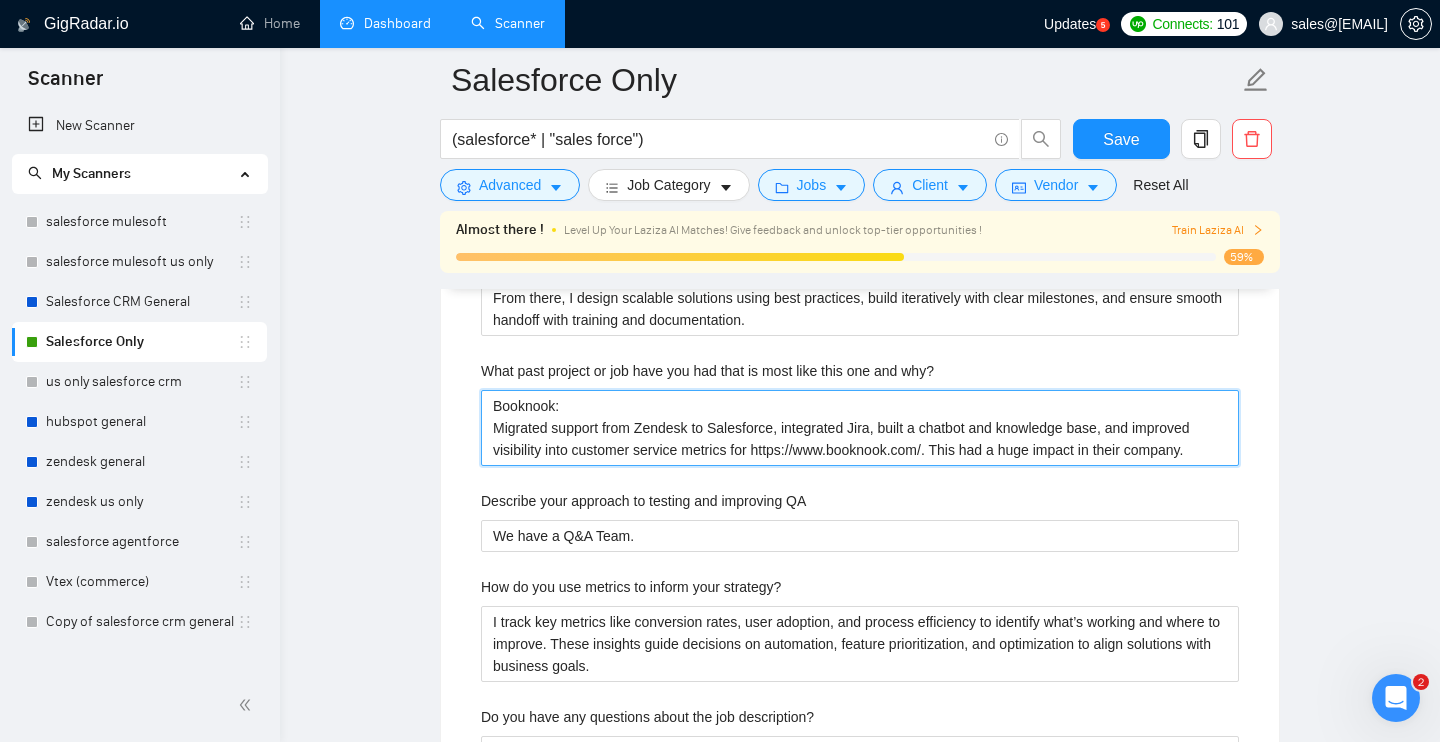 click on "Booknook:
Migrated support from Zendesk to Salesforce, integrated Jira, built a chatbot and knowledge base, and improved visibility into customer service metrics for https://www.booknook.com/. This had a huge impact in their company." at bounding box center [860, 428] 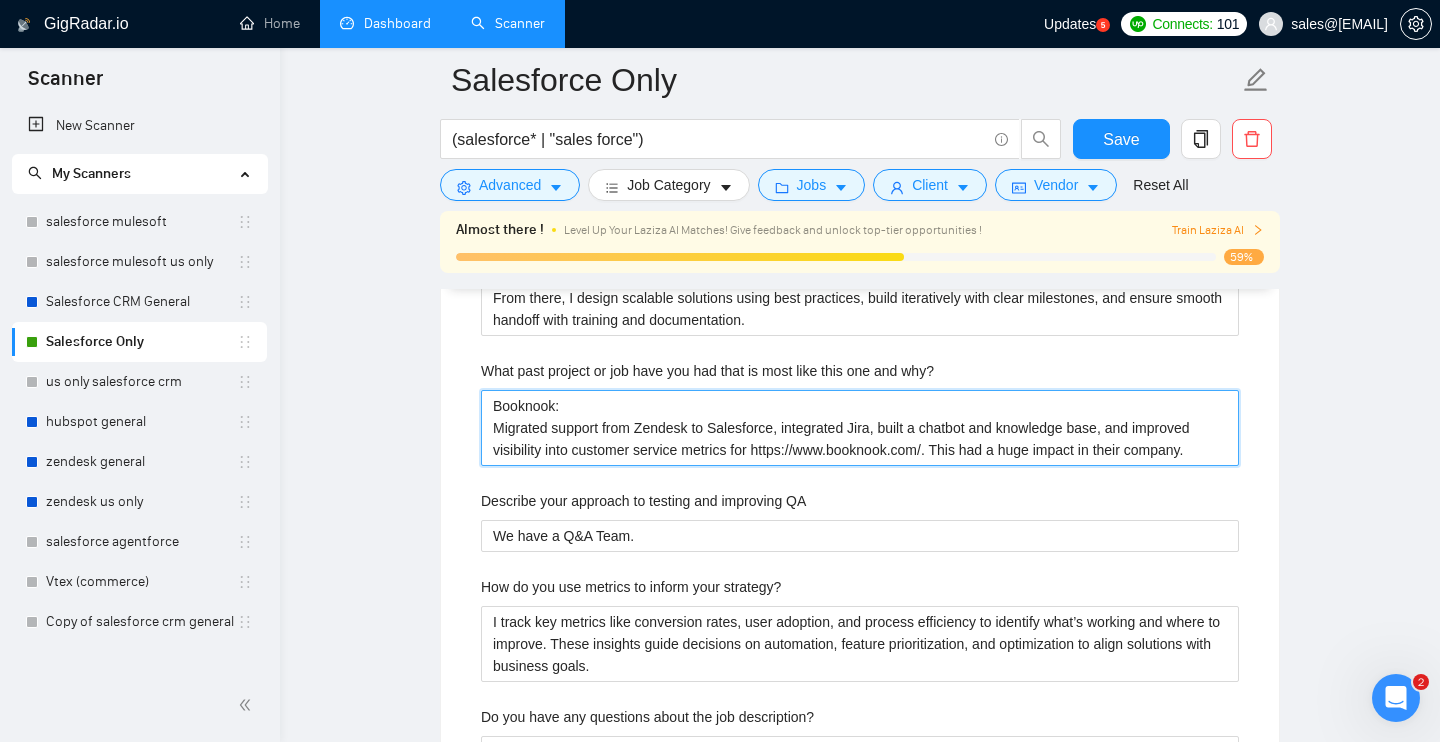 drag, startPoint x: 493, startPoint y: 407, endPoint x: 1147, endPoint y: 469, distance: 656.93225 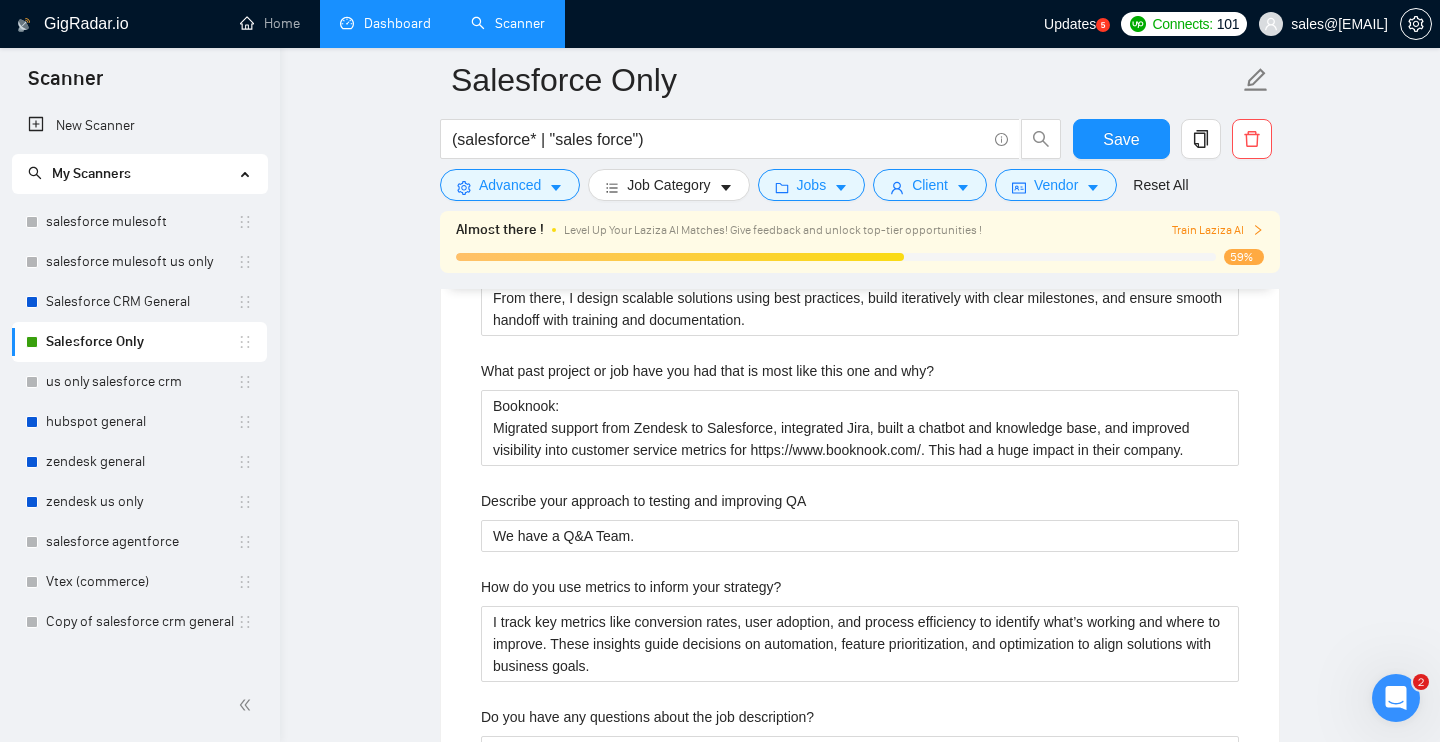 click on "Describe your approach to testing and improving QA" at bounding box center (643, 501) 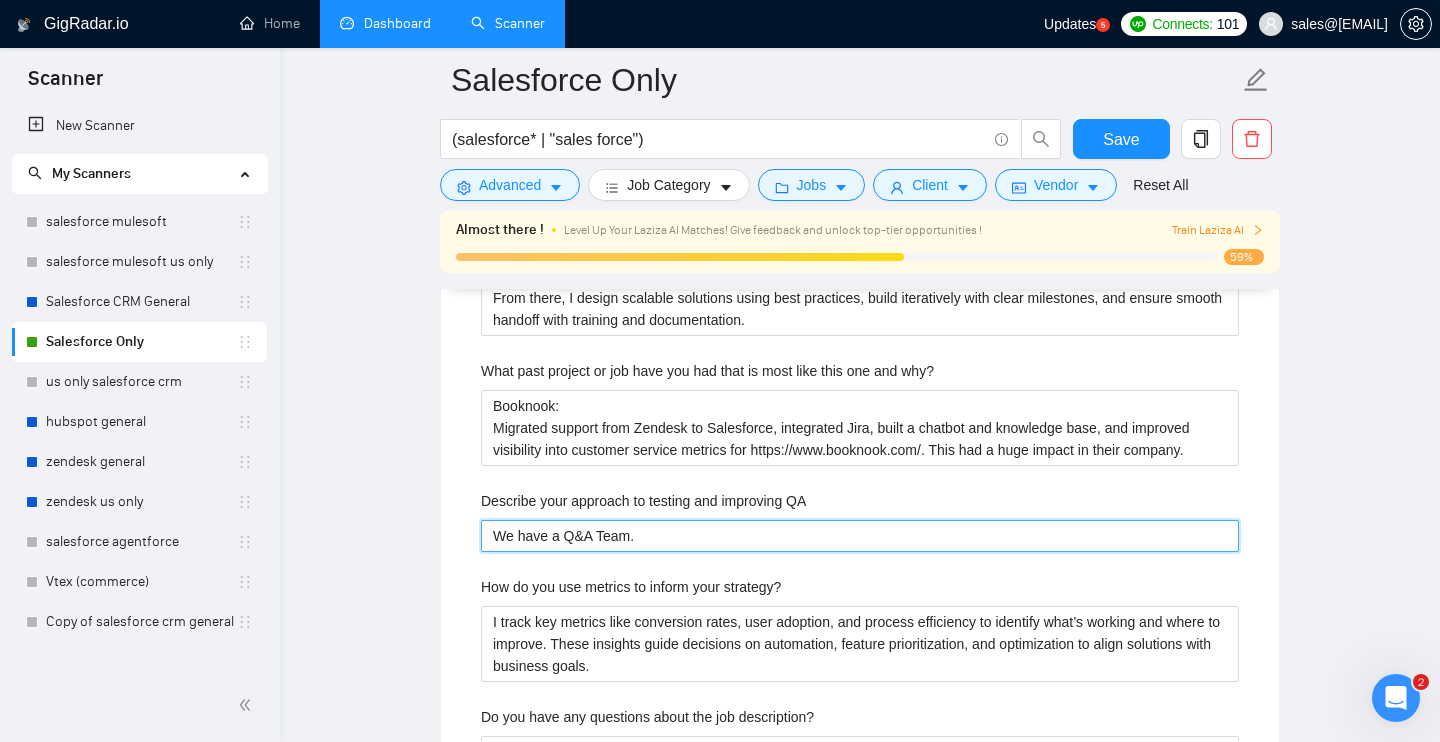 click on "We have a Q&A Team." at bounding box center (860, 536) 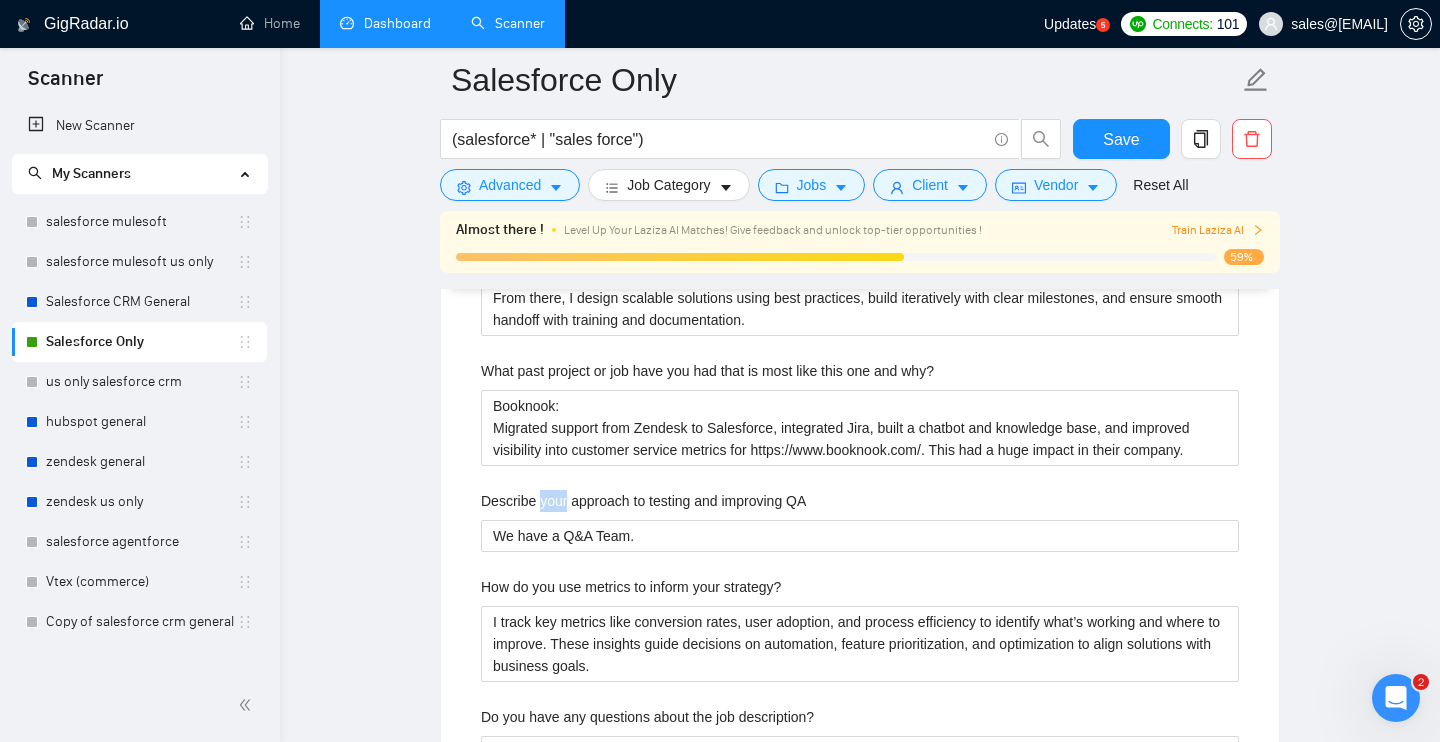 click on "Describe your approach to testing and improving QA" at bounding box center (643, 501) 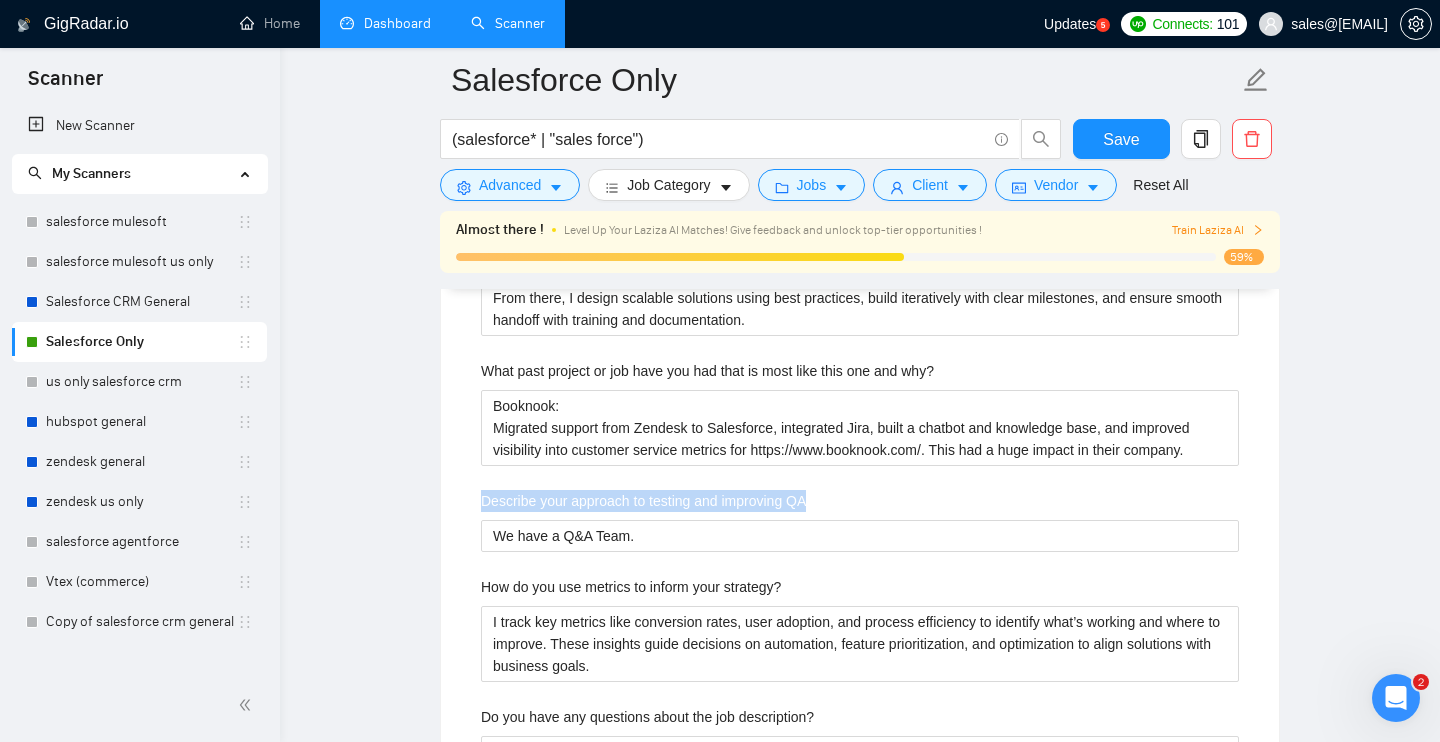 click on "Describe your approach to testing and improving QA" at bounding box center [643, 501] 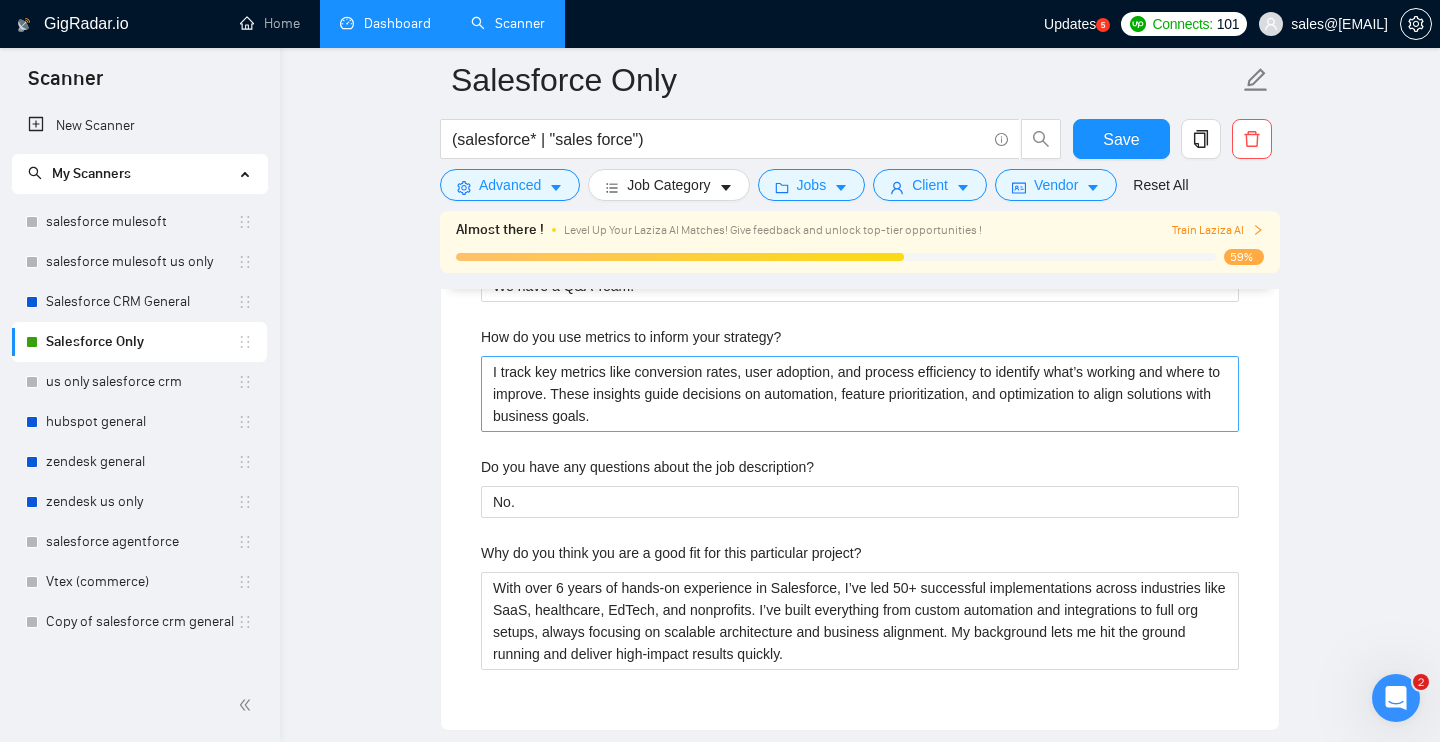 scroll, scrollTop: 4184, scrollLeft: 0, axis: vertical 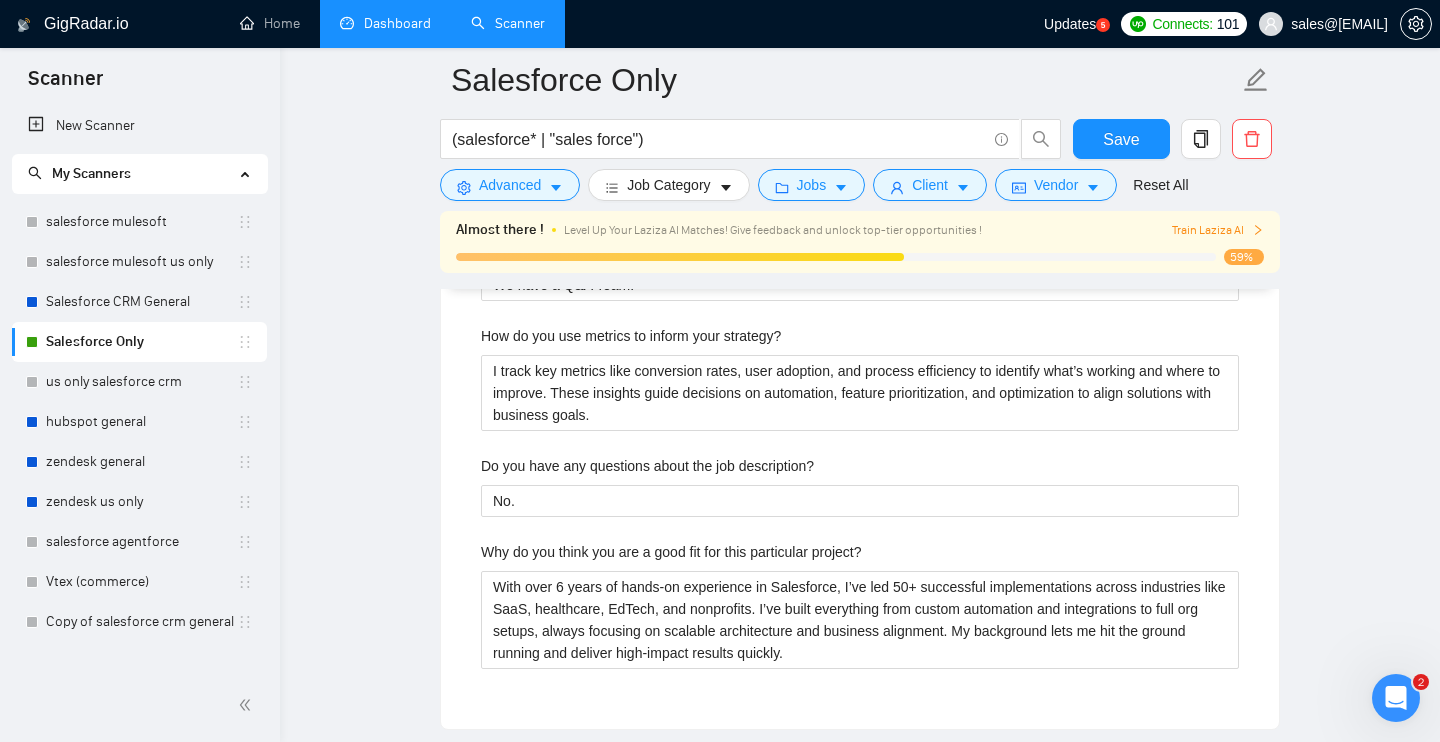 click on "How do you use metrics to inform your strategy?" at bounding box center (631, 336) 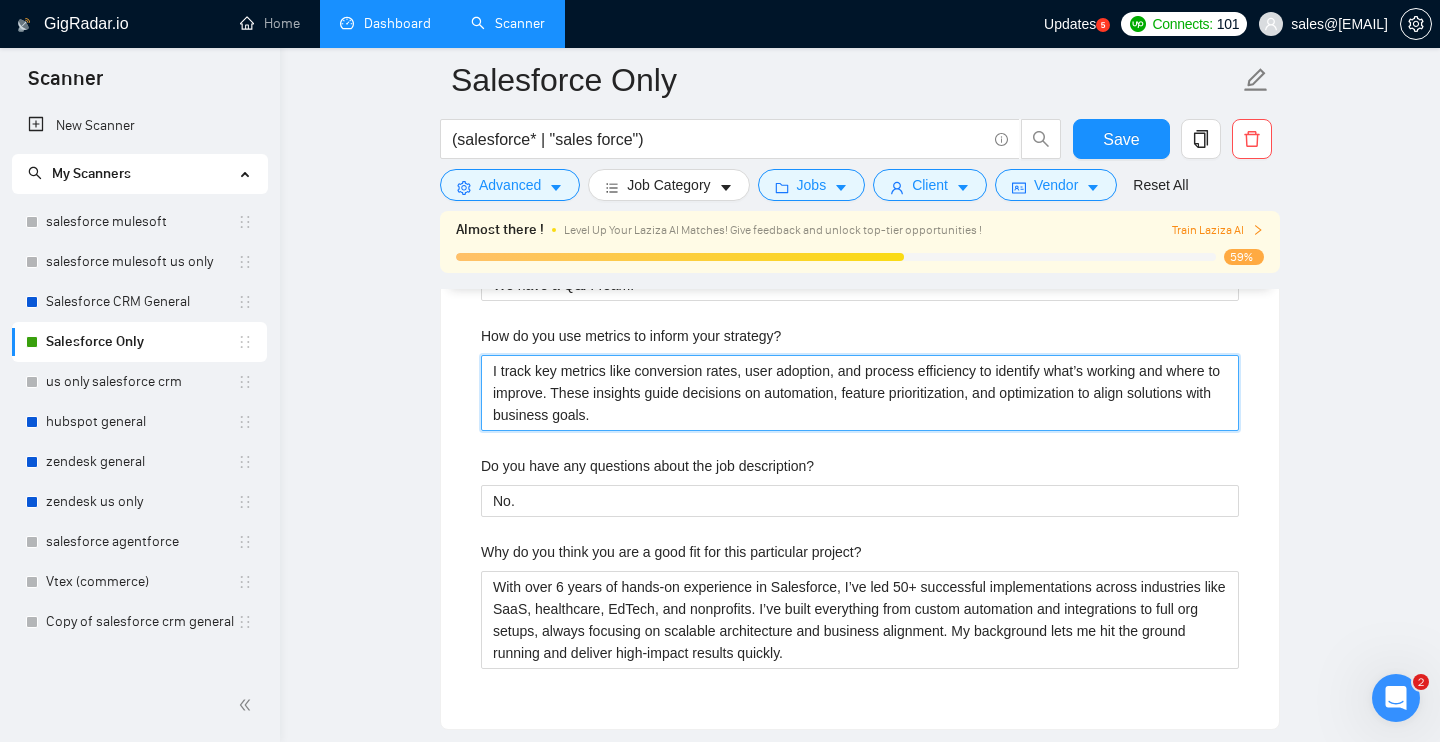 click on "I track key metrics like conversion rates, user adoption, and process efficiency to identify what’s working and where to improve. These insights guide decisions on automation, feature prioritization, and optimization to align solutions with business goals." at bounding box center [860, 393] 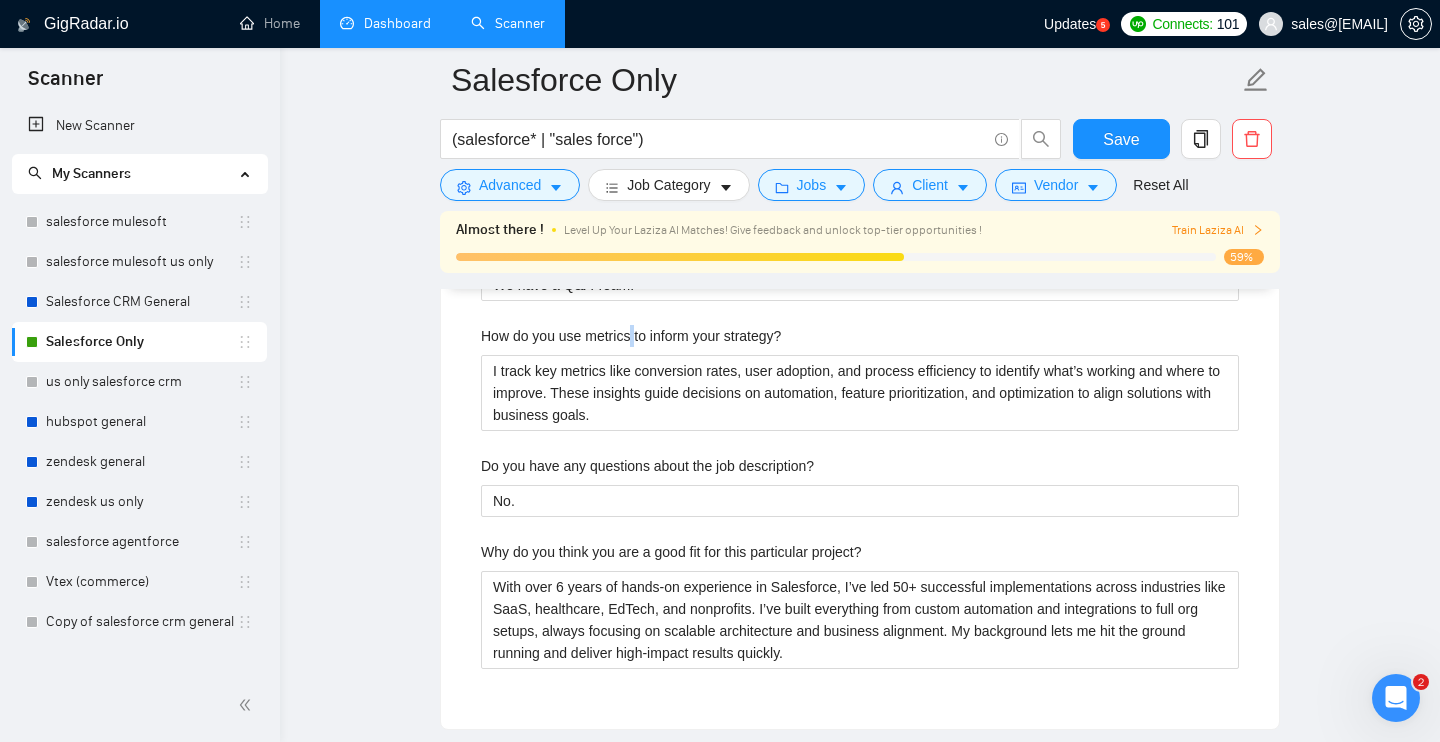 click on "How do you use metrics to inform your strategy?" at bounding box center (631, 336) 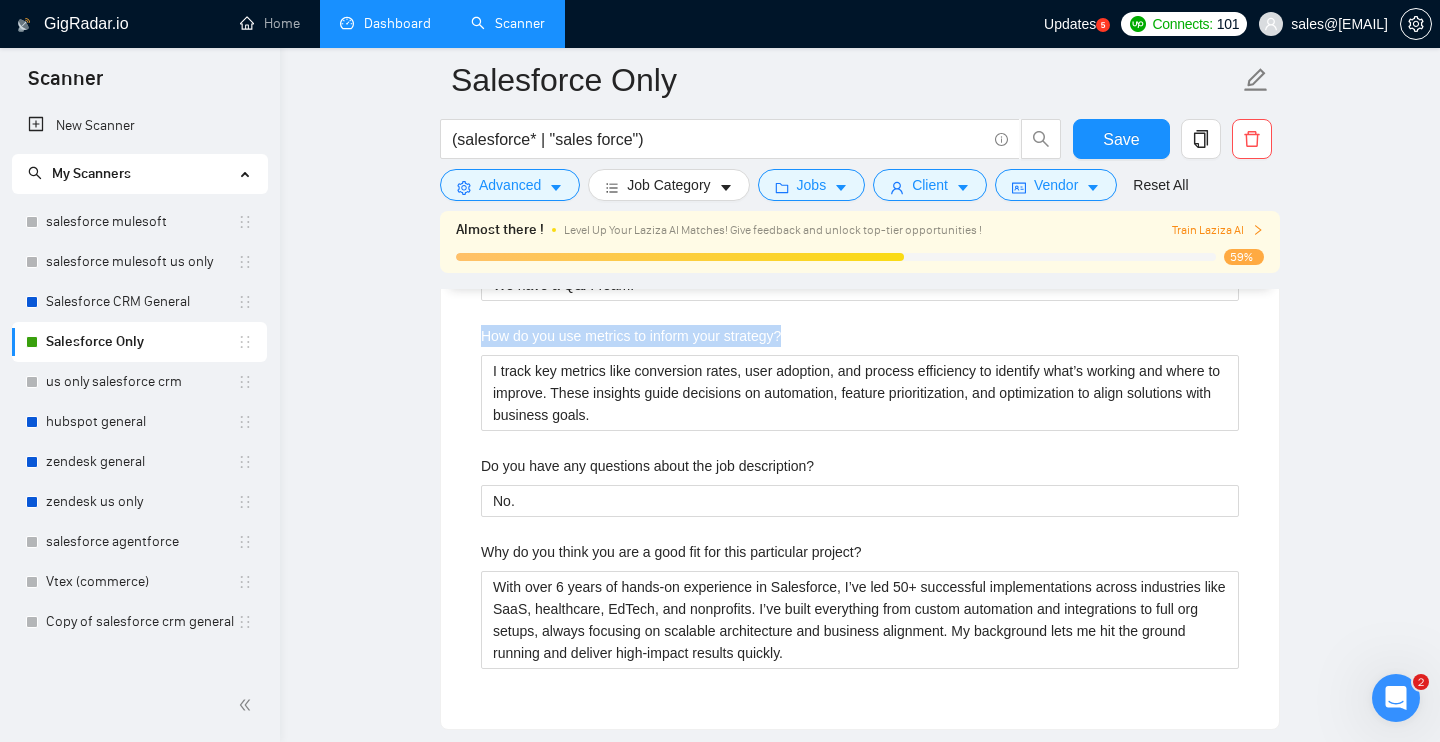 click on "How do you use metrics to inform your strategy?" at bounding box center (631, 336) 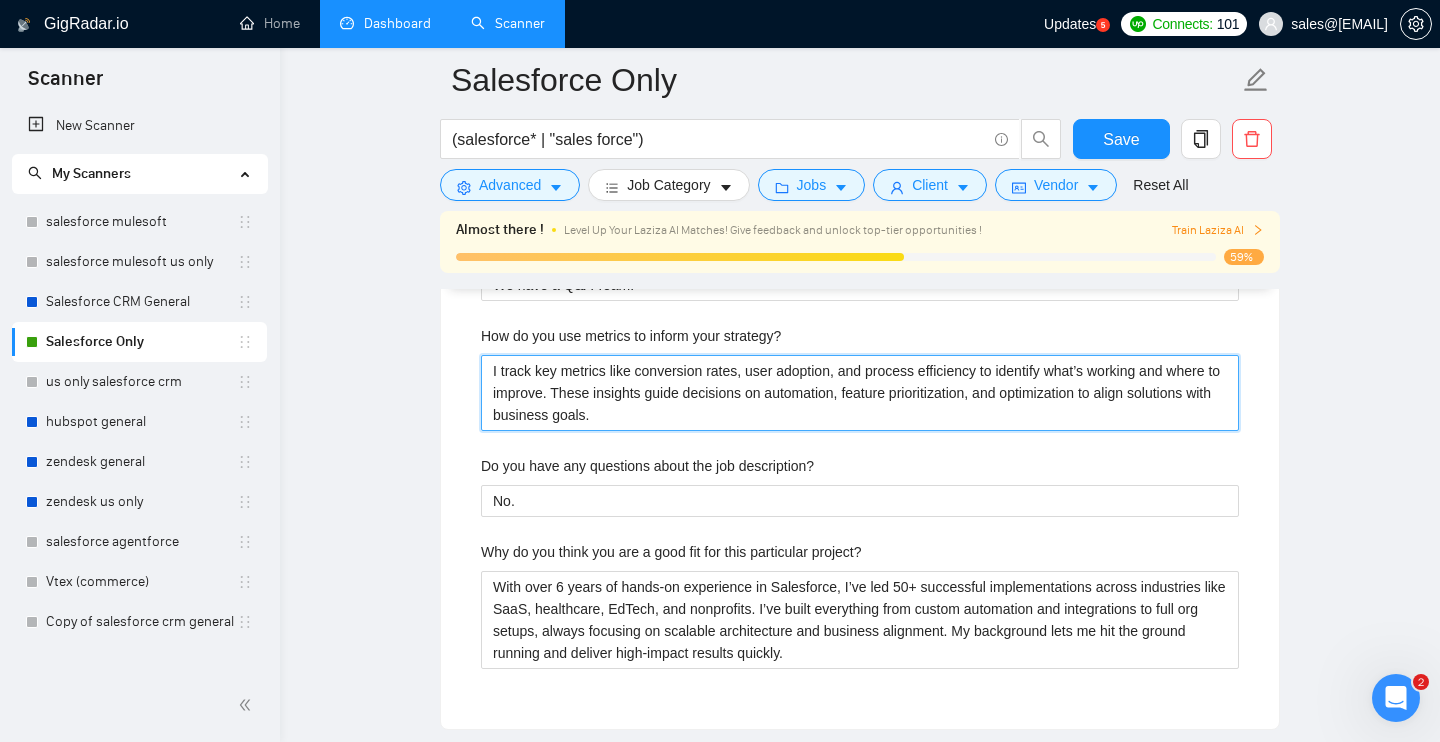 click on "I track key metrics like conversion rates, user adoption, and process efficiency to identify what’s working and where to improve. These insights guide decisions on automation, feature prioritization, and optimization to align solutions with business goals." at bounding box center [860, 393] 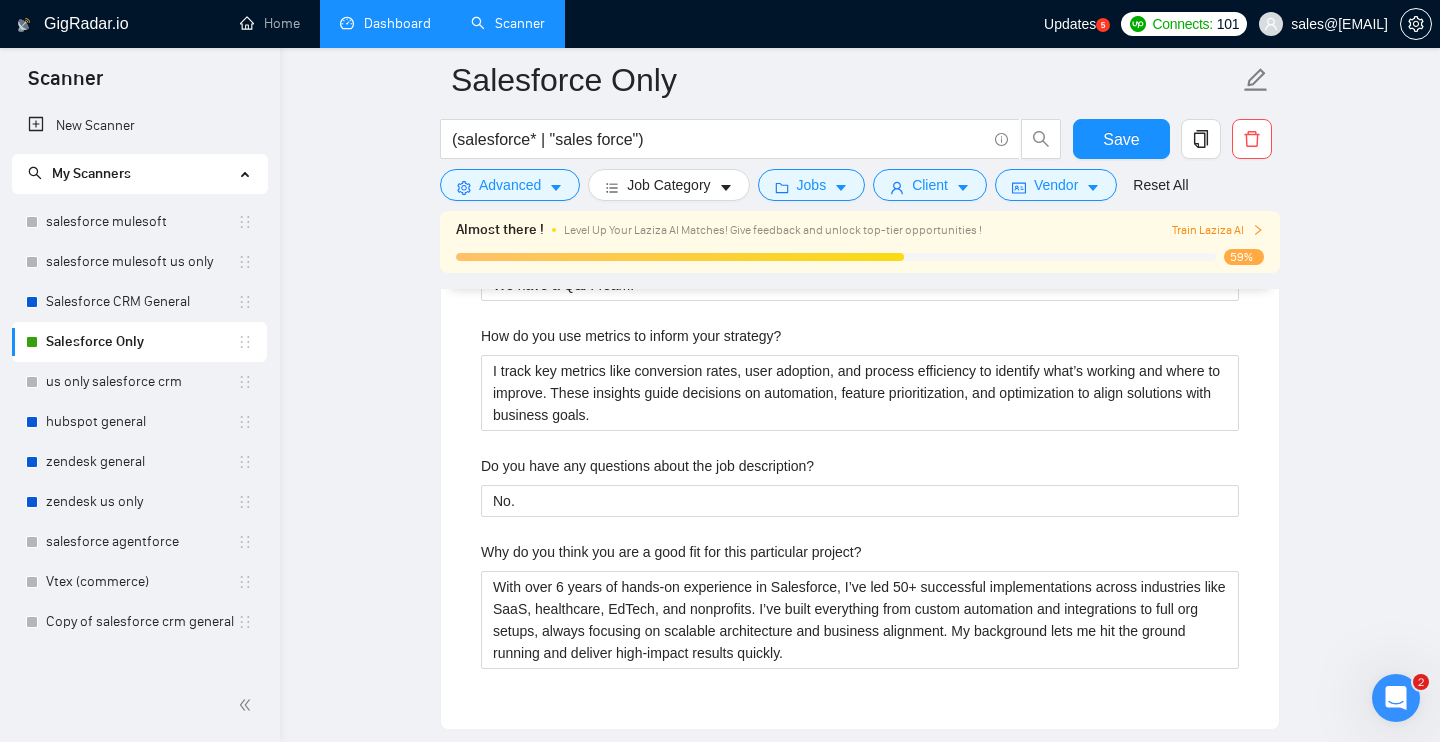 click on "Do you have any questions about the job description?" at bounding box center (647, 466) 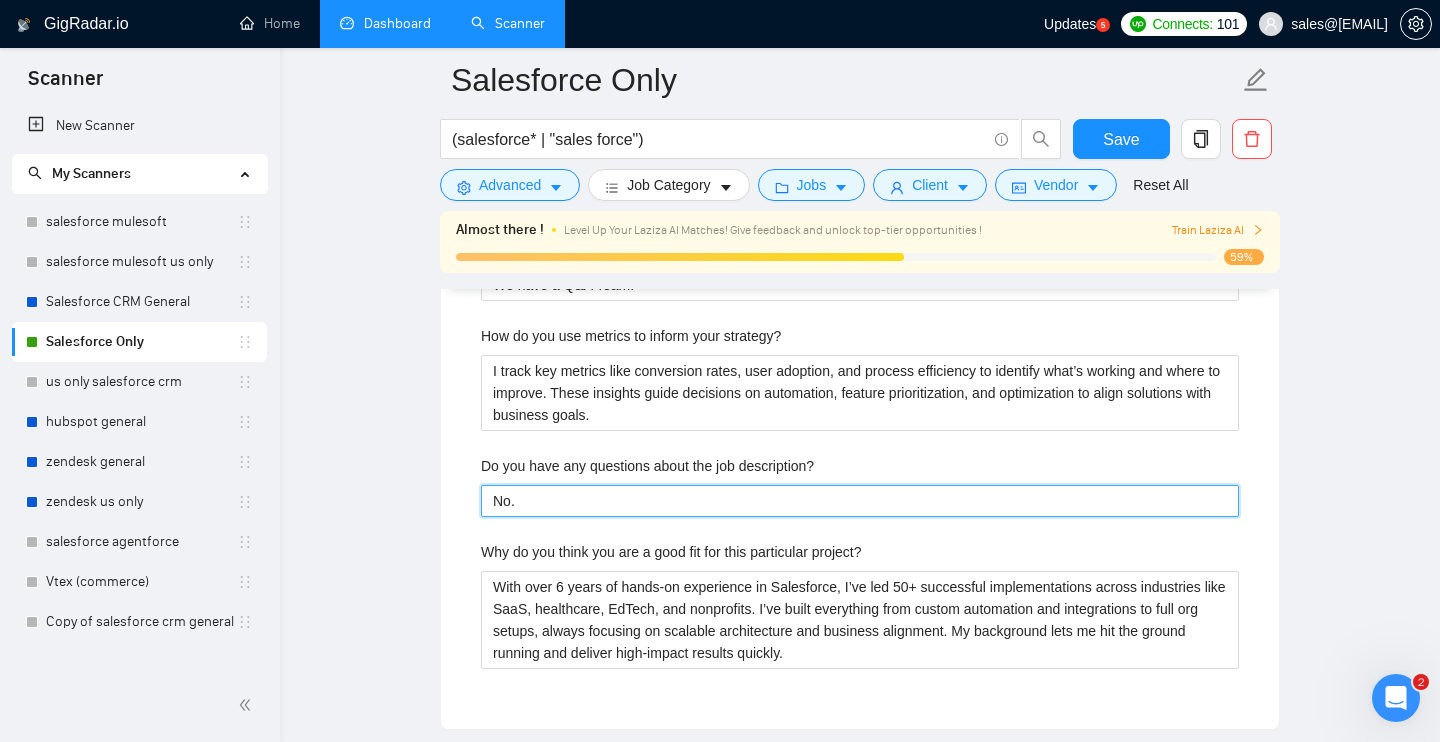 click on "No." at bounding box center [860, 501] 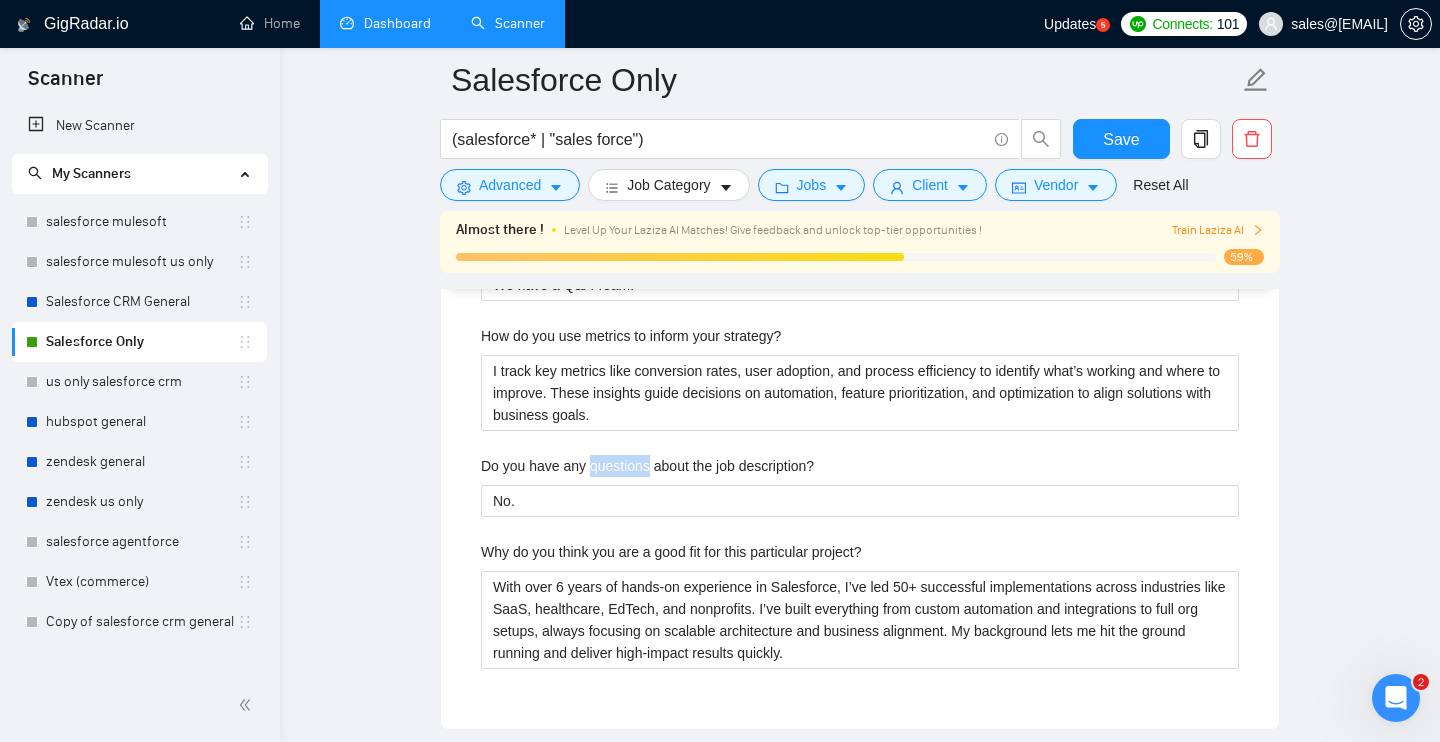 click on "Do you have any questions about the job description?" at bounding box center (647, 466) 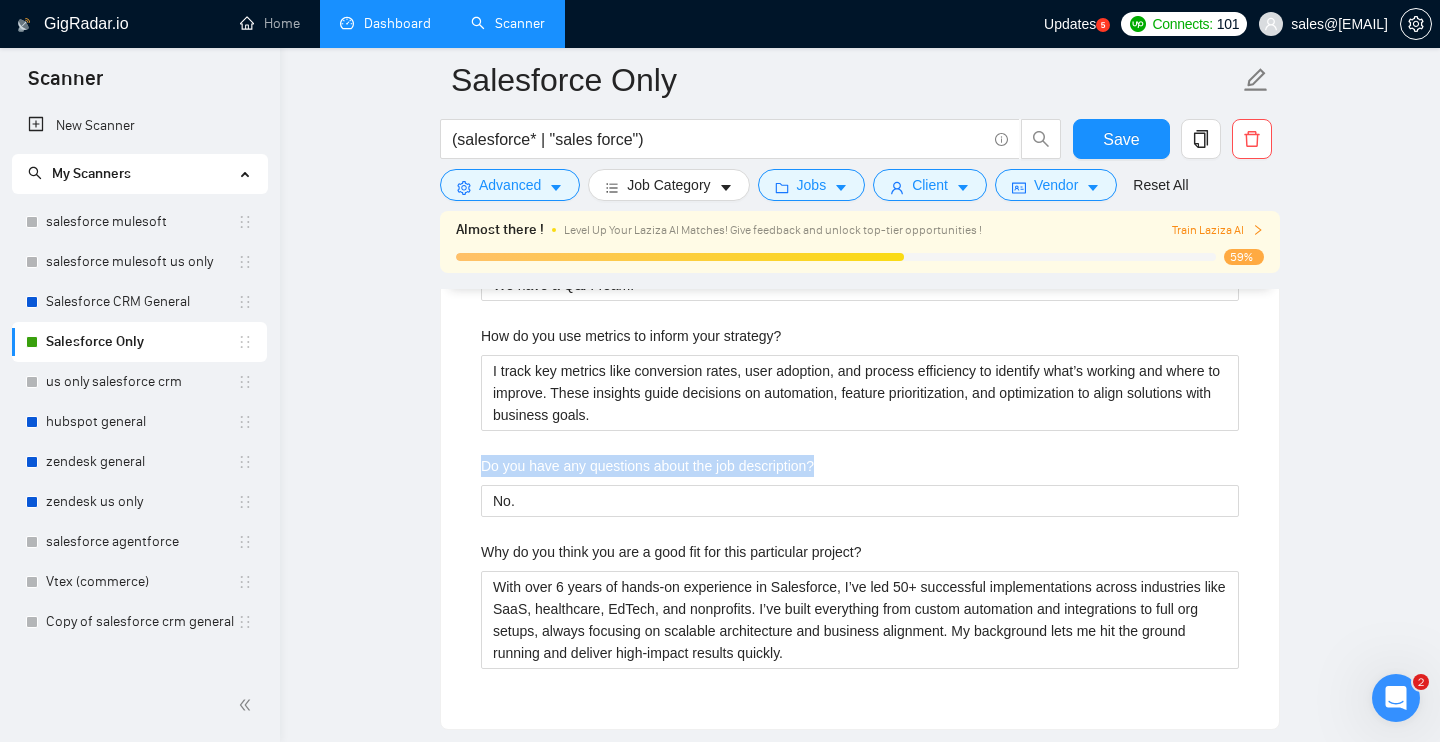 click on "Do you have any questions about the job description?" at bounding box center [647, 466] 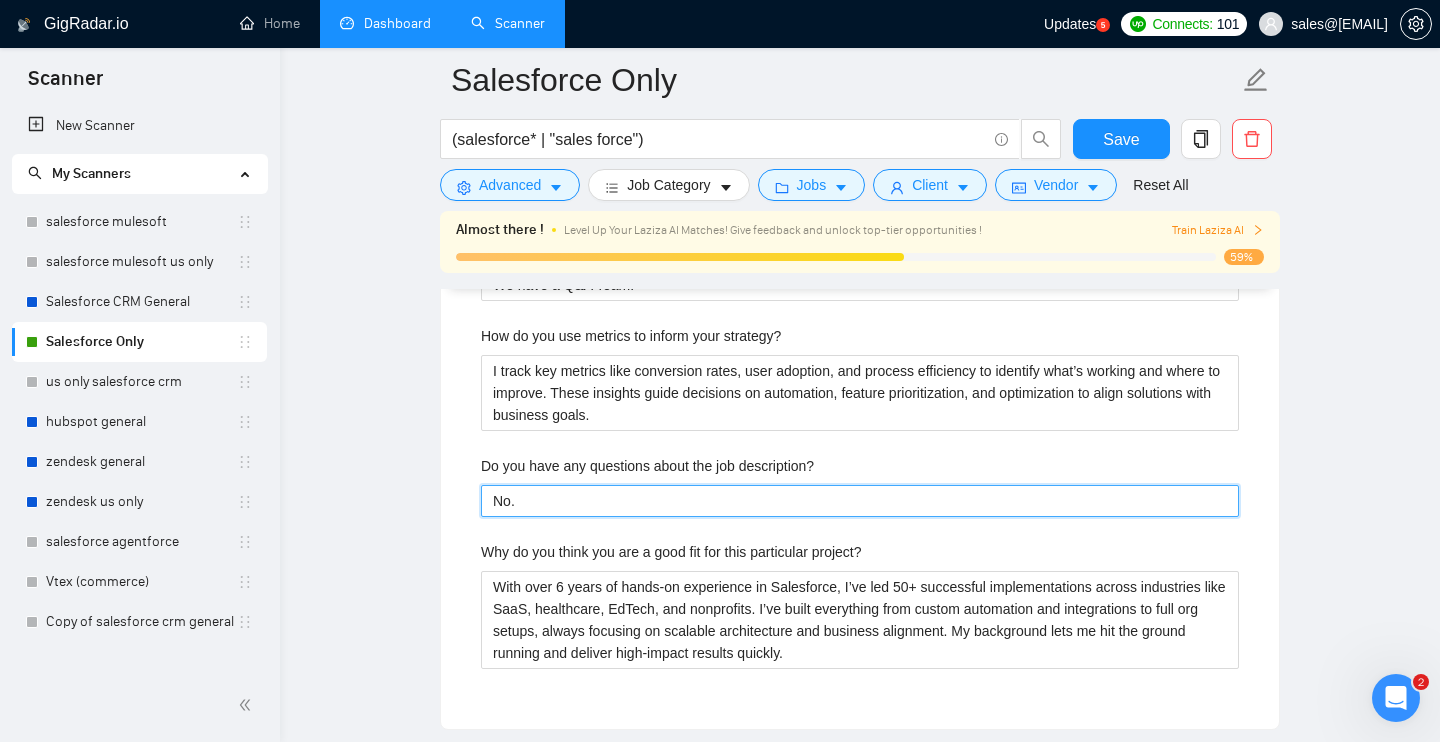 click on "No." at bounding box center (860, 501) 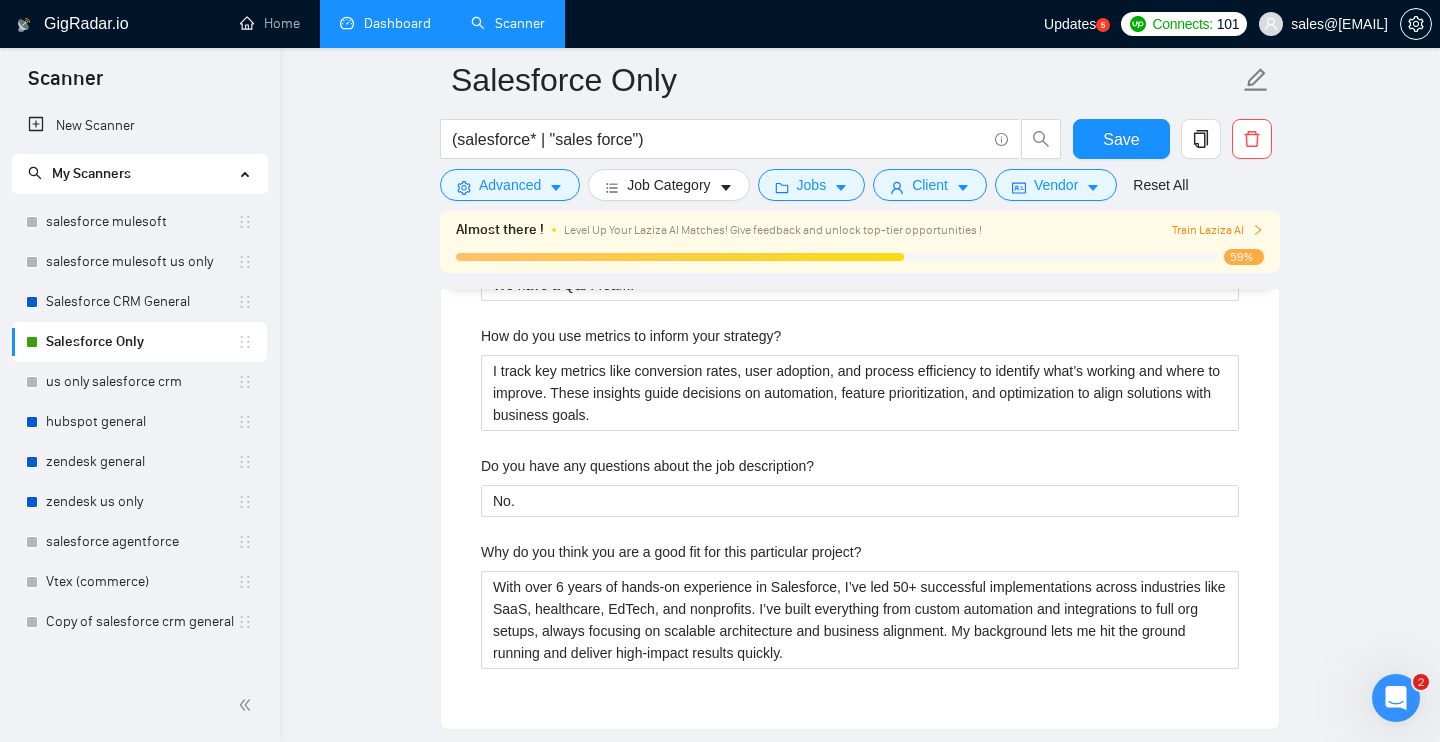 click on "Why do you think you are a good fit for this particular project?" at bounding box center [860, 556] 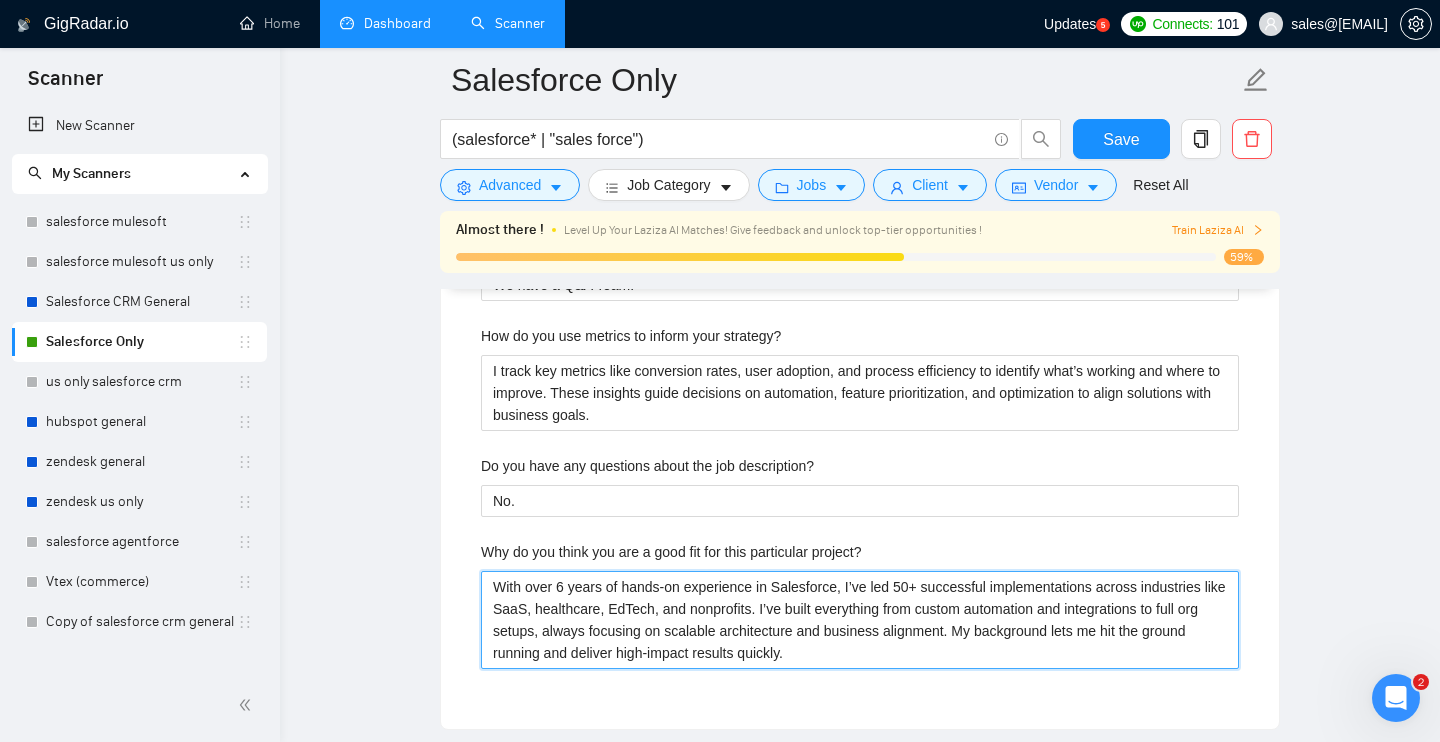 click on "With over 6 years of hands-on experience in Salesforce, I’ve led 50+ successful implementations across industries like SaaS, healthcare, EdTech, and nonprofits. I’ve built everything from custom automation and integrations to full org setups, always focusing on scalable architecture and business alignment. My background lets me hit the ground running and deliver high-impact results quickly." at bounding box center (860, 620) 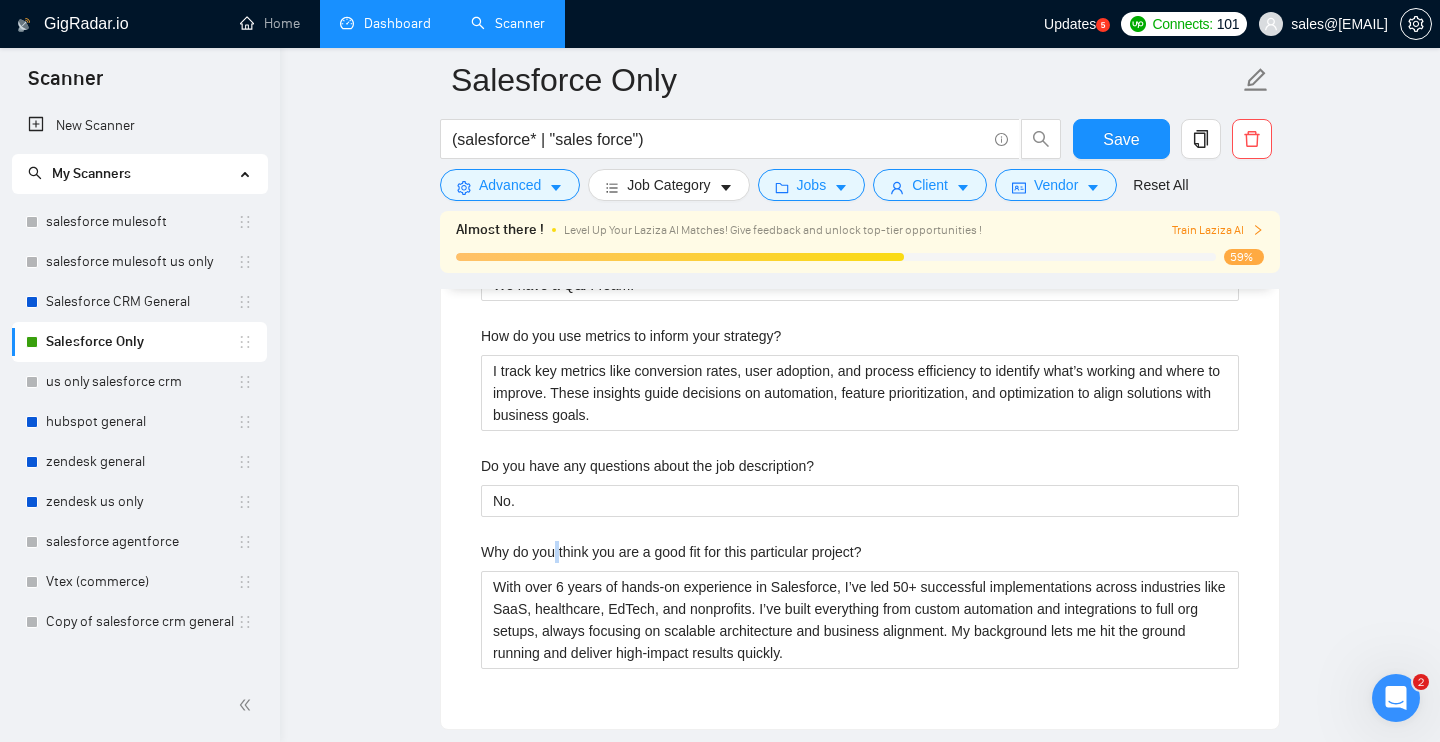 click on "Why do you think you are a good fit for this particular project?" at bounding box center (671, 552) 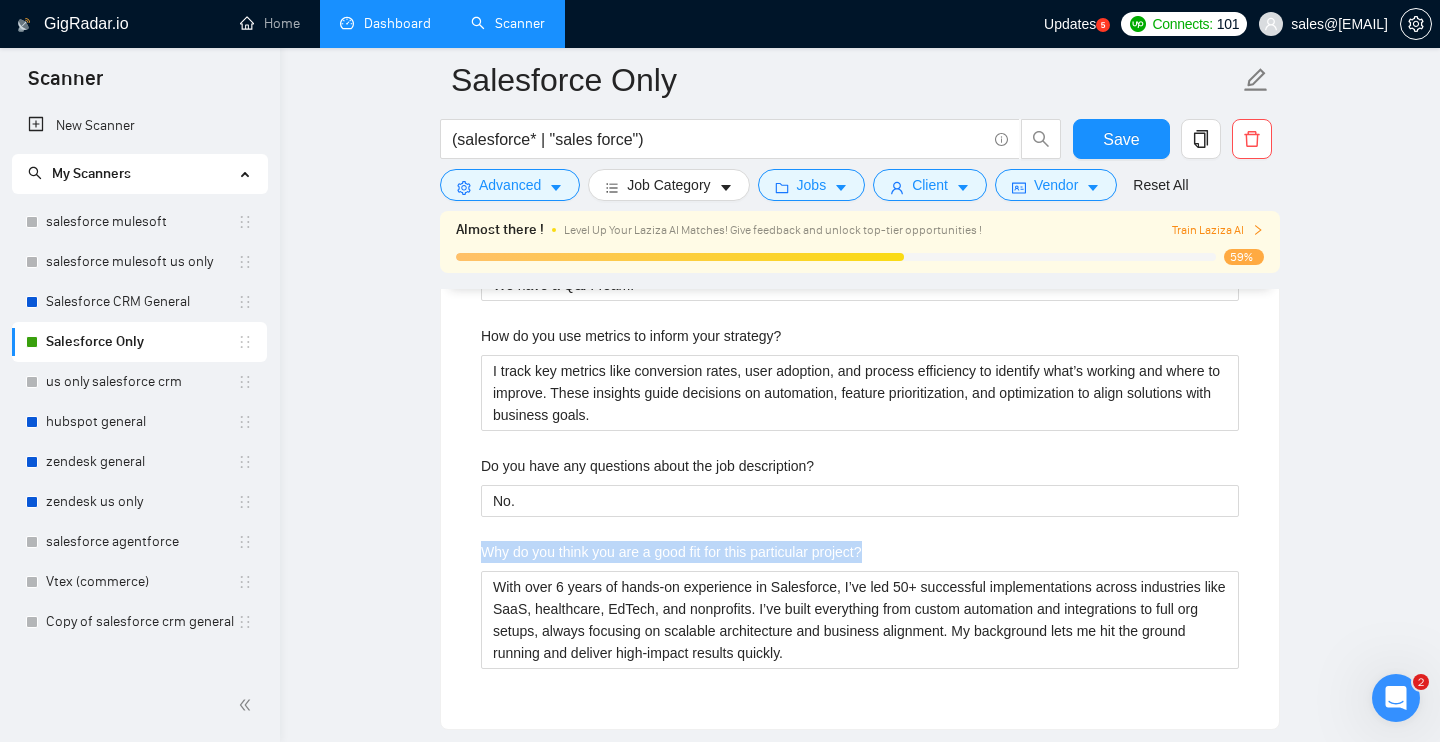 click on "Why do you think you are a good fit for this particular project?" at bounding box center [671, 552] 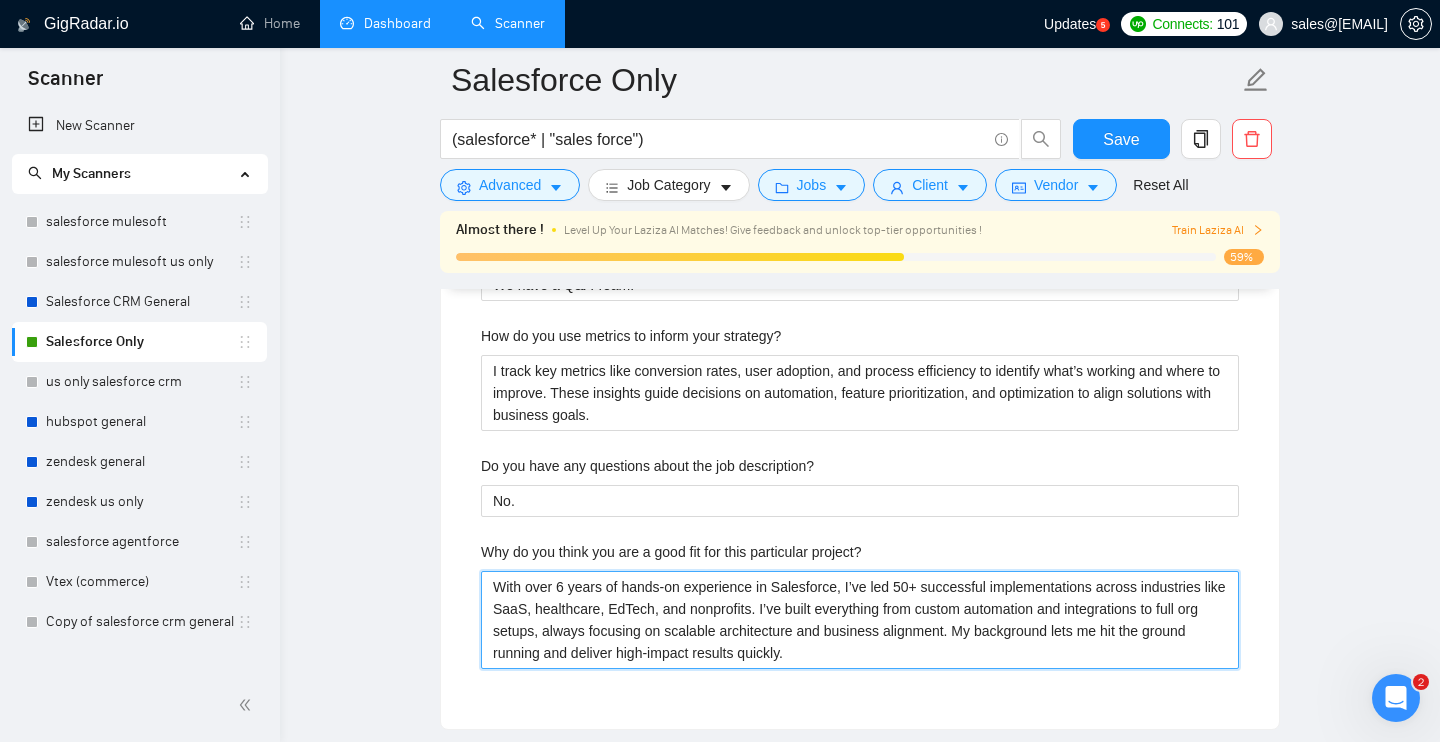 click on "With over 6 years of hands-on experience in Salesforce, I’ve led 50+ successful implementations across industries like SaaS, healthcare, EdTech, and nonprofits. I’ve built everything from custom automation and integrations to full org setups, always focusing on scalable architecture and business alignment. My background lets me hit the ground running and deliver high-impact results quickly." at bounding box center [860, 620] 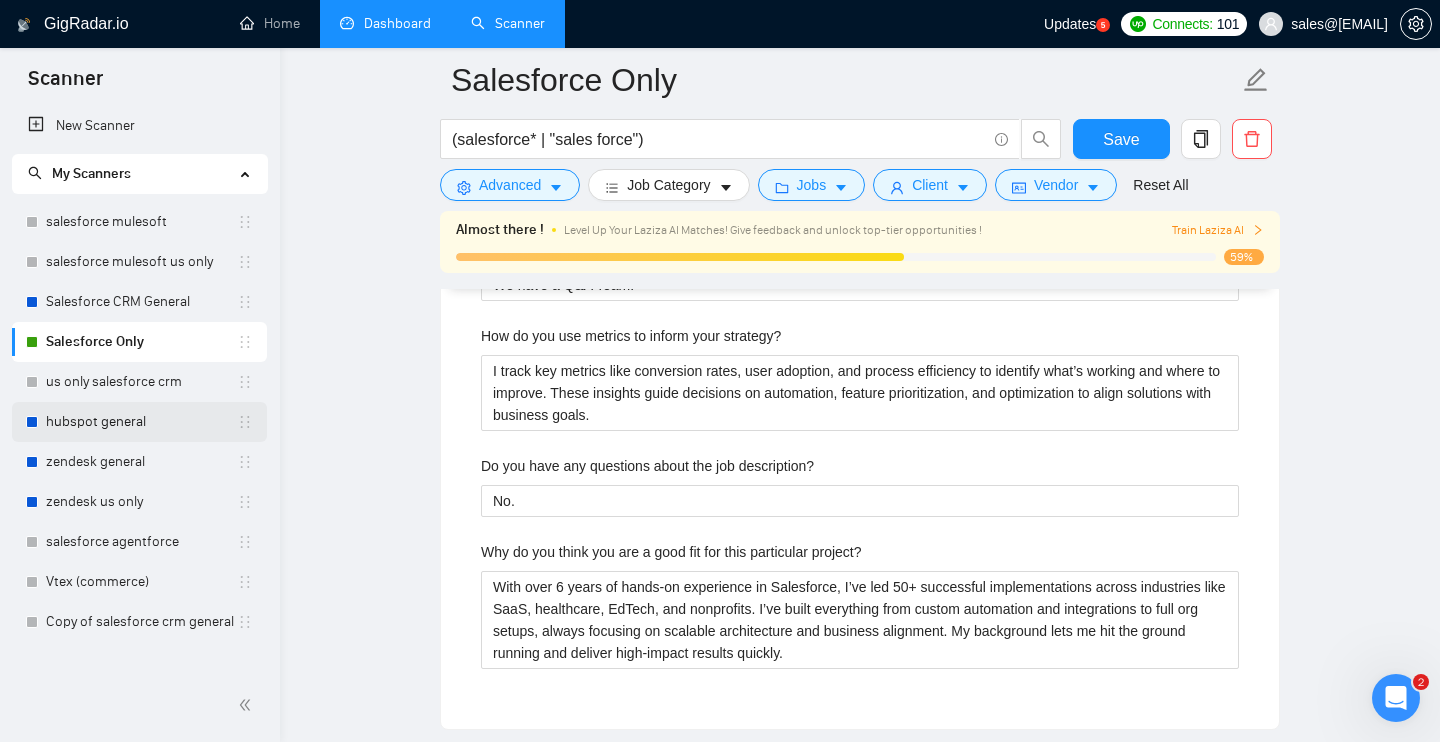 click on "hubspot general" at bounding box center (141, 422) 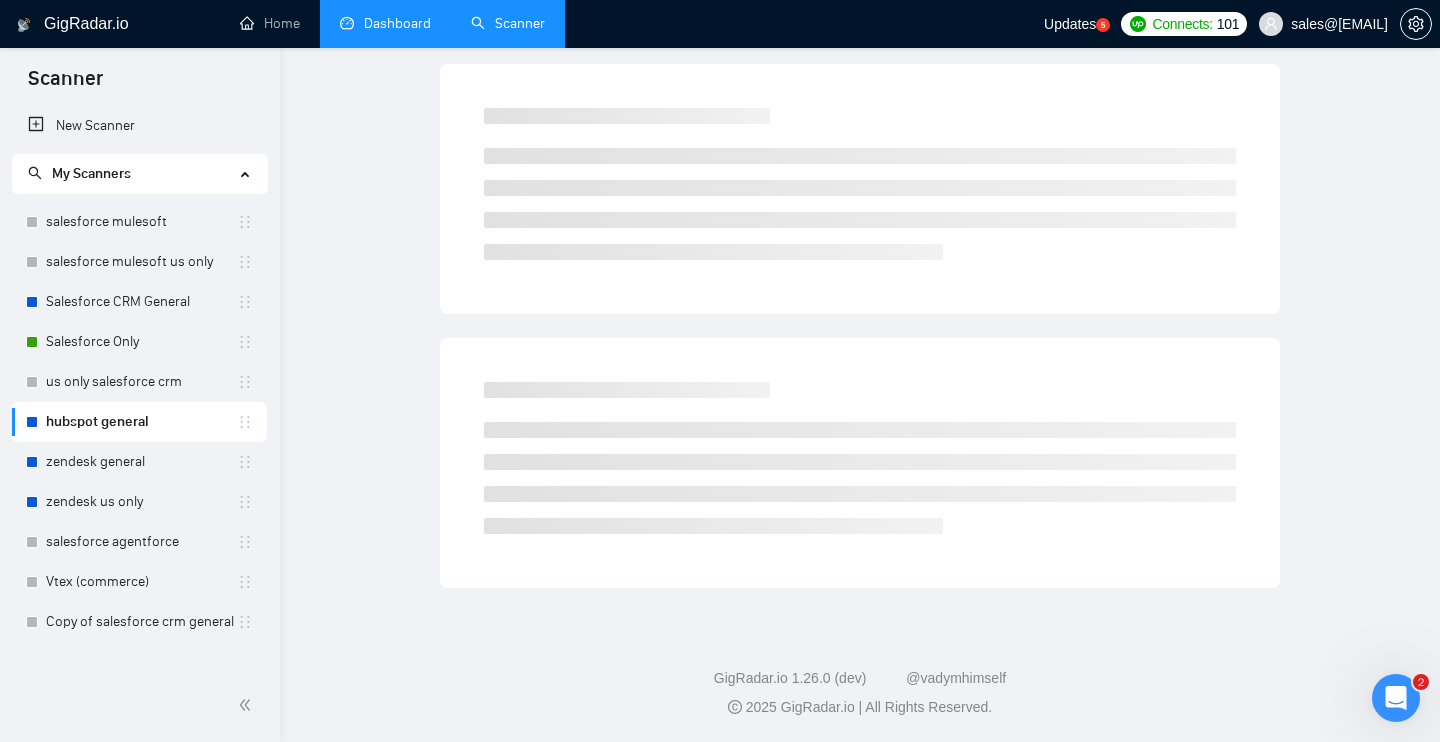 scroll, scrollTop: 0, scrollLeft: 0, axis: both 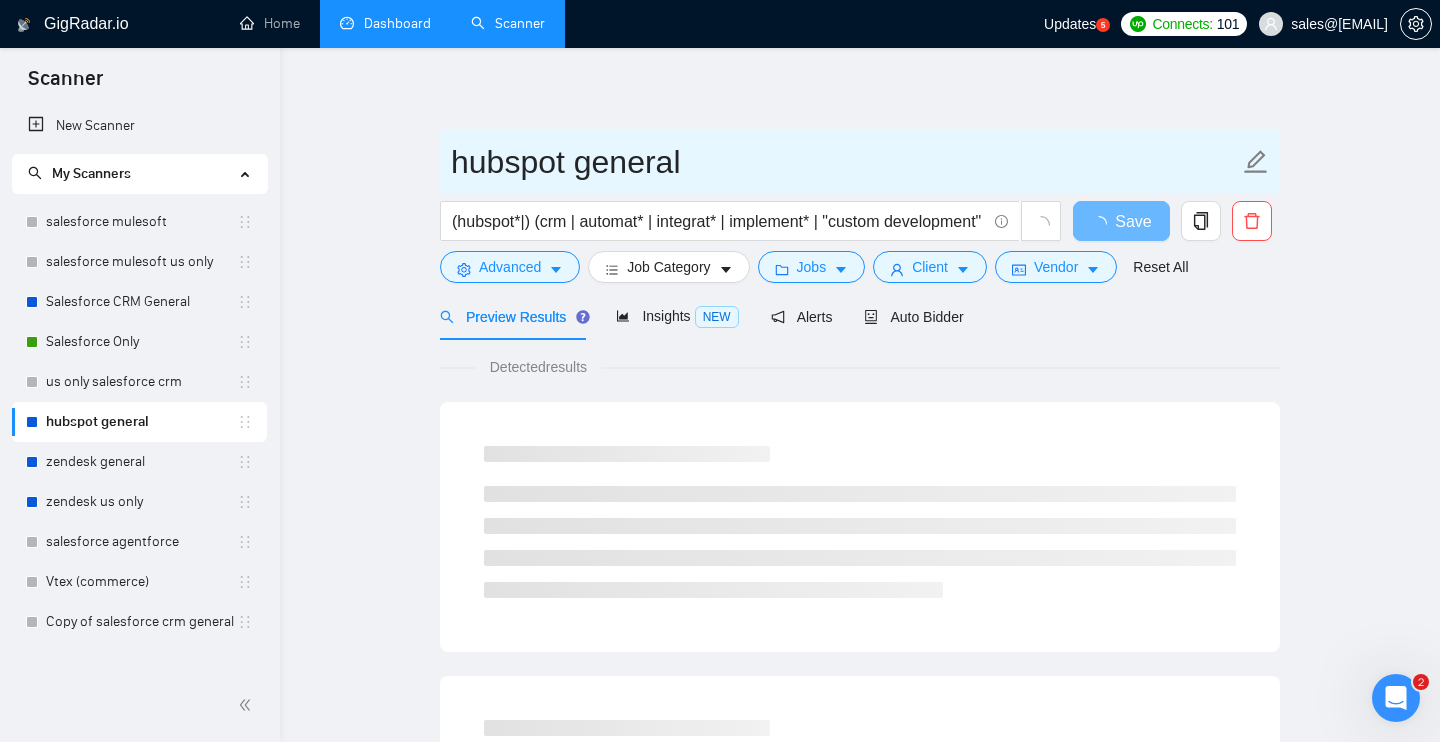 click on "hubspot general" at bounding box center [845, 162] 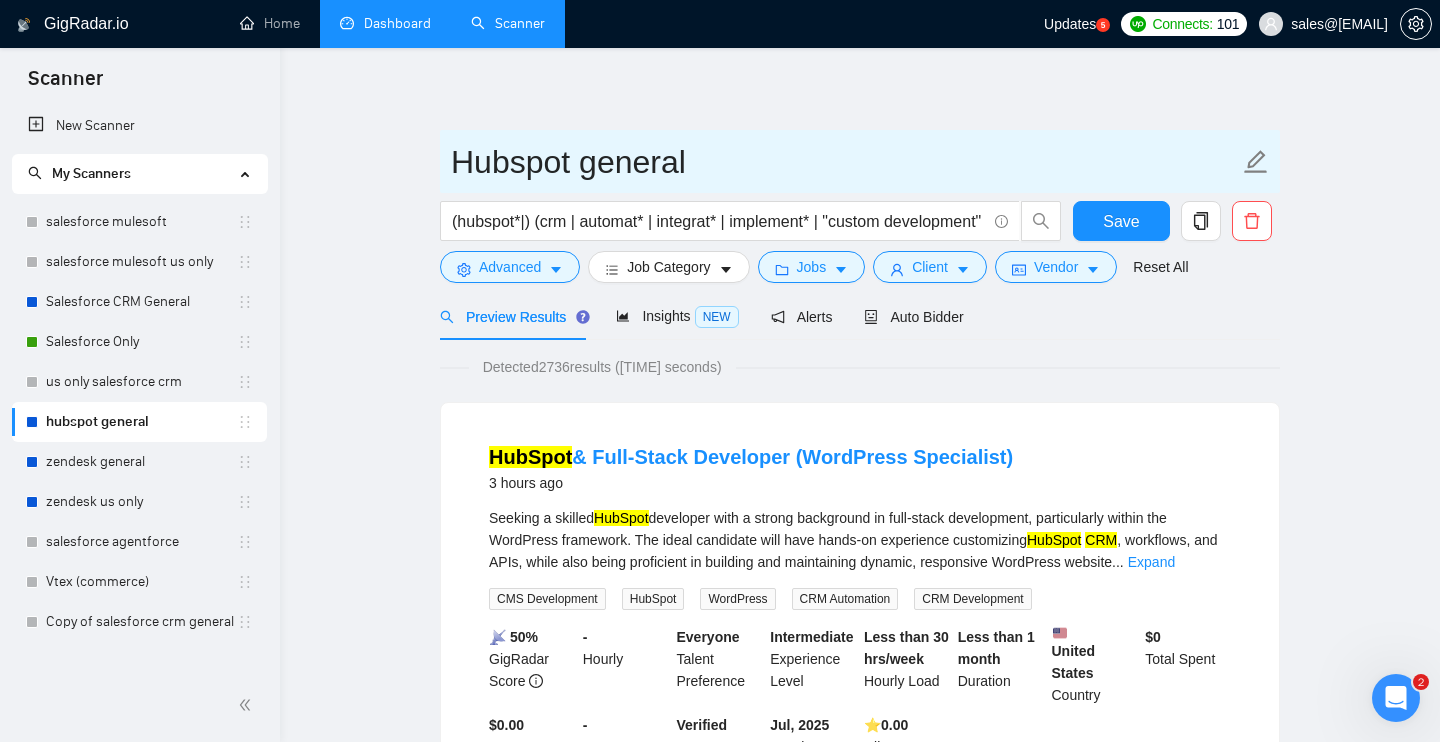 click on "Hubspot general" at bounding box center [845, 162] 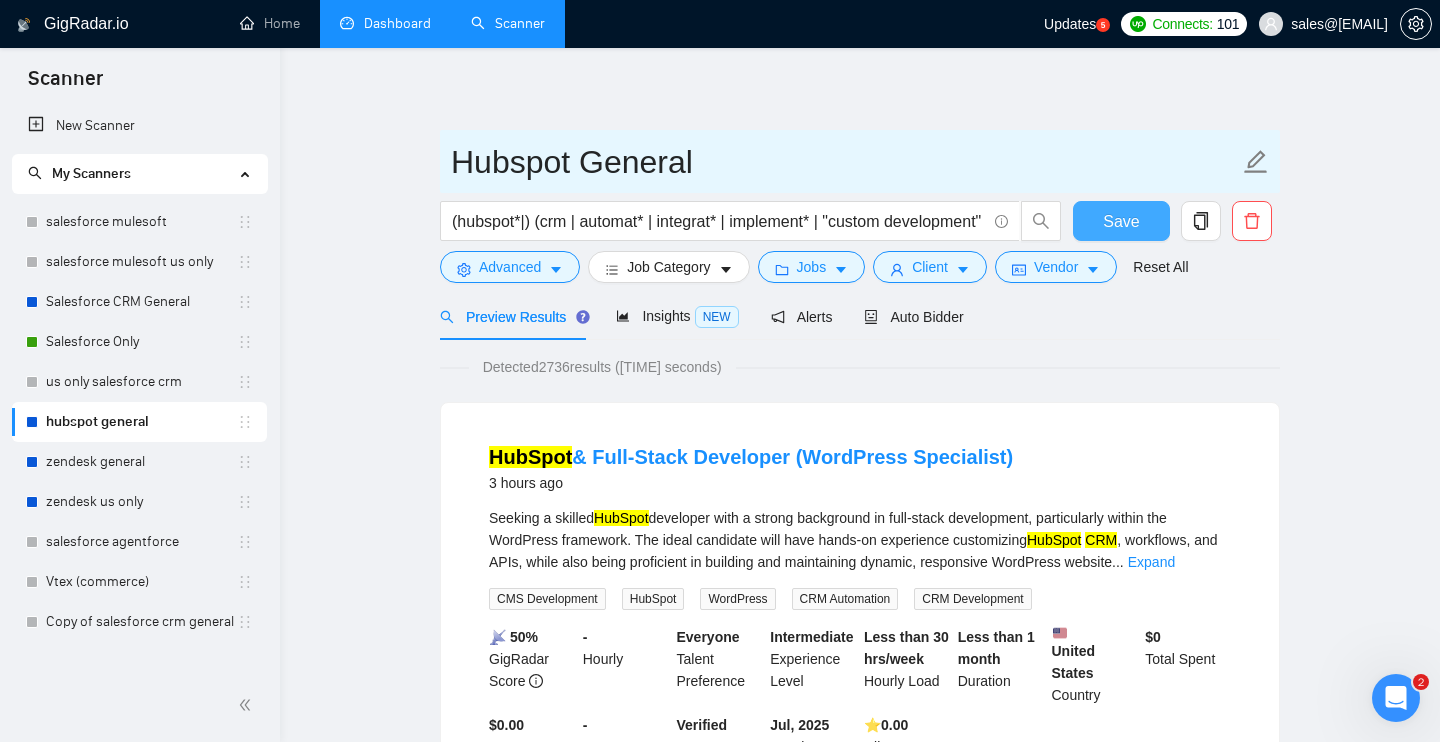 type on "Hubspot General" 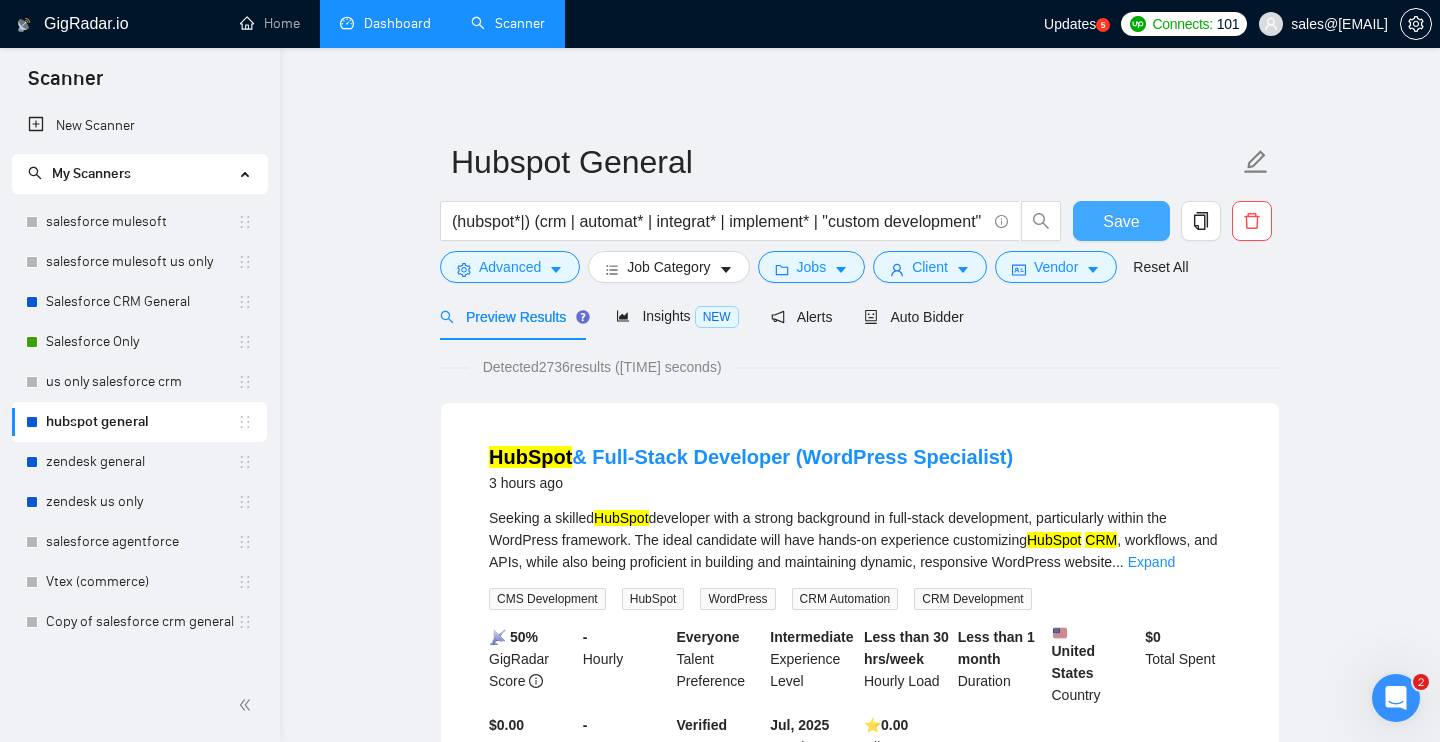click on "Save" at bounding box center (1121, 221) 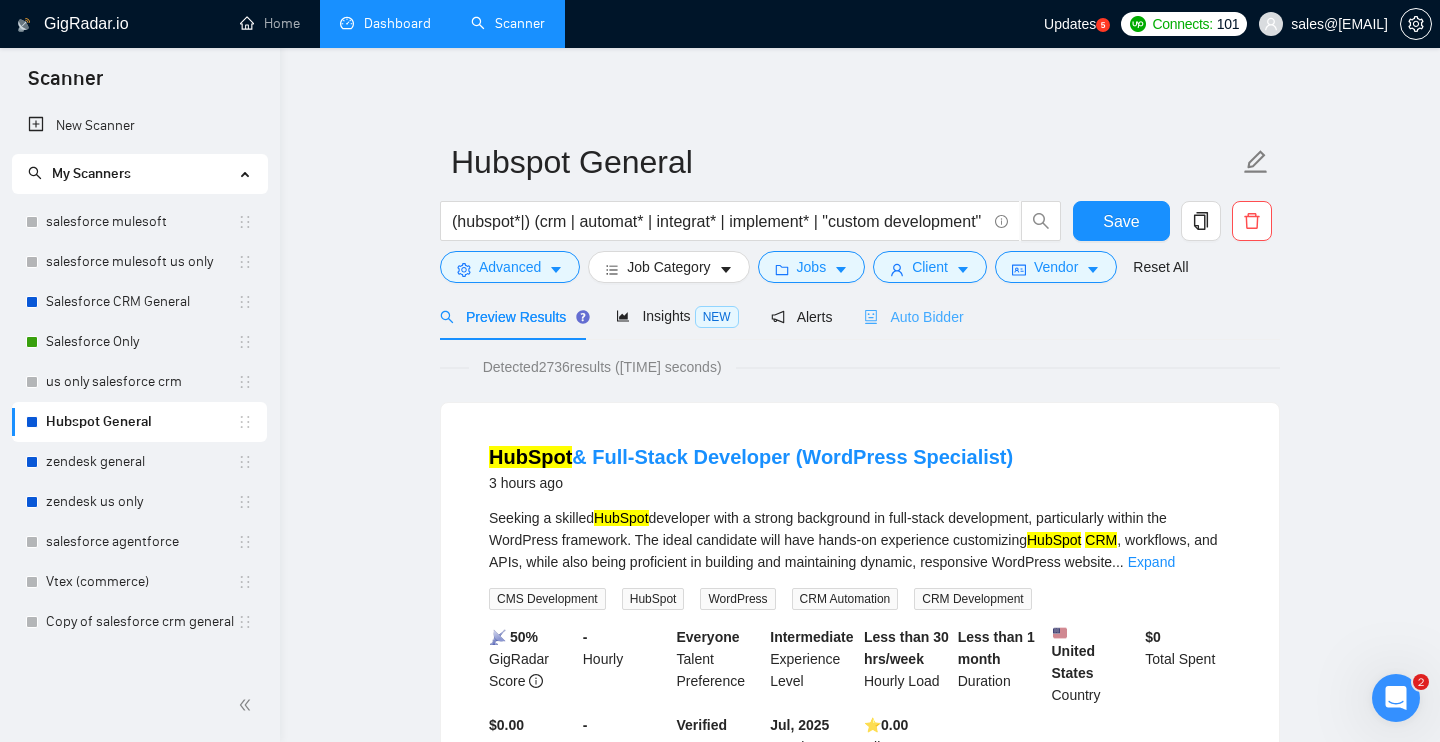 click on "Auto Bidder" at bounding box center (913, 316) 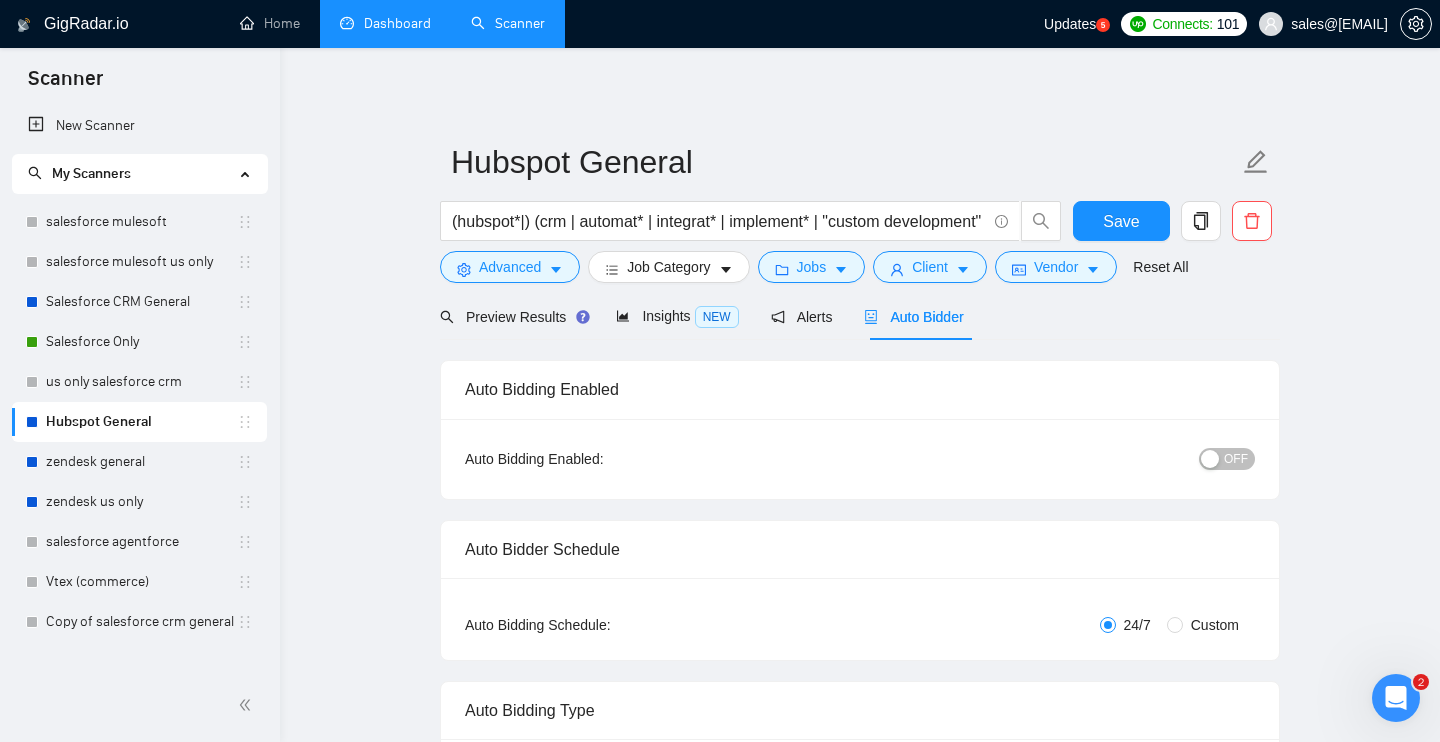 type 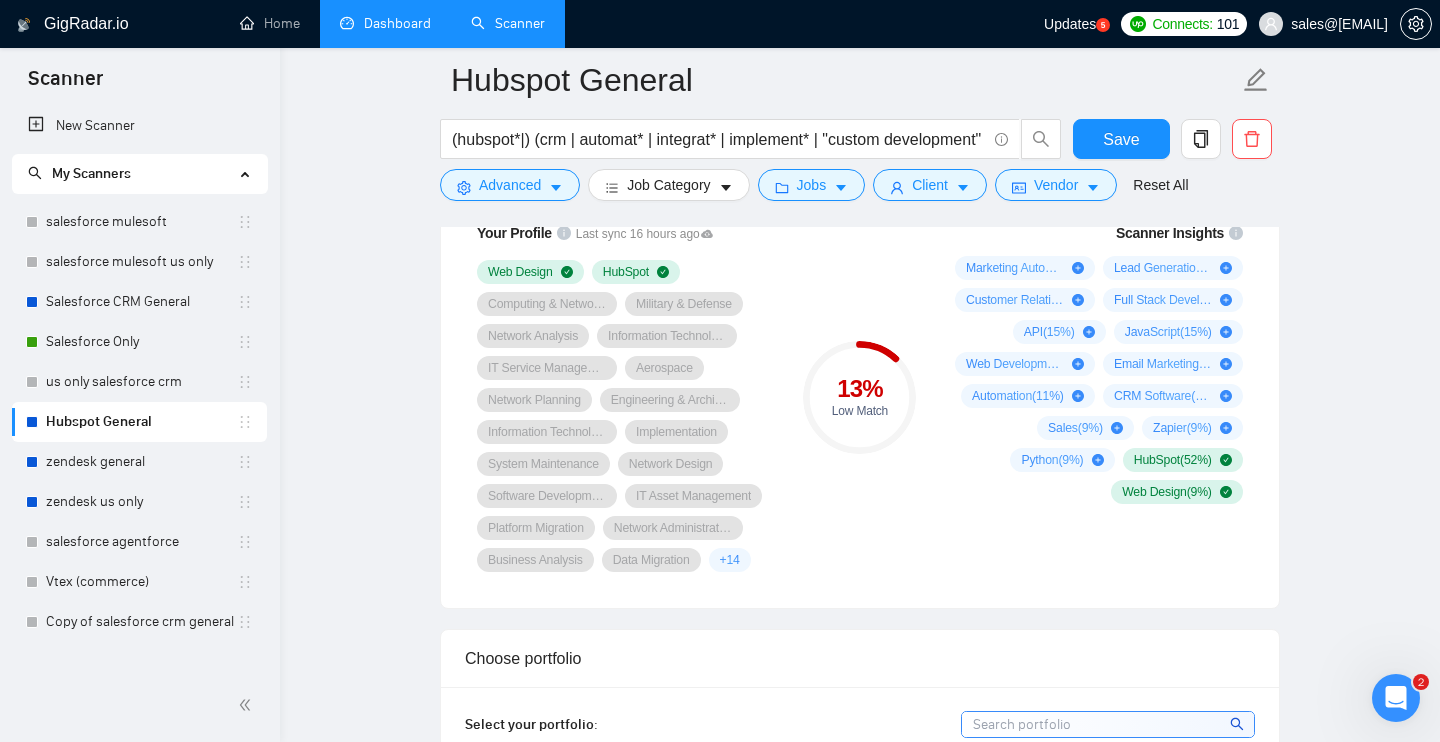 scroll, scrollTop: 1303, scrollLeft: 0, axis: vertical 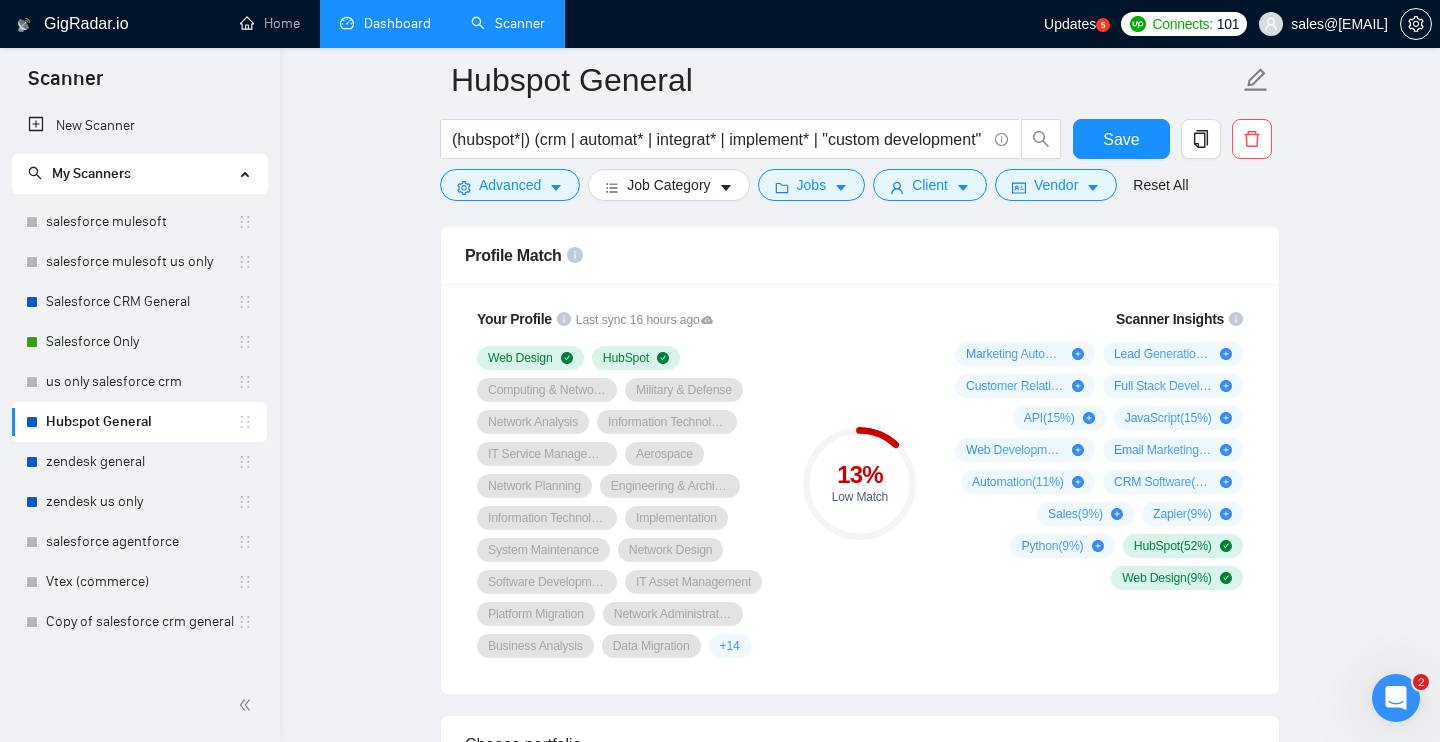 click 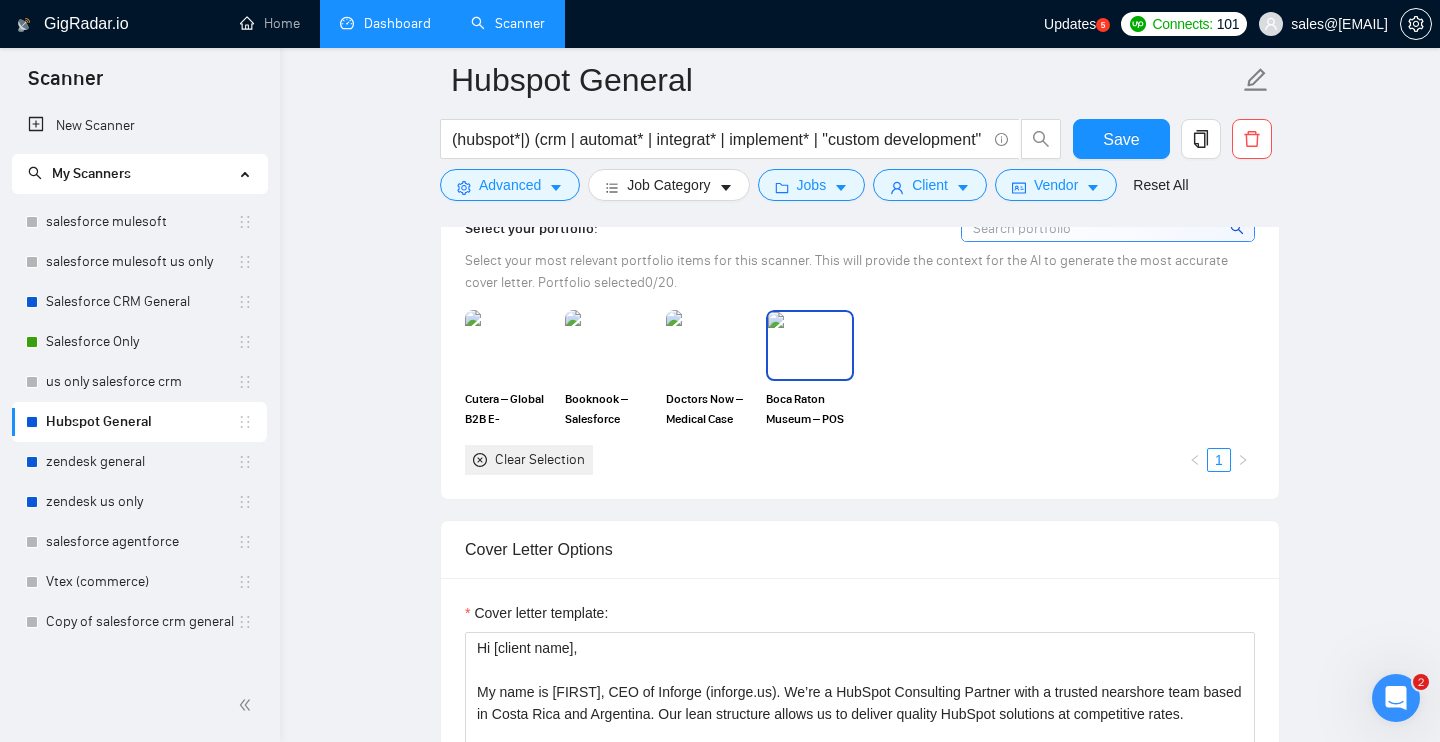 scroll, scrollTop: 1748, scrollLeft: 0, axis: vertical 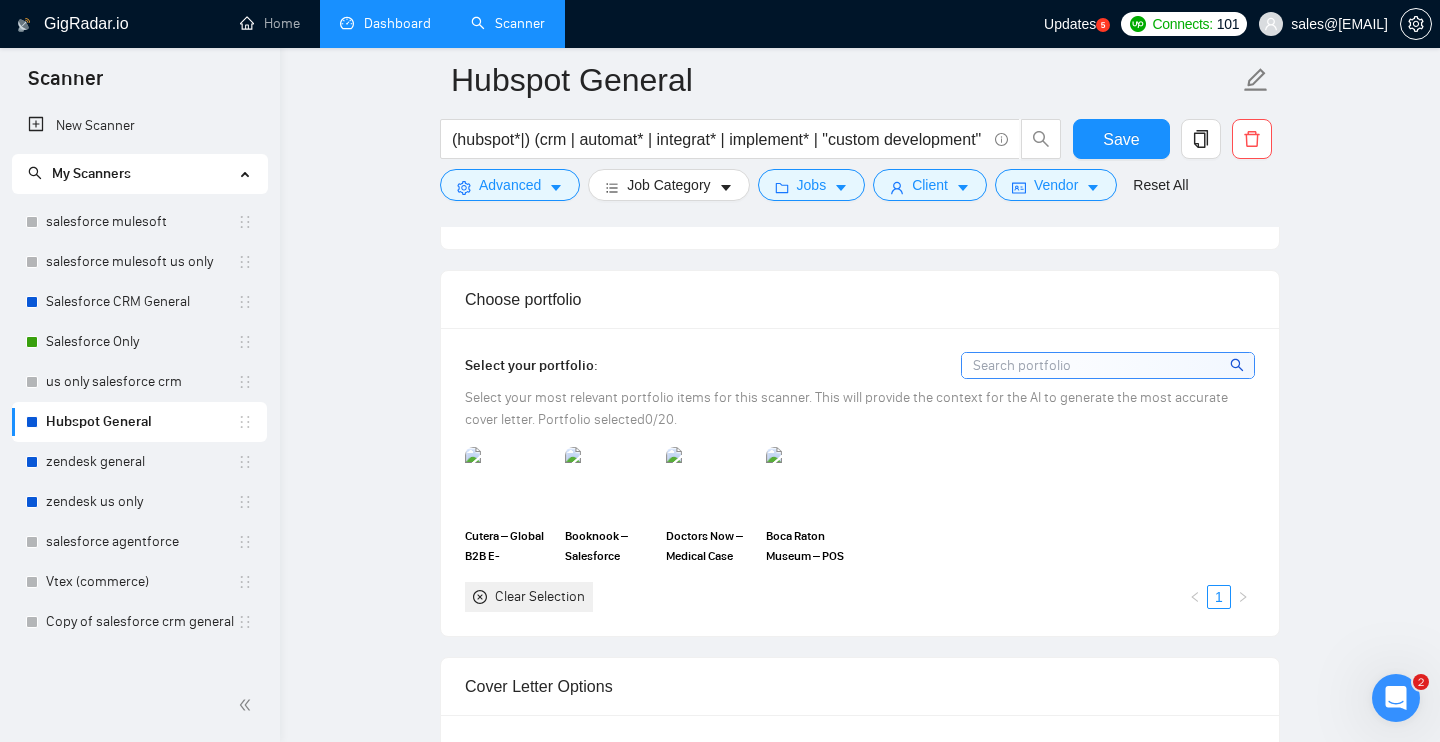 click at bounding box center (1108, 365) 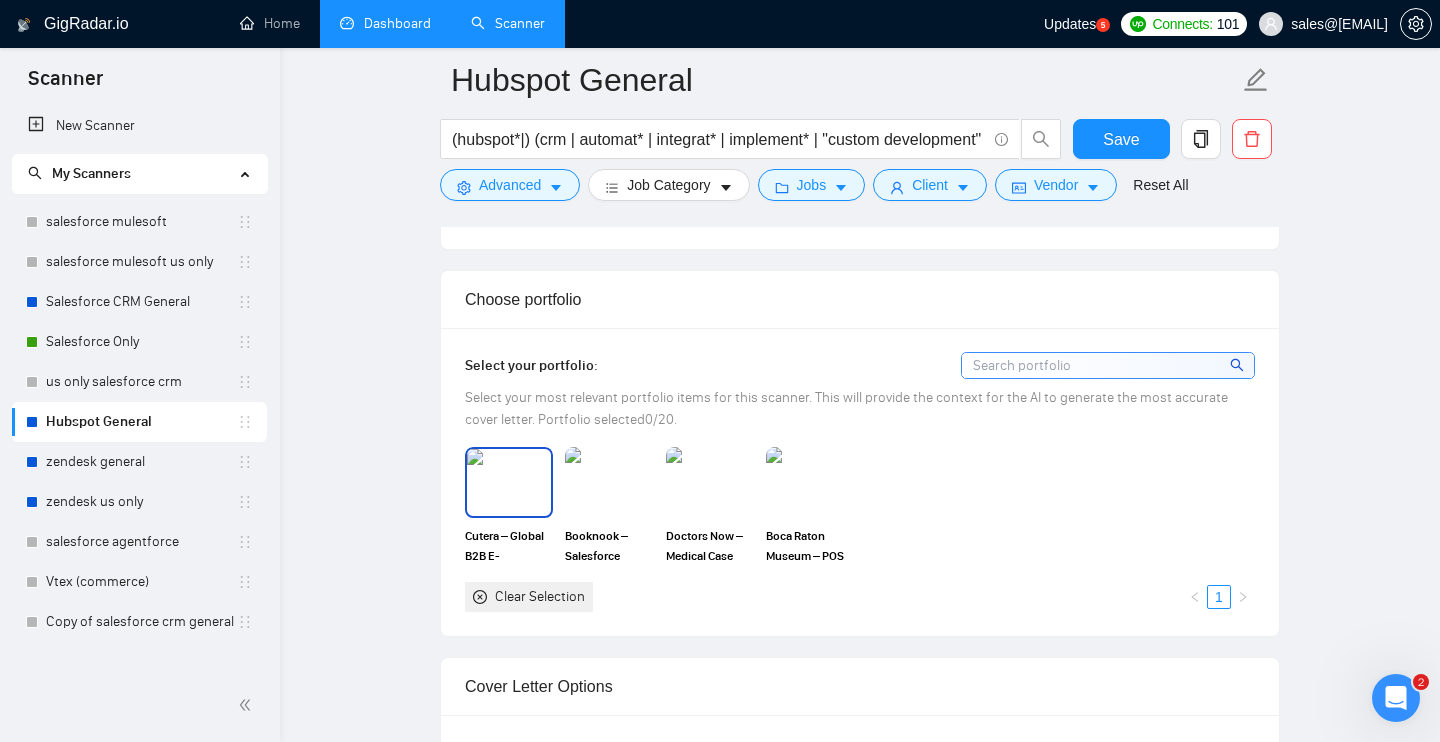 click at bounding box center [509, 482] 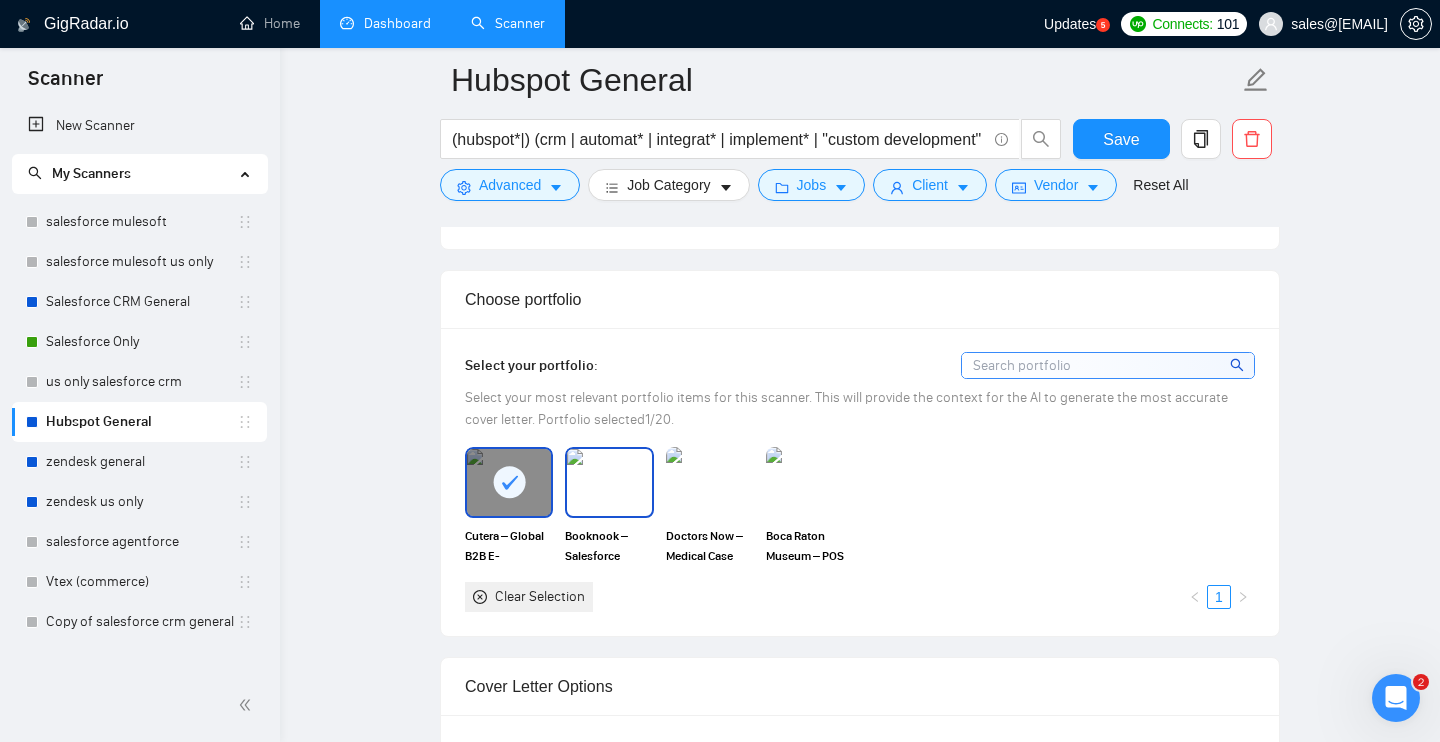 click at bounding box center (609, 482) 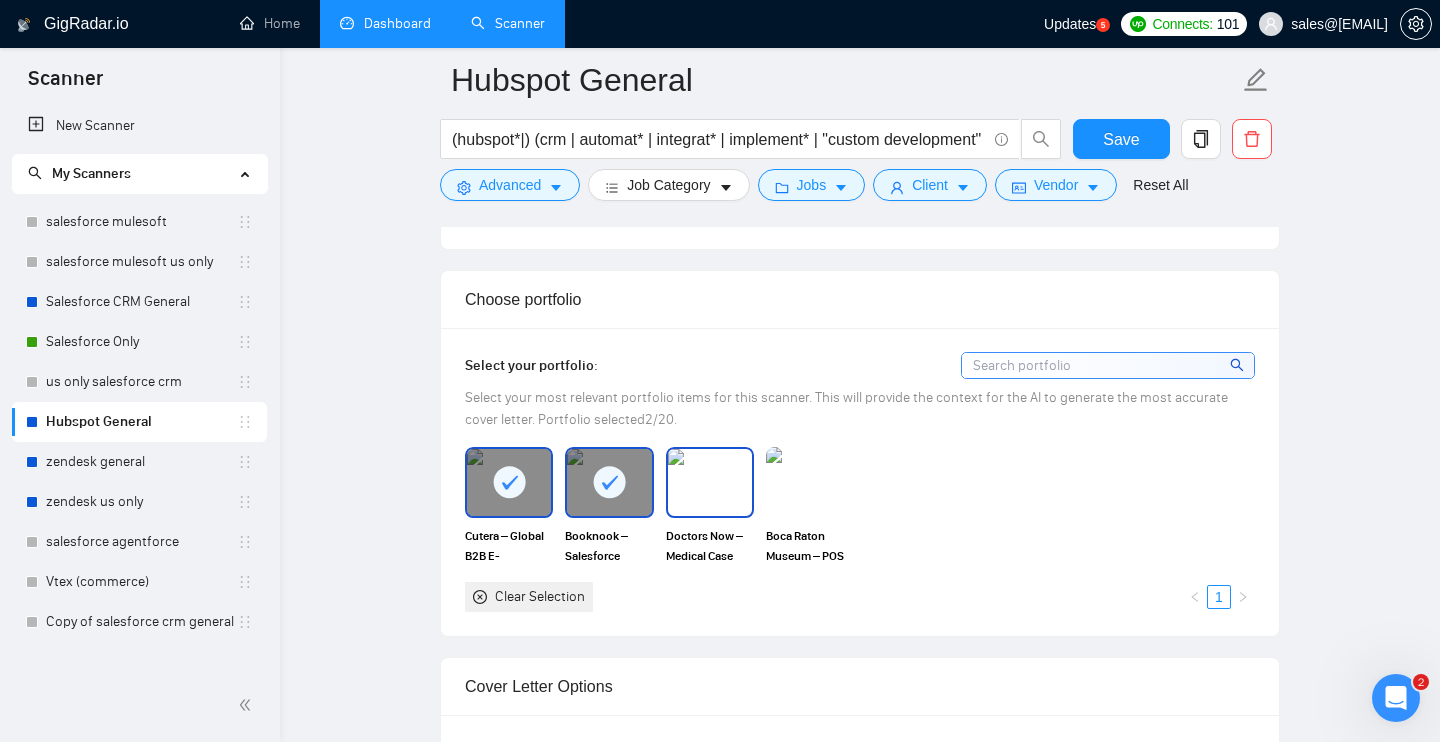 click at bounding box center [710, 482] 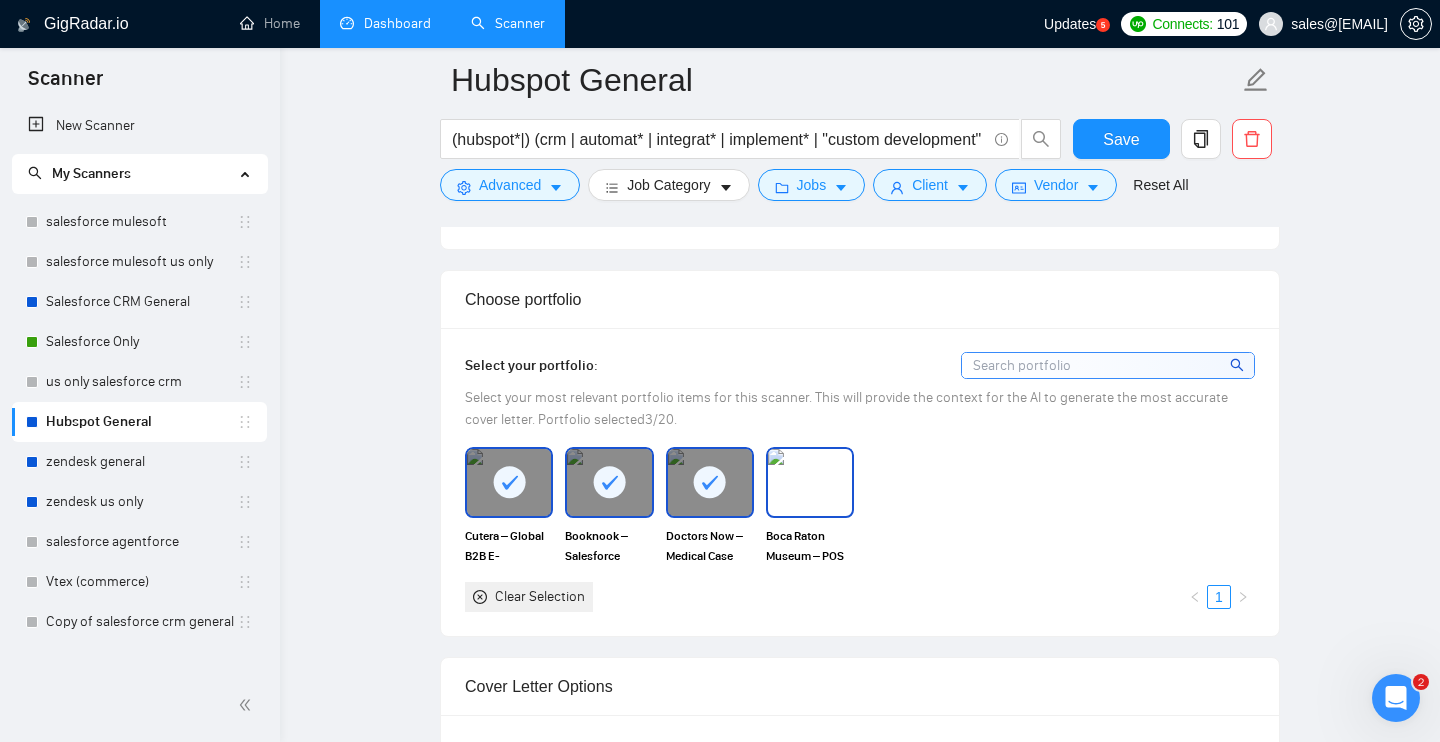 click at bounding box center [810, 482] 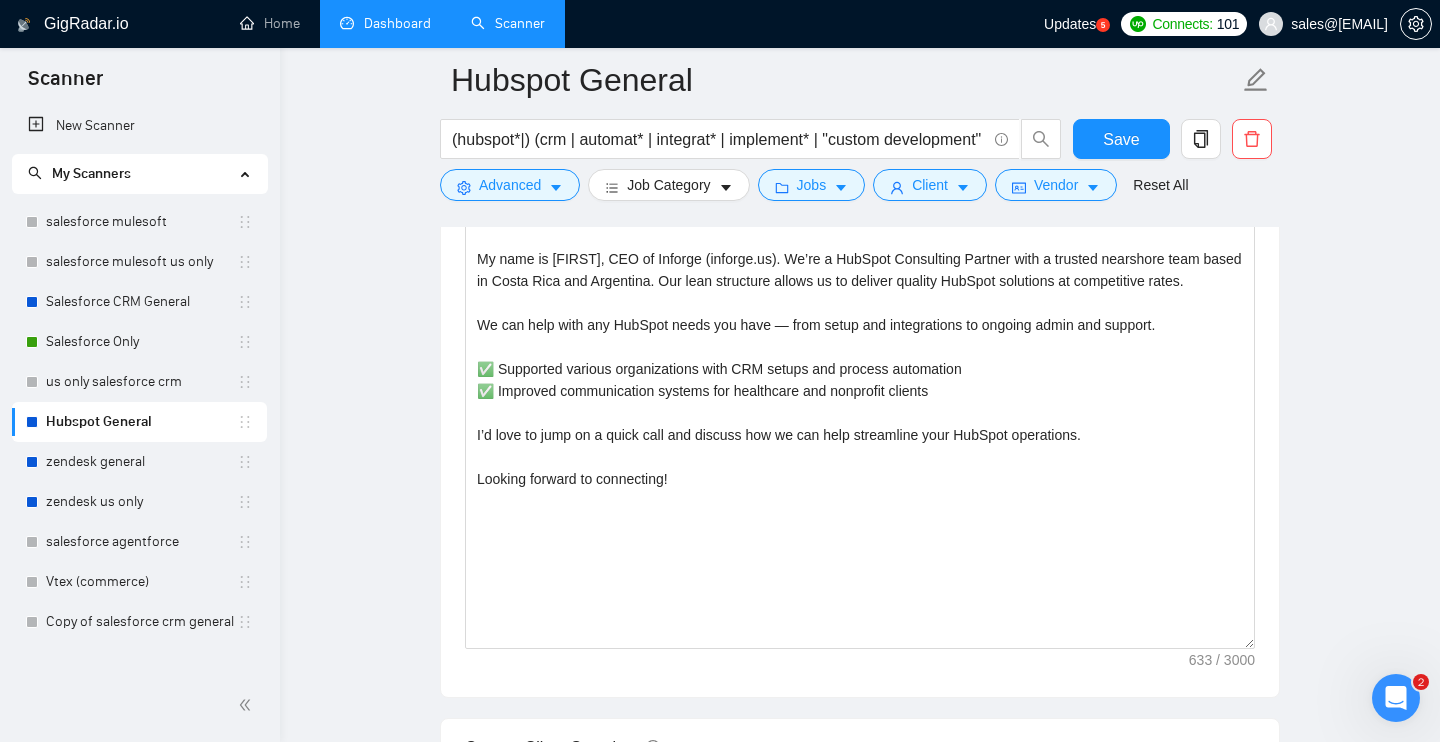 scroll, scrollTop: 2650, scrollLeft: 0, axis: vertical 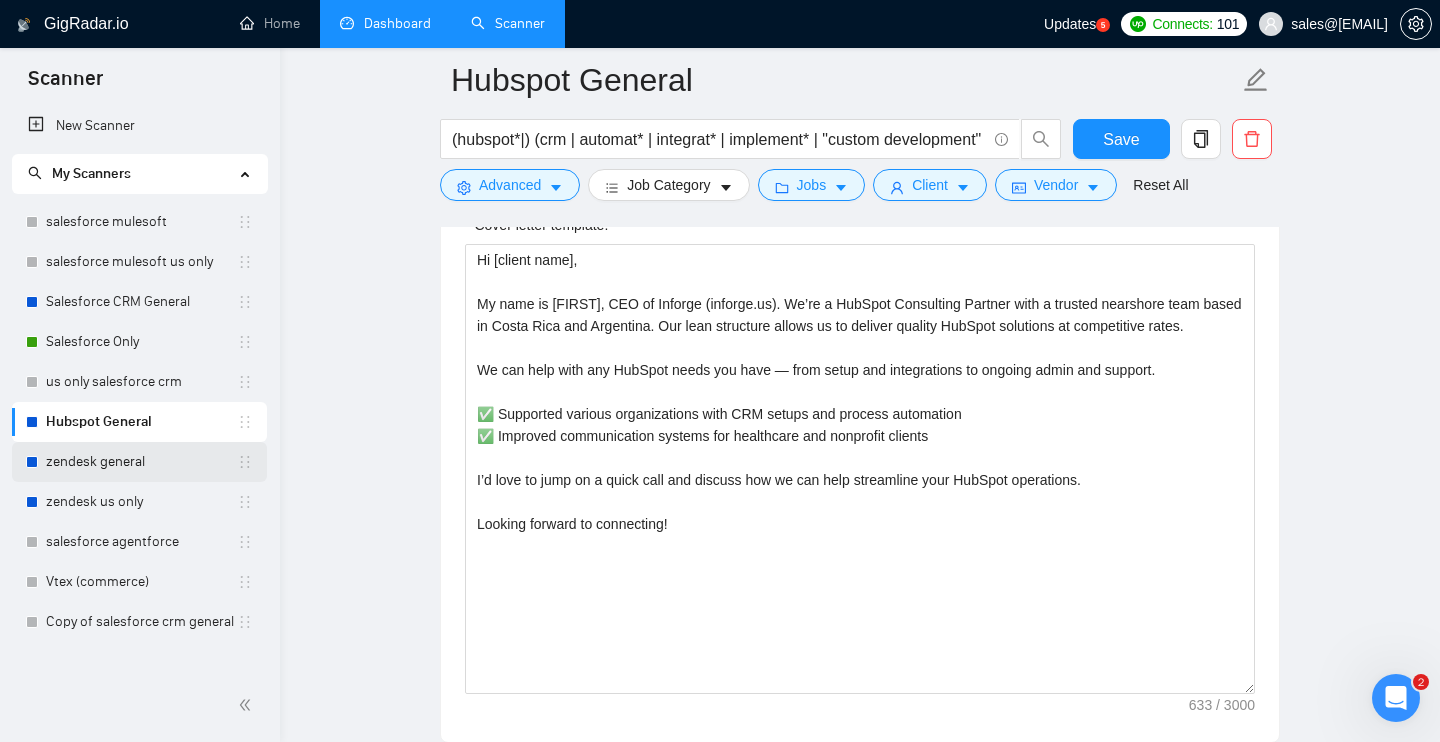 click on "zendesk general" at bounding box center [141, 462] 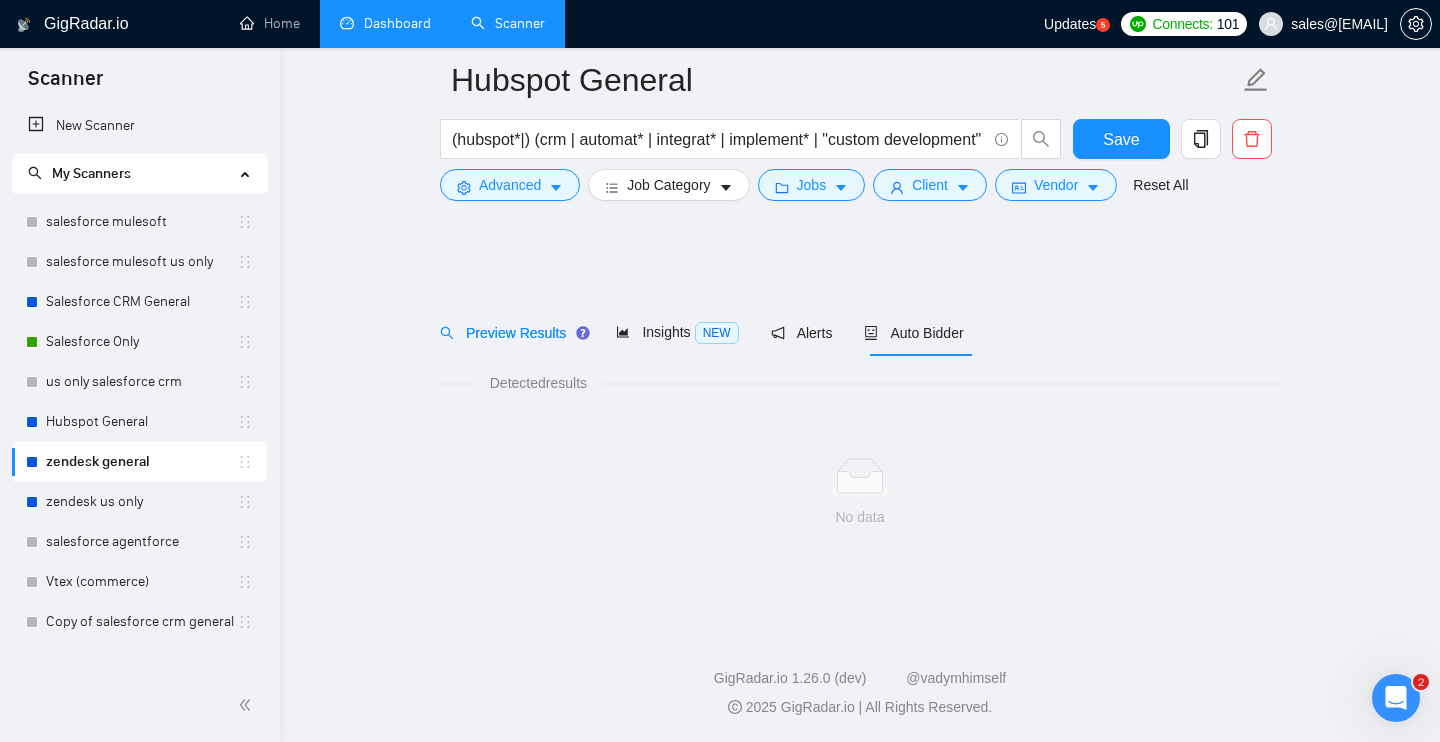 scroll, scrollTop: 0, scrollLeft: 0, axis: both 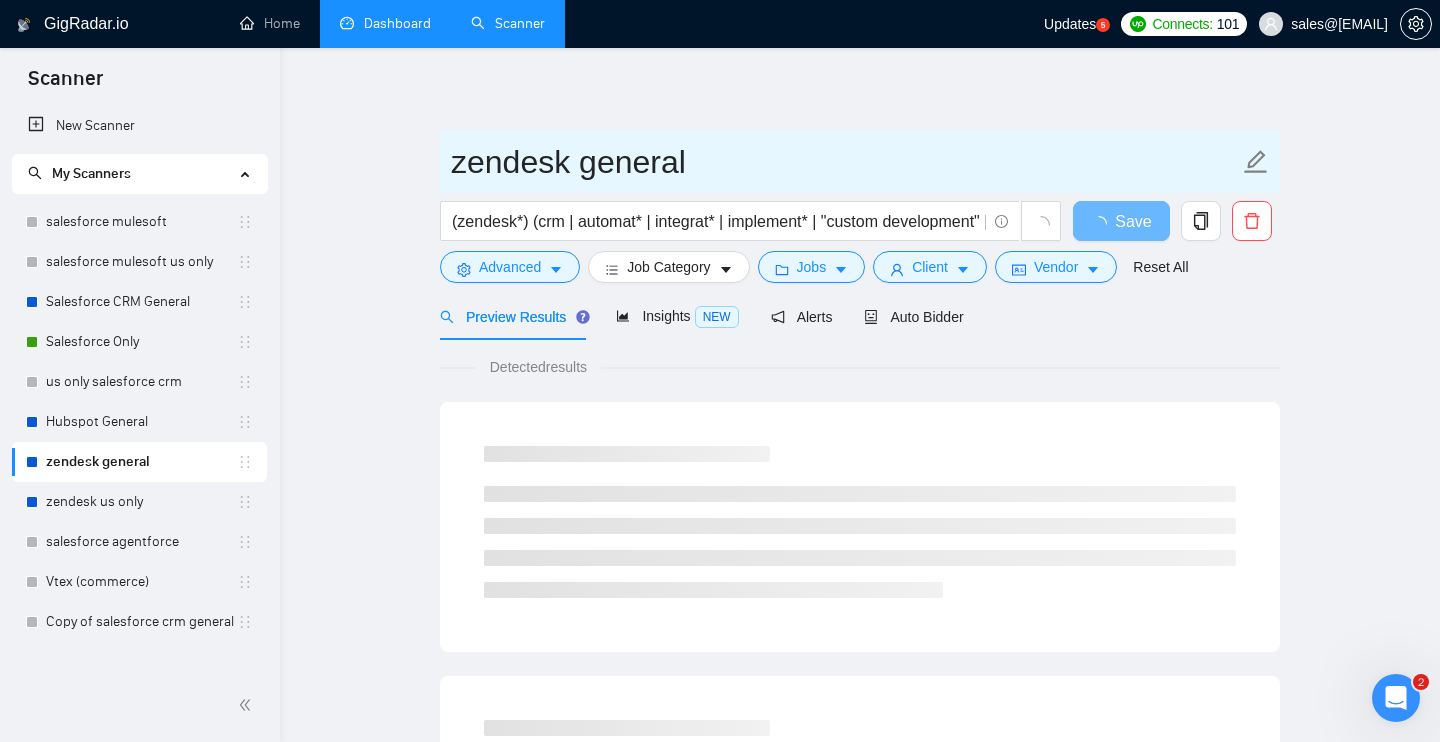 click on "zendesk general" at bounding box center (845, 162) 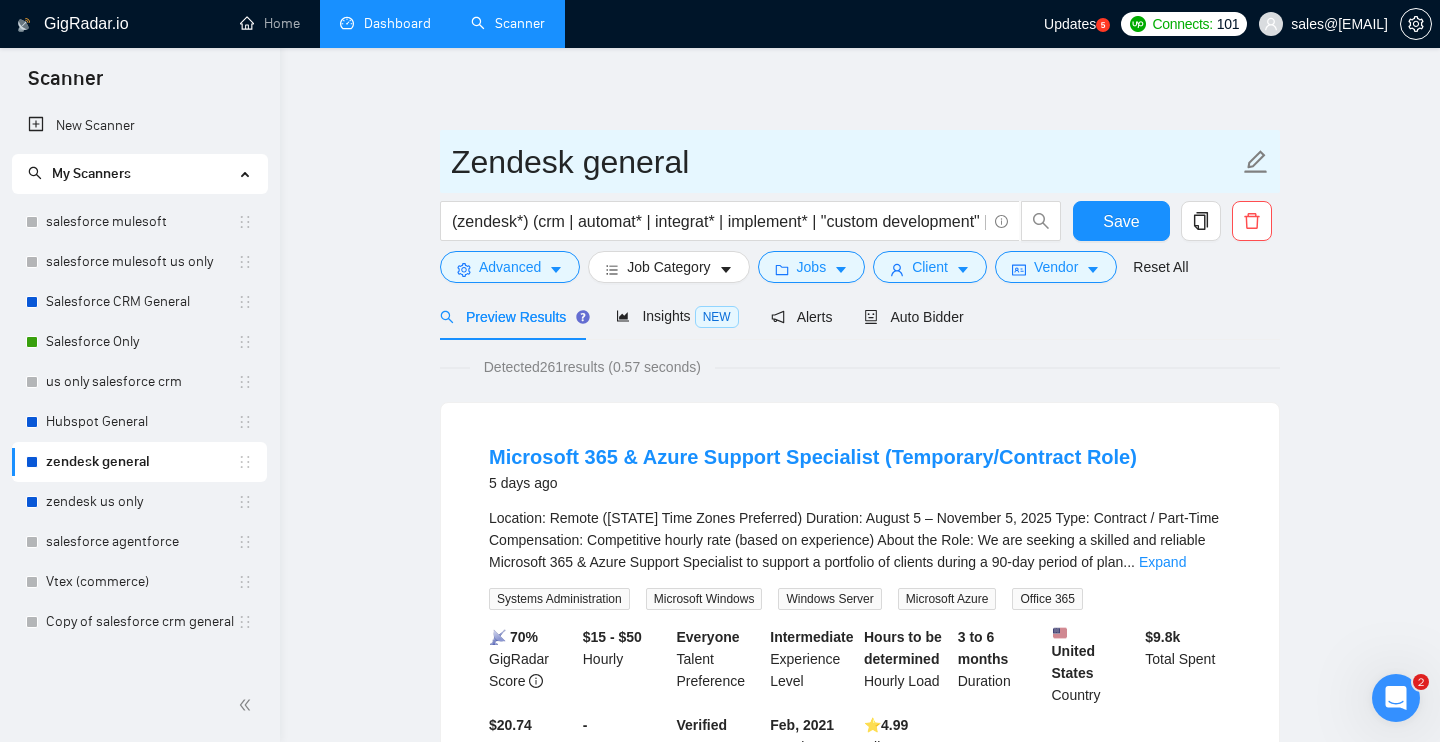 click on "Zendesk general" at bounding box center [845, 162] 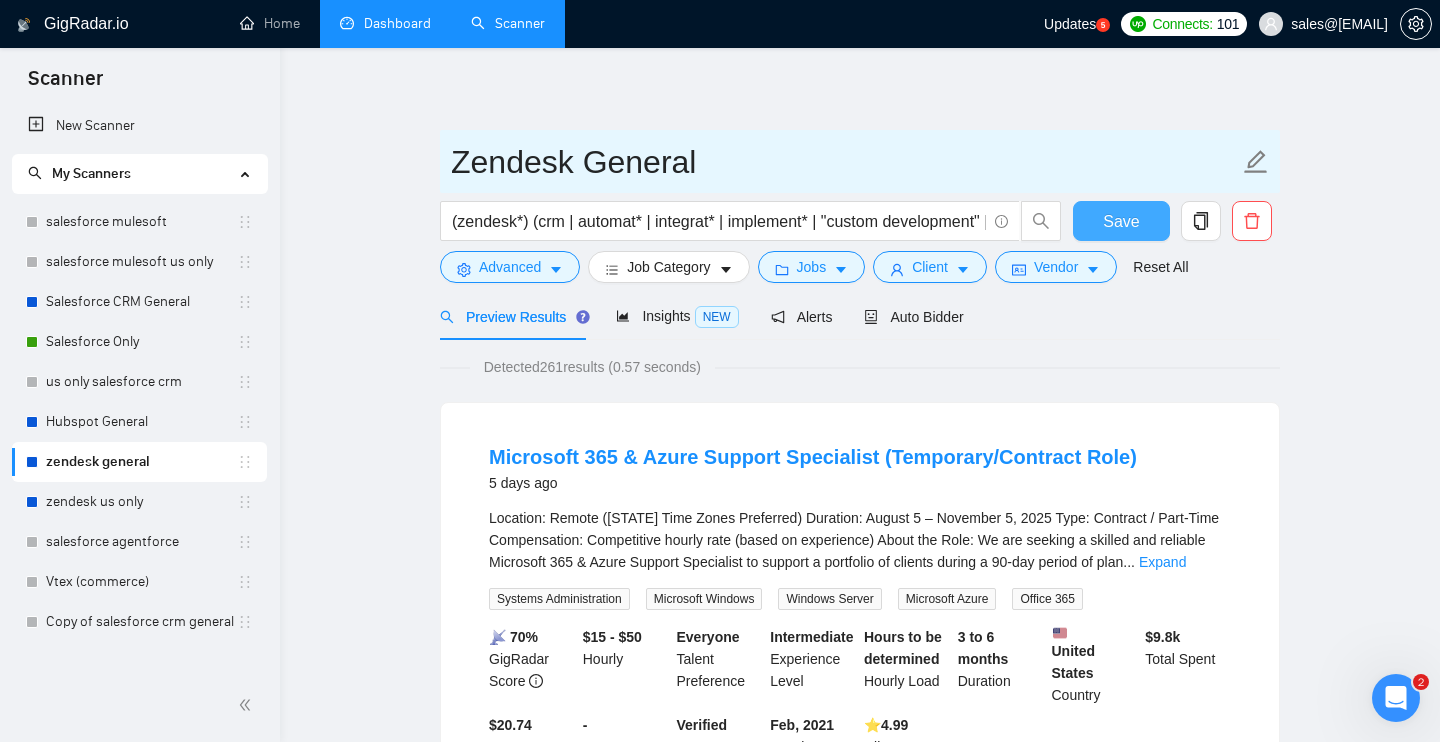 type on "Zendesk General" 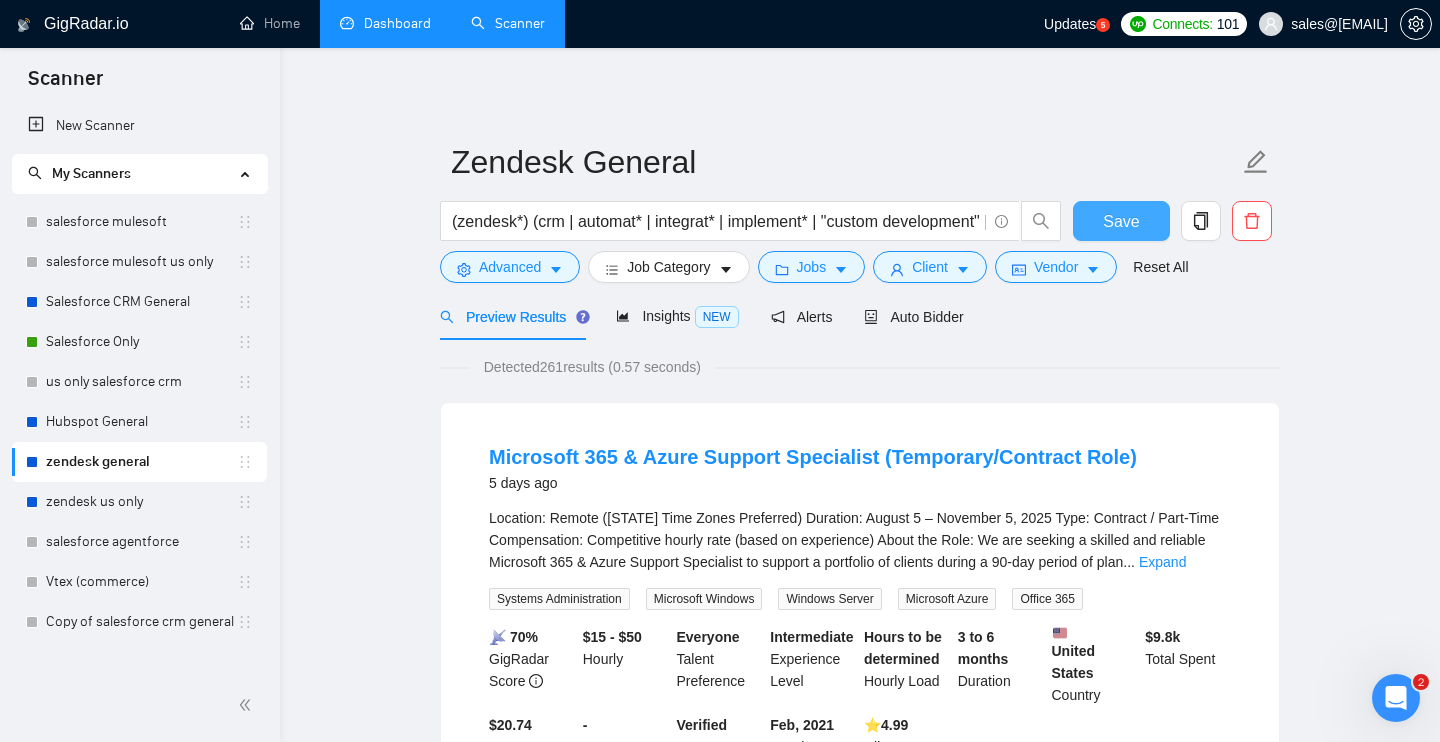 click on "Save" at bounding box center [1121, 221] 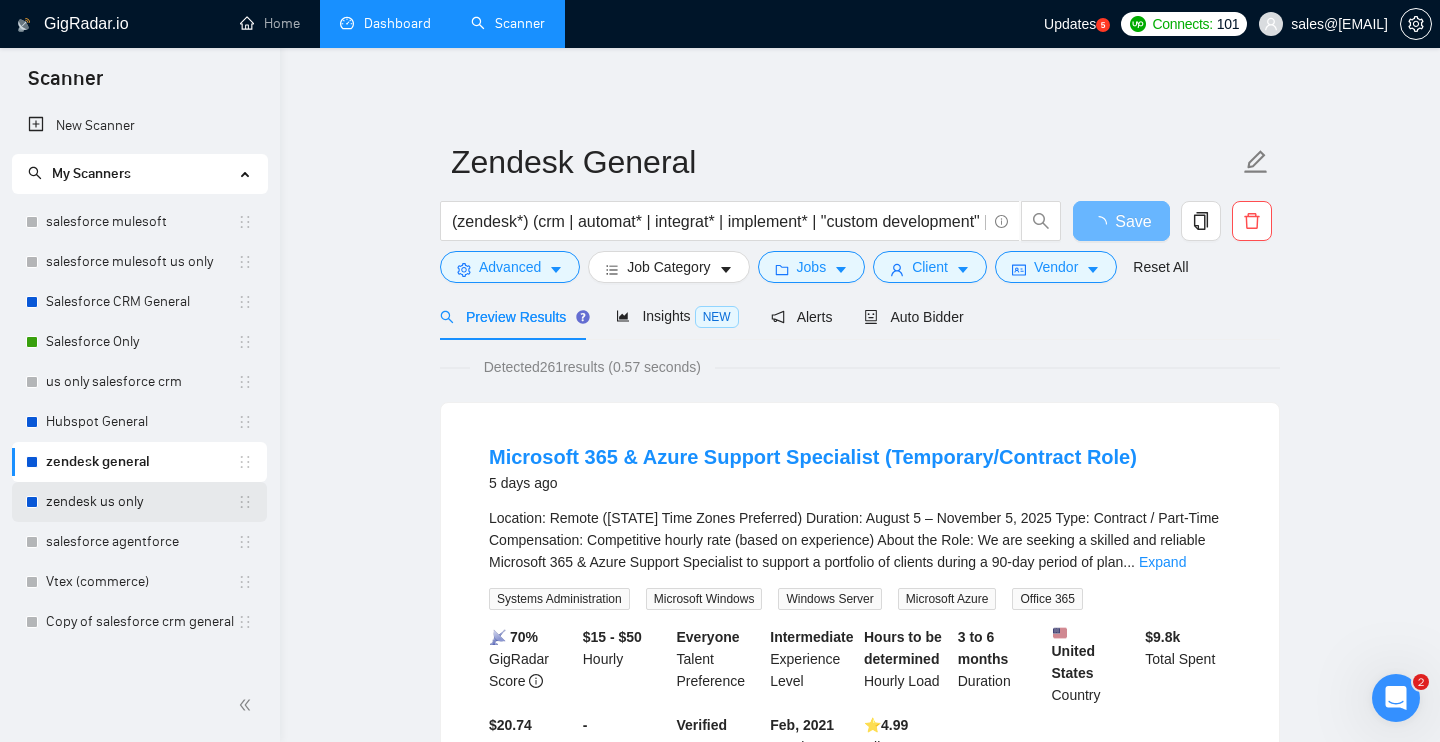 click on "zendesk us only" at bounding box center [141, 502] 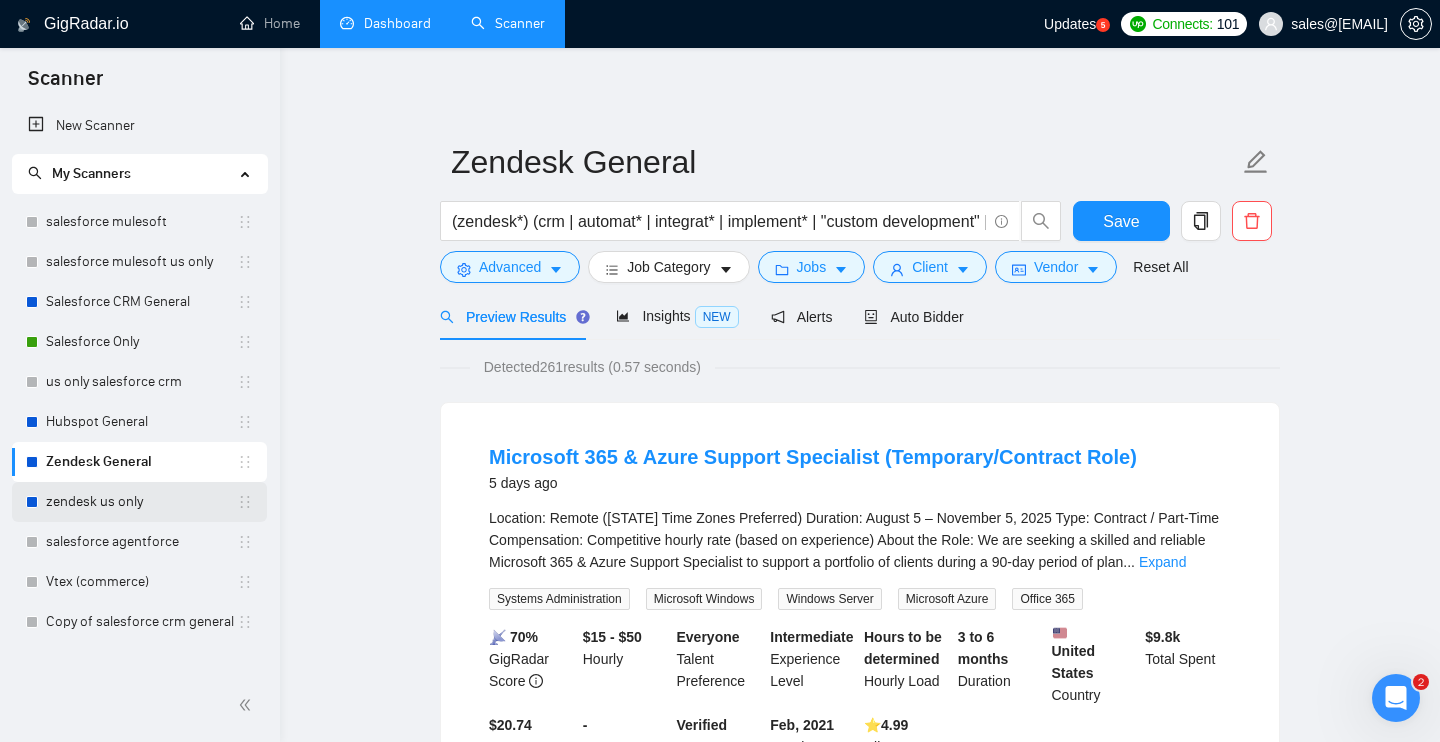 click on "zendesk us only" at bounding box center (141, 502) 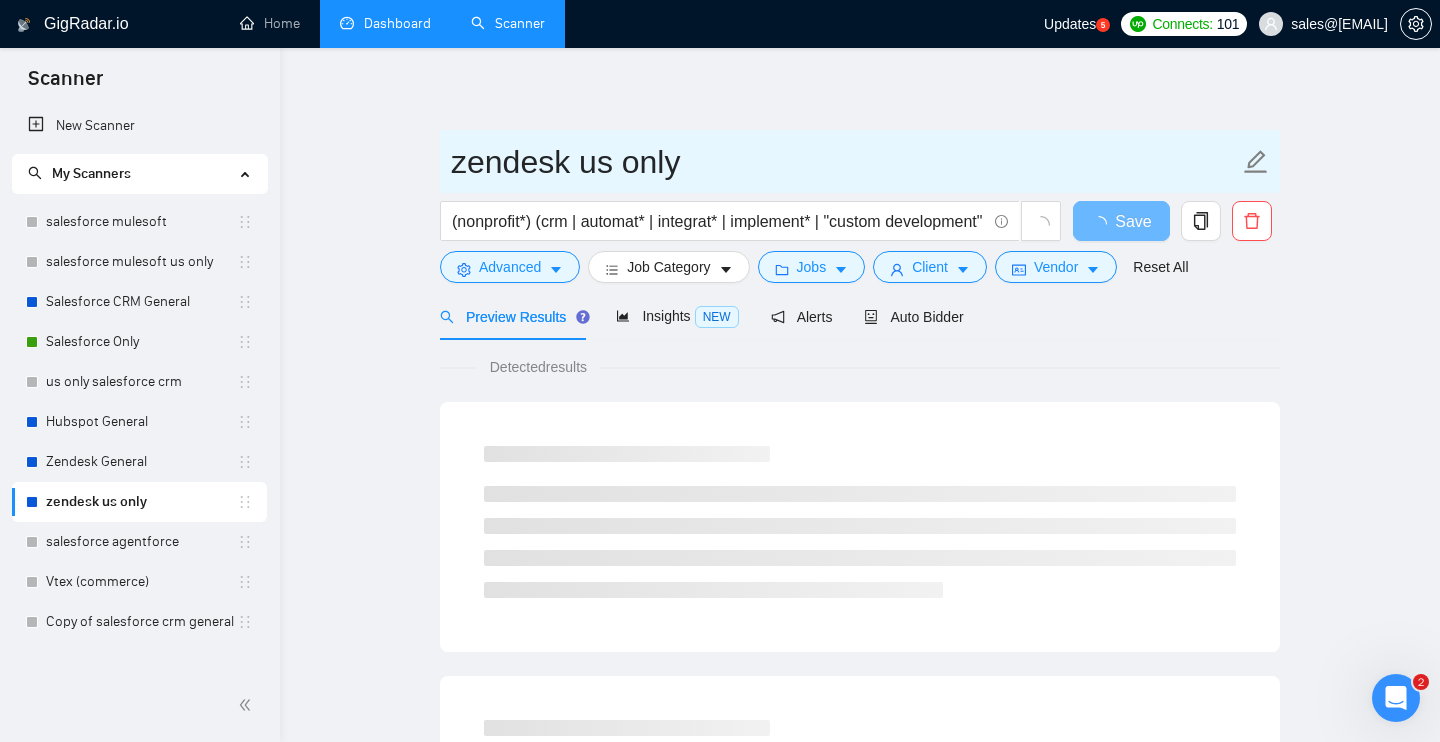click on "zendesk us only" at bounding box center [845, 162] 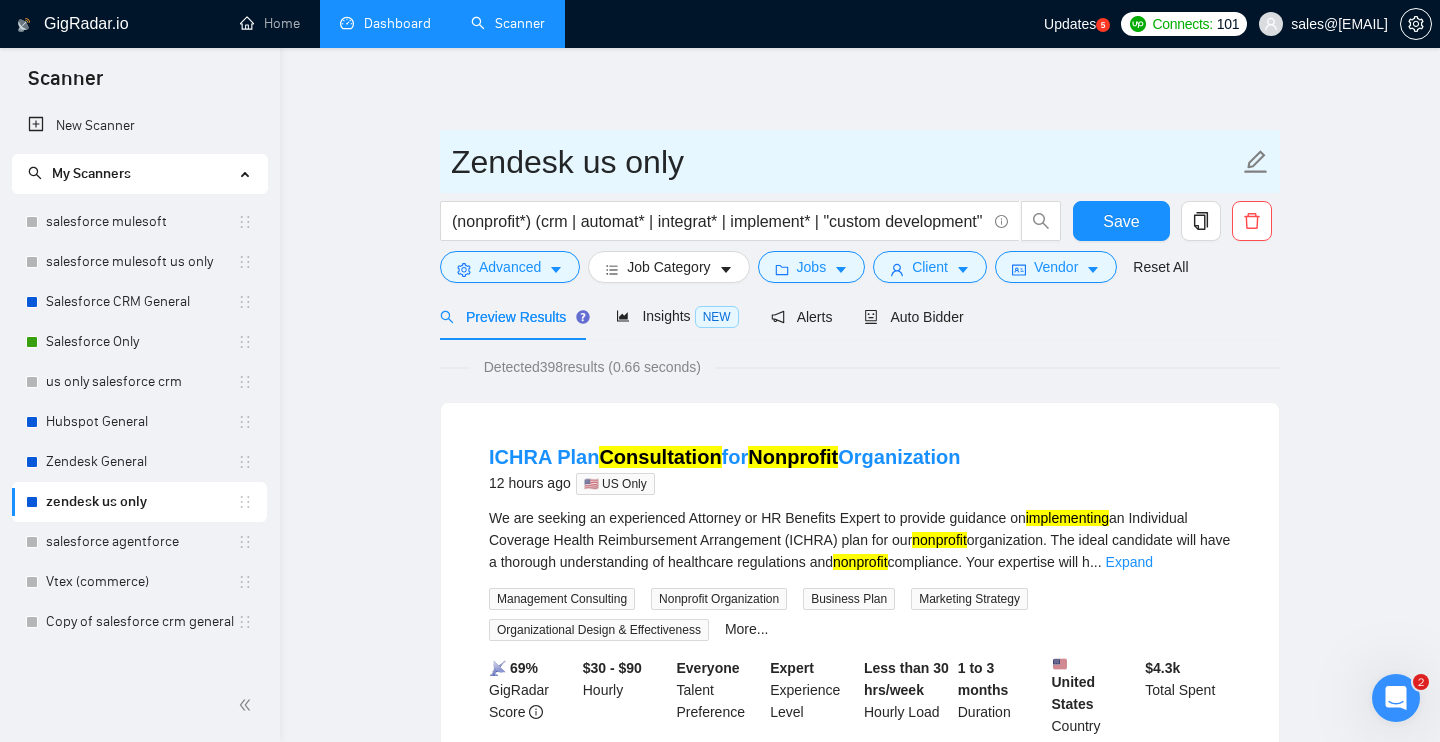 click on "Zendesk us only" at bounding box center [845, 162] 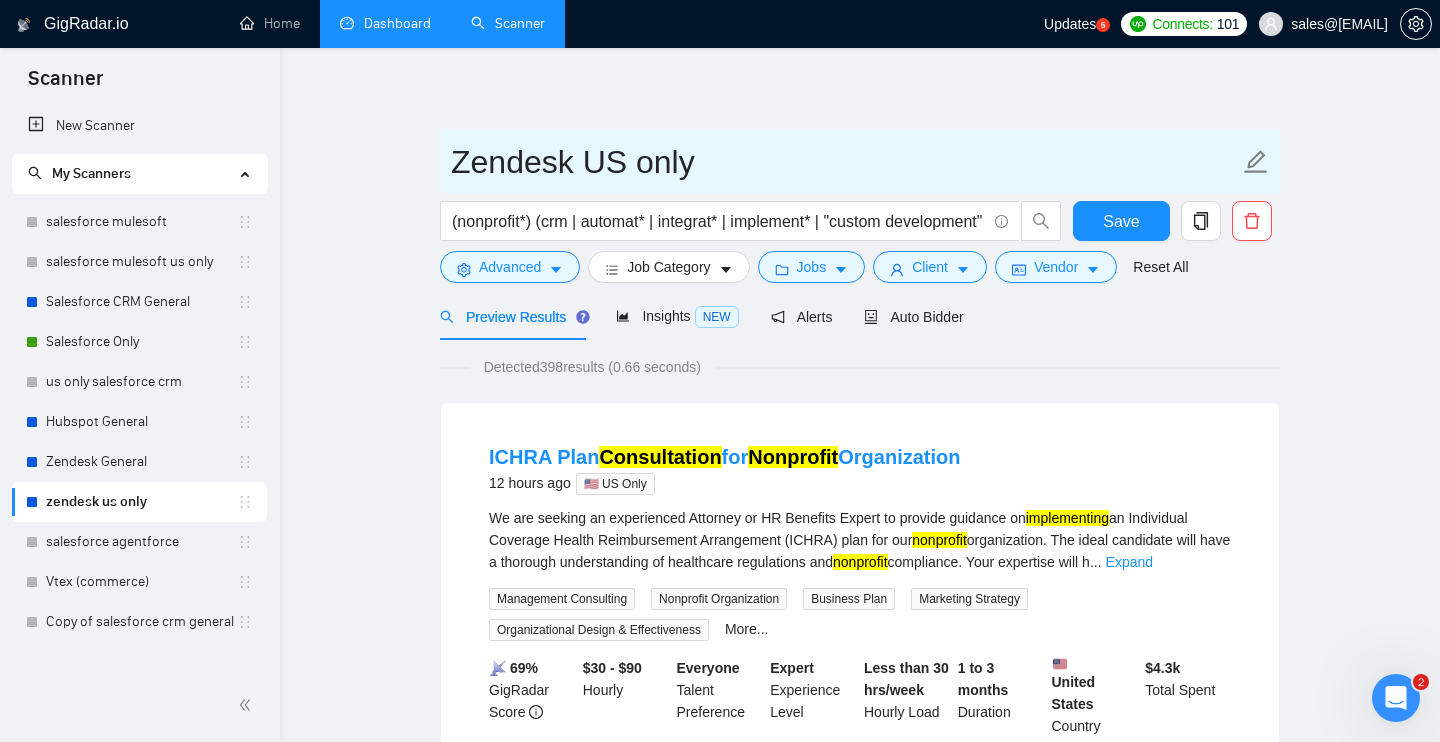 click on "Zendesk US only" at bounding box center (845, 162) 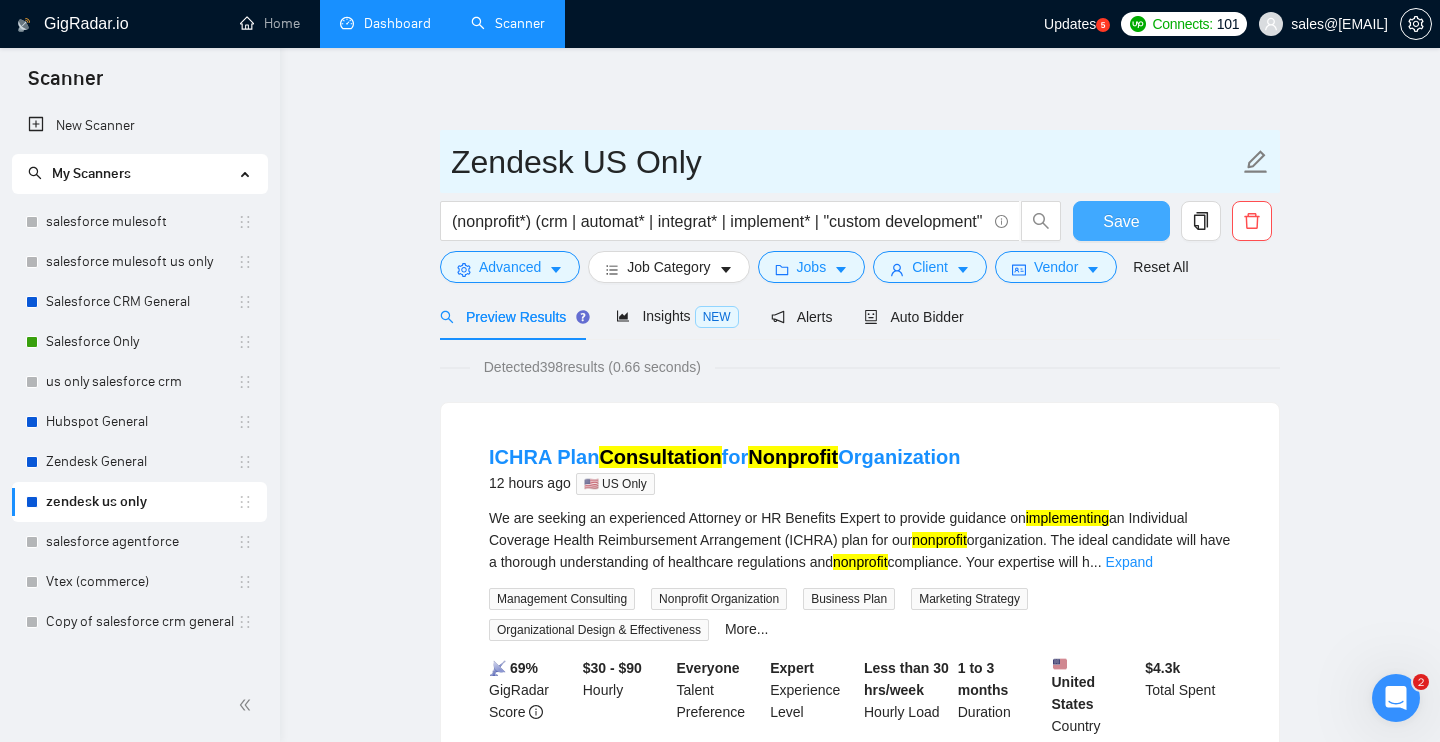 type on "Zendesk US Only" 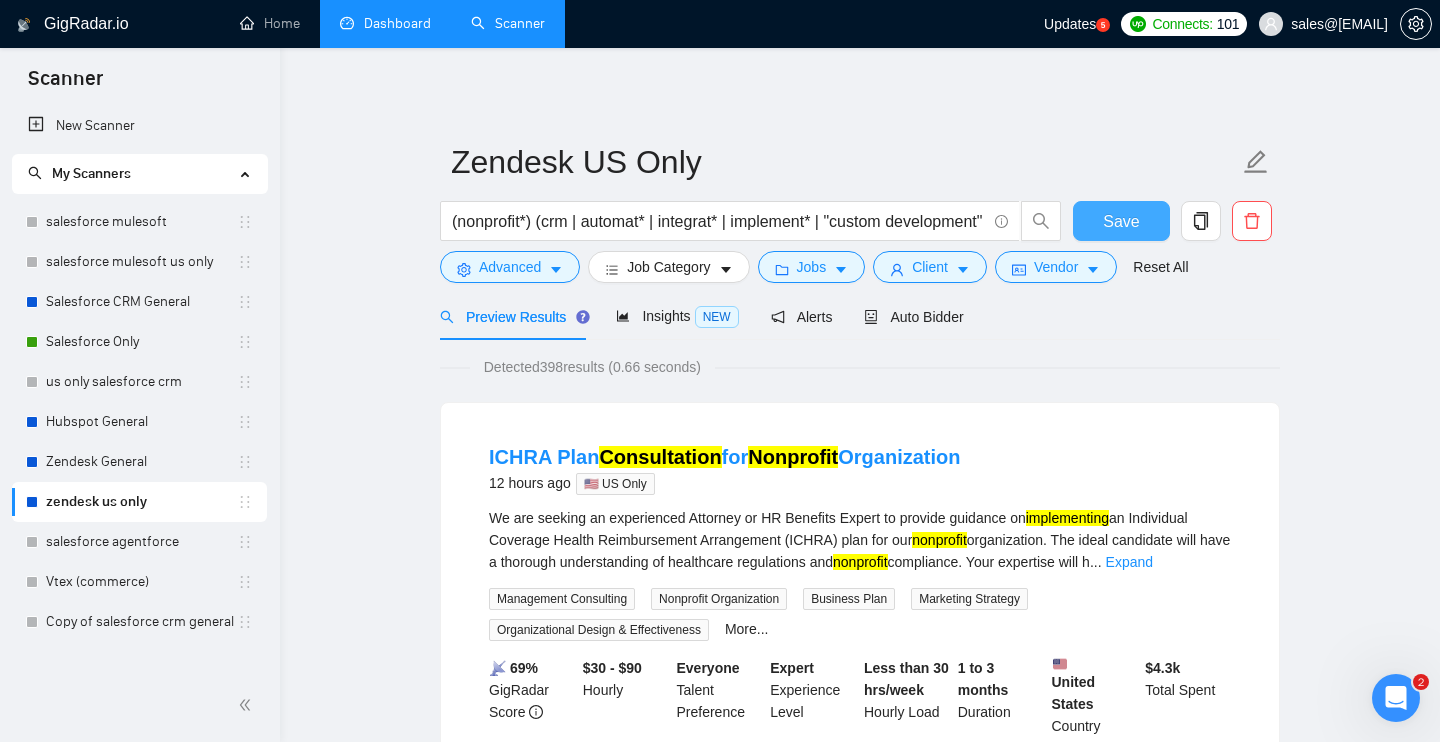 click on "Save" at bounding box center [1121, 221] 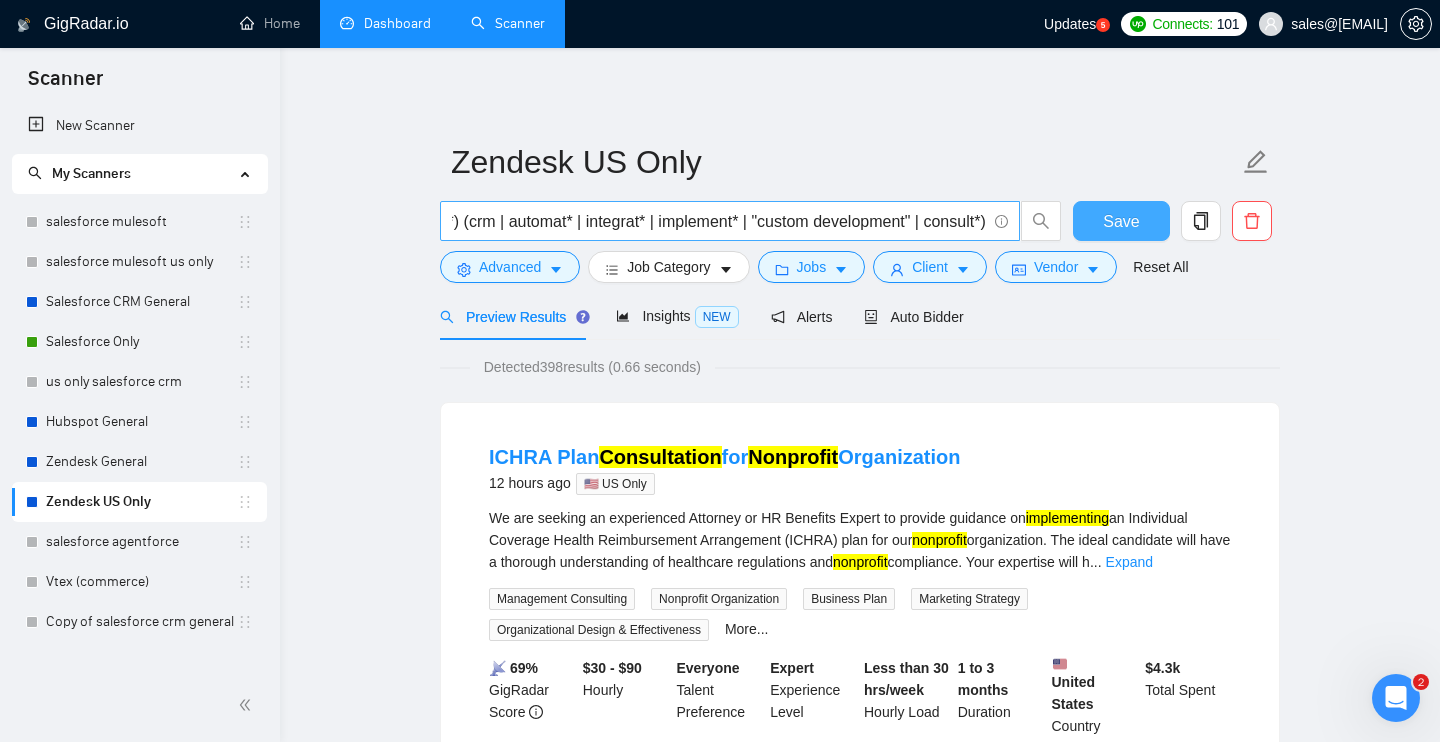 scroll, scrollTop: 0, scrollLeft: 0, axis: both 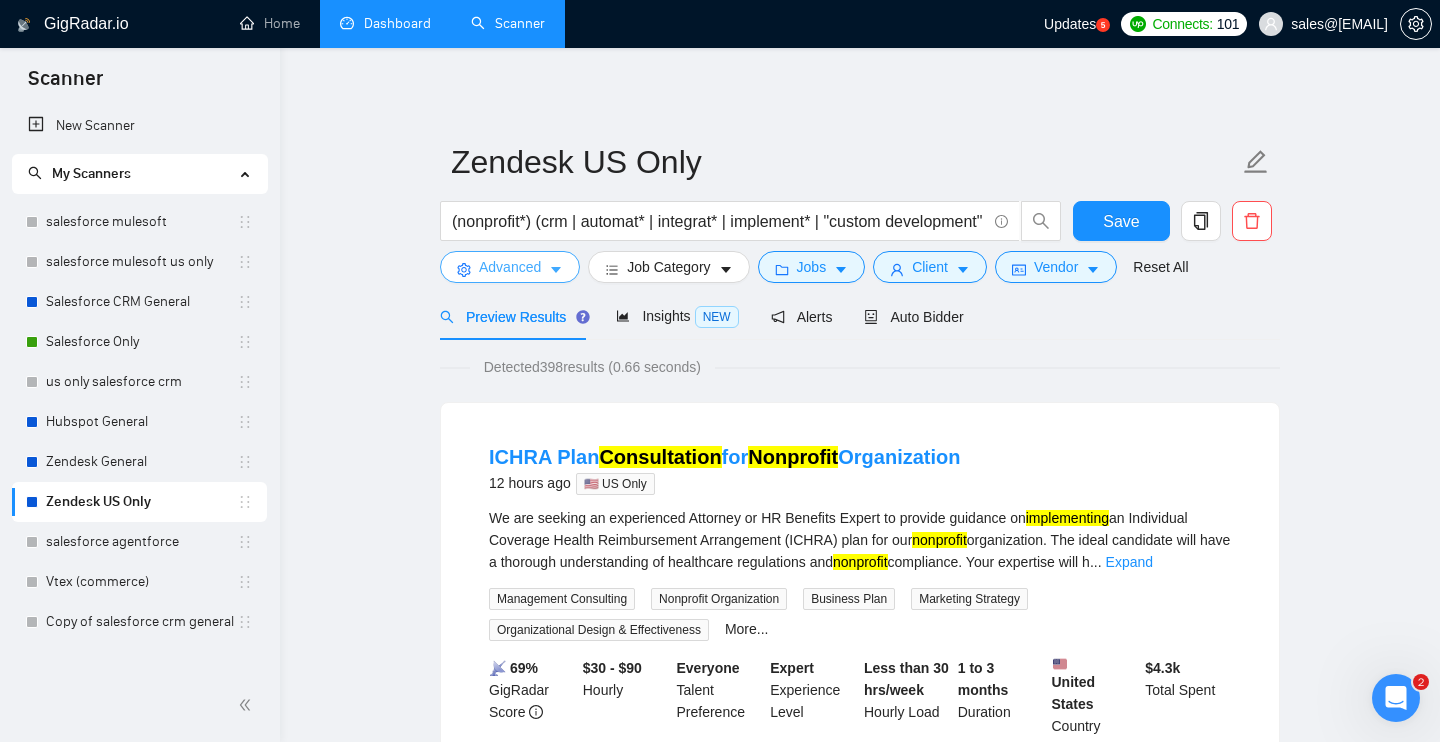 click on "Advanced" at bounding box center (510, 267) 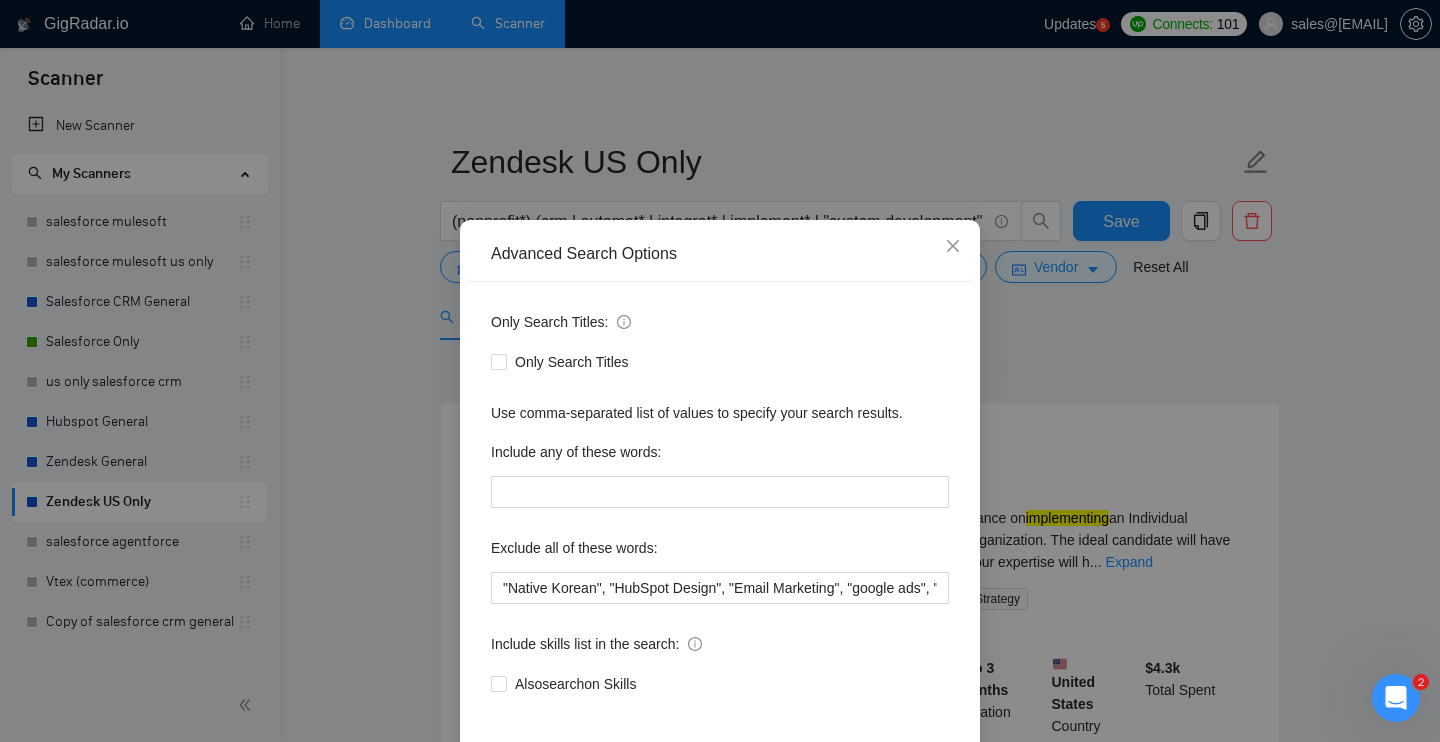 scroll, scrollTop: 90, scrollLeft: 0, axis: vertical 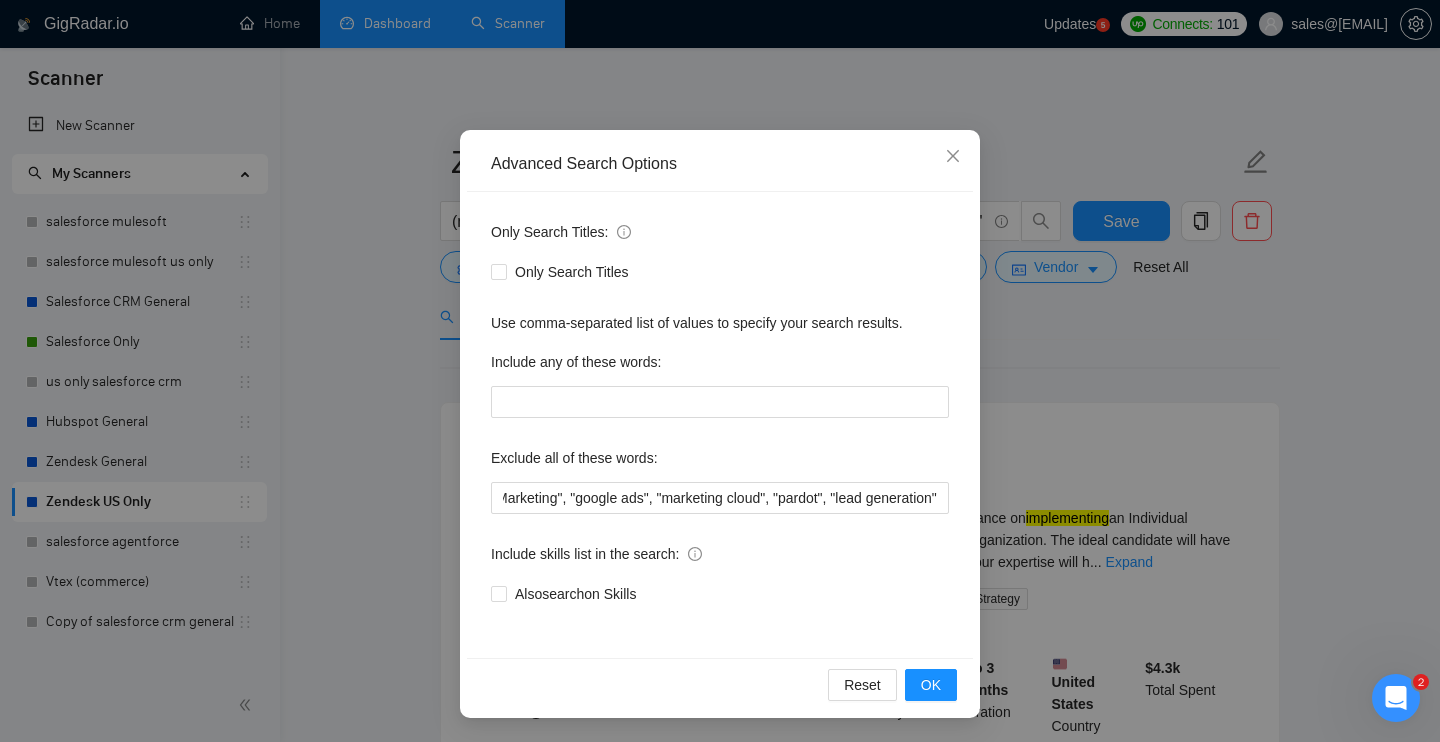 click on "Include skills list in the search:" at bounding box center (720, 558) 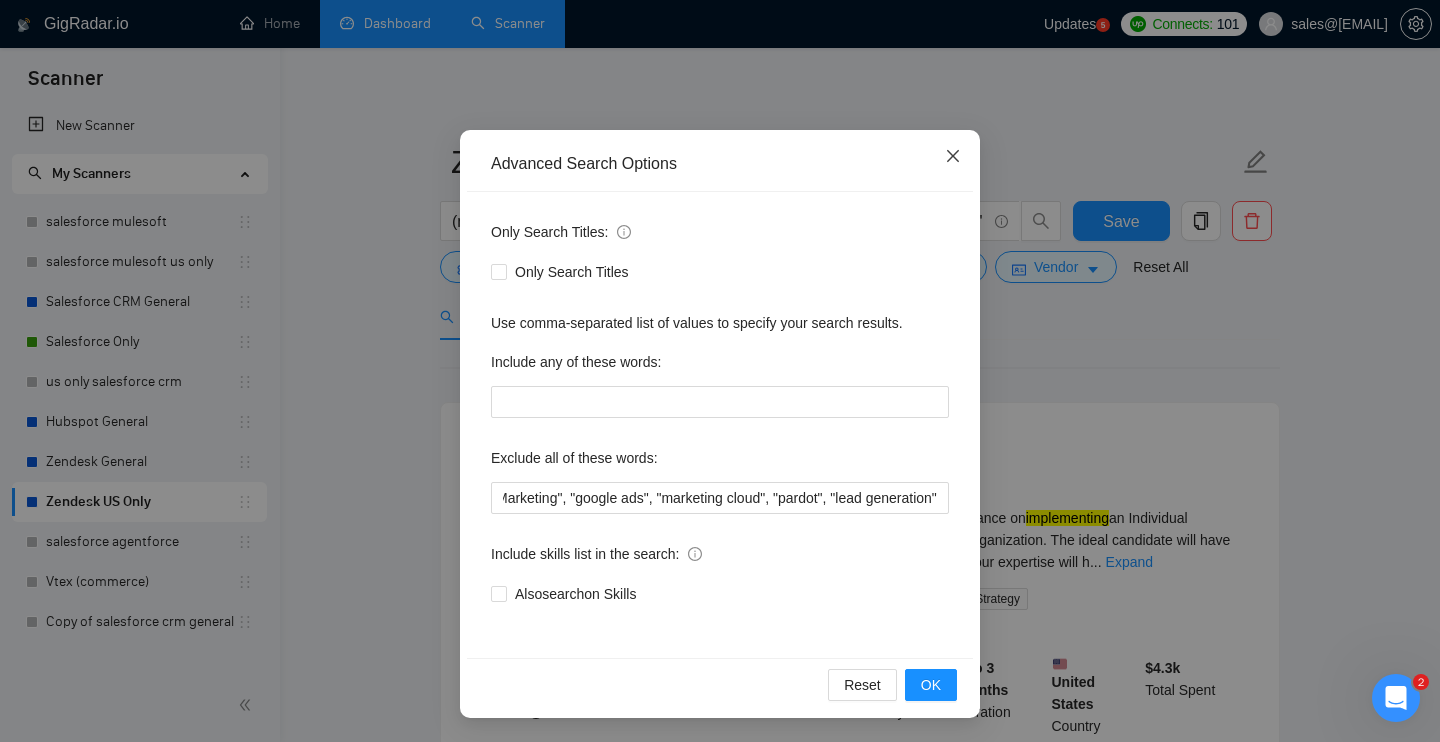click at bounding box center [953, 157] 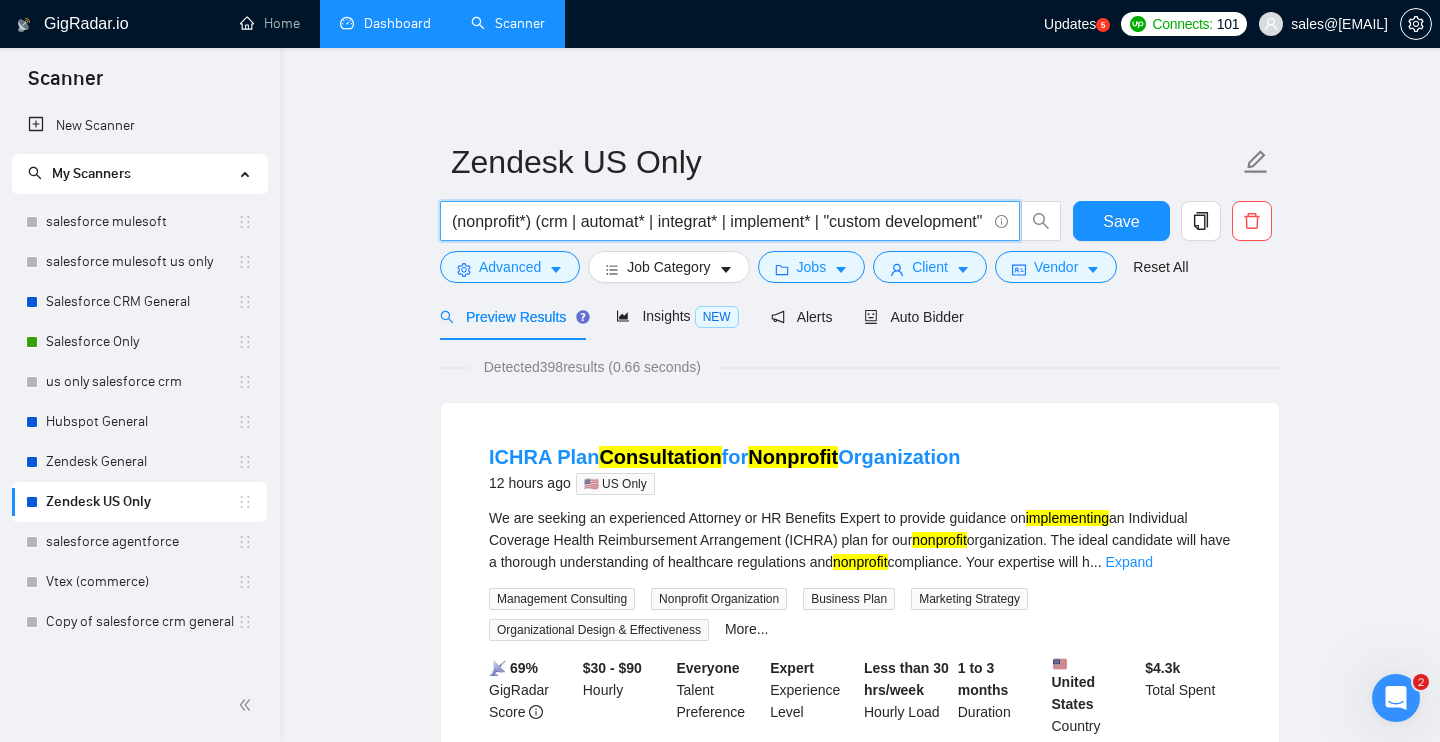 drag, startPoint x: 529, startPoint y: 223, endPoint x: 458, endPoint y: 228, distance: 71.17584 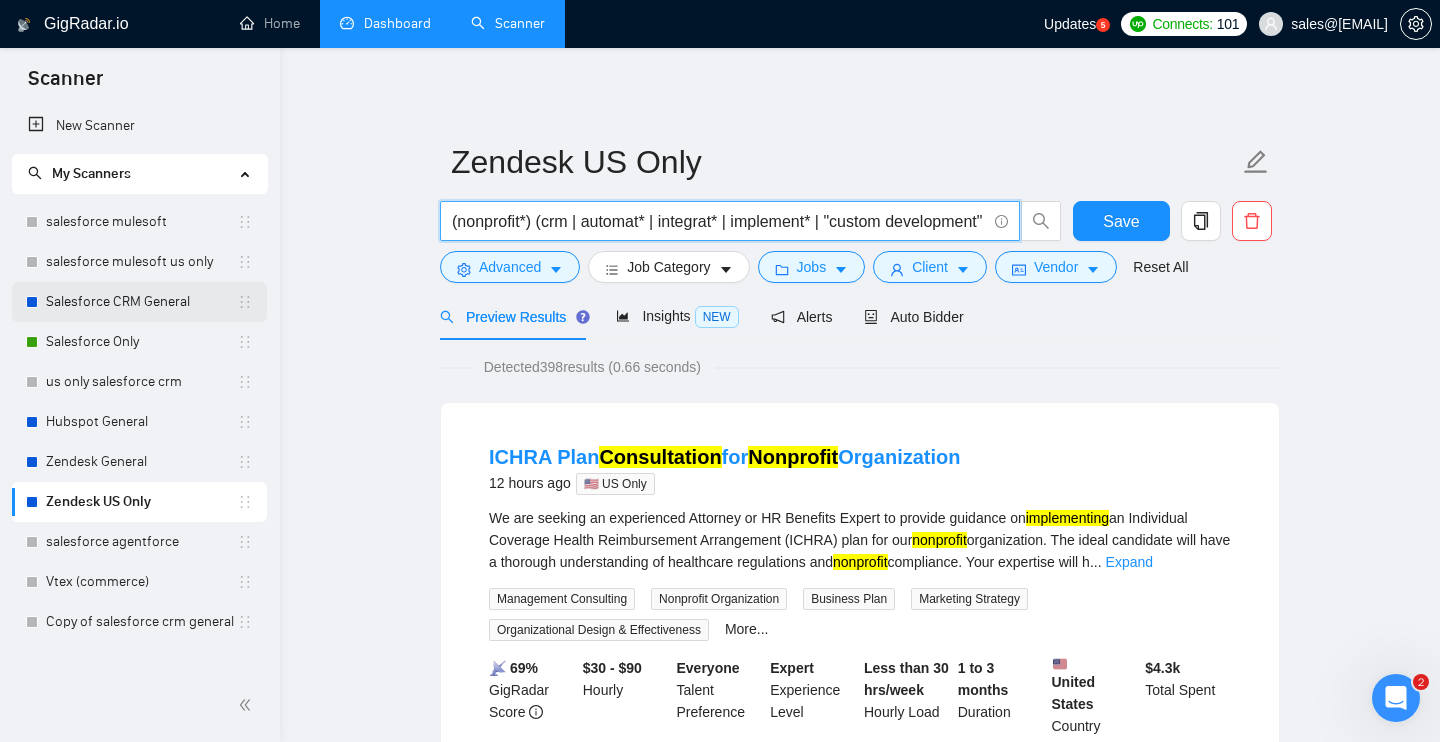 click on "Salesforce CRM General" at bounding box center [141, 302] 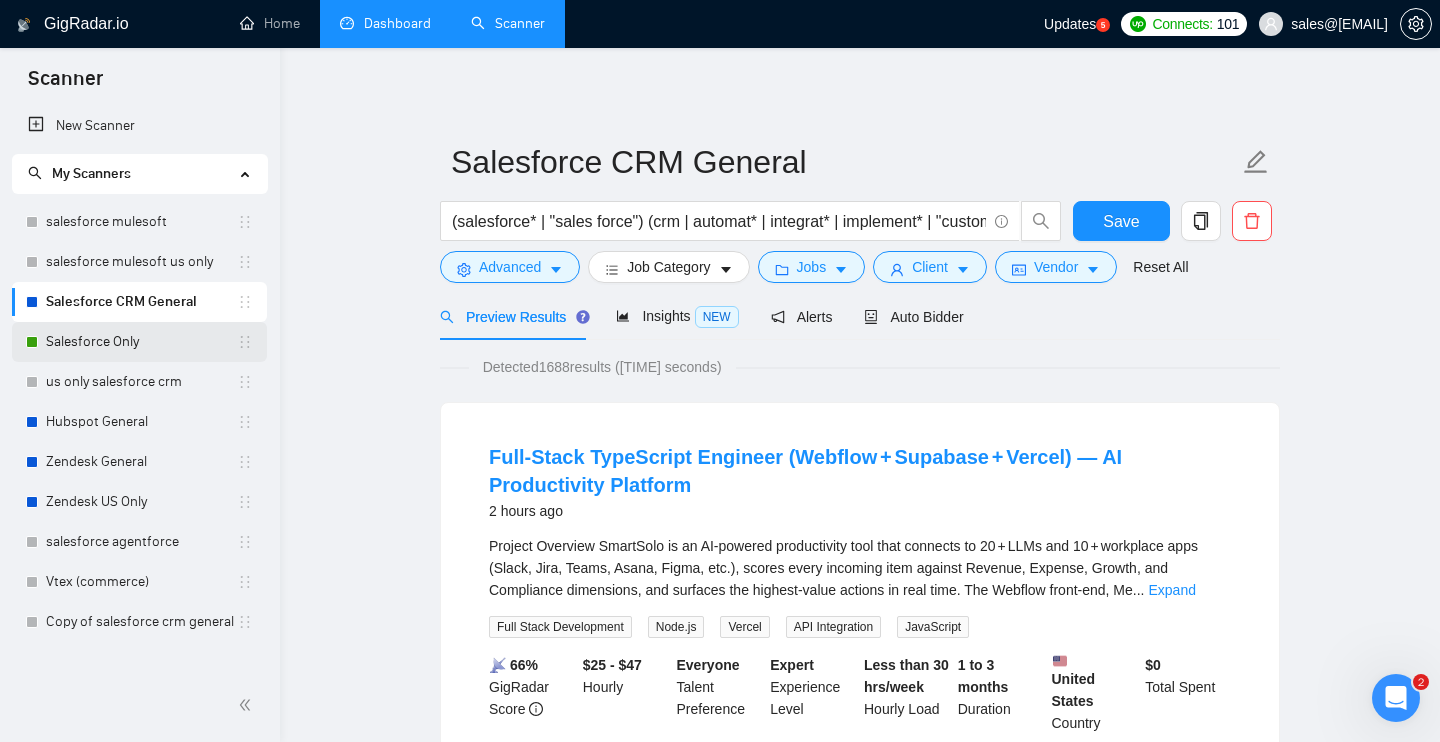 click on "Salesforce Only" at bounding box center [141, 342] 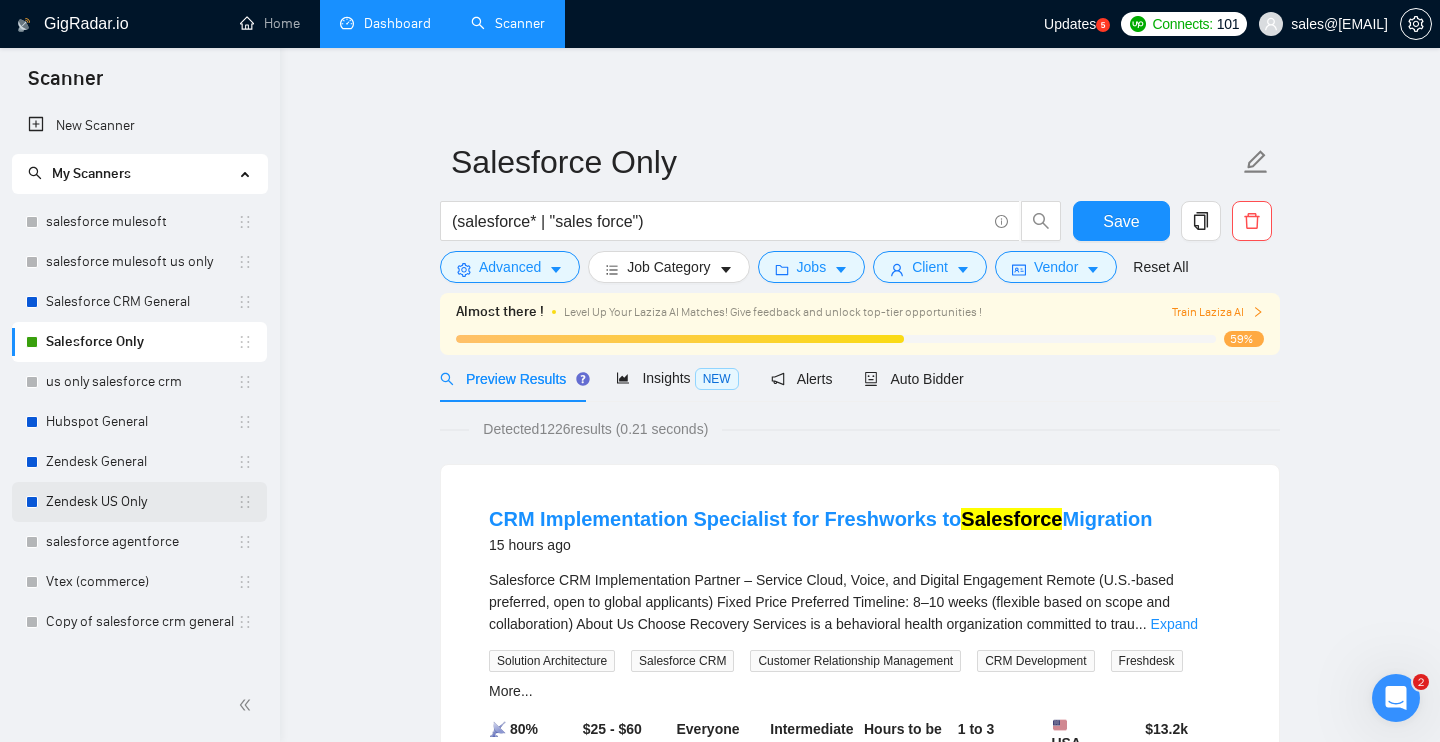 click on "Zendesk US Only" at bounding box center (141, 502) 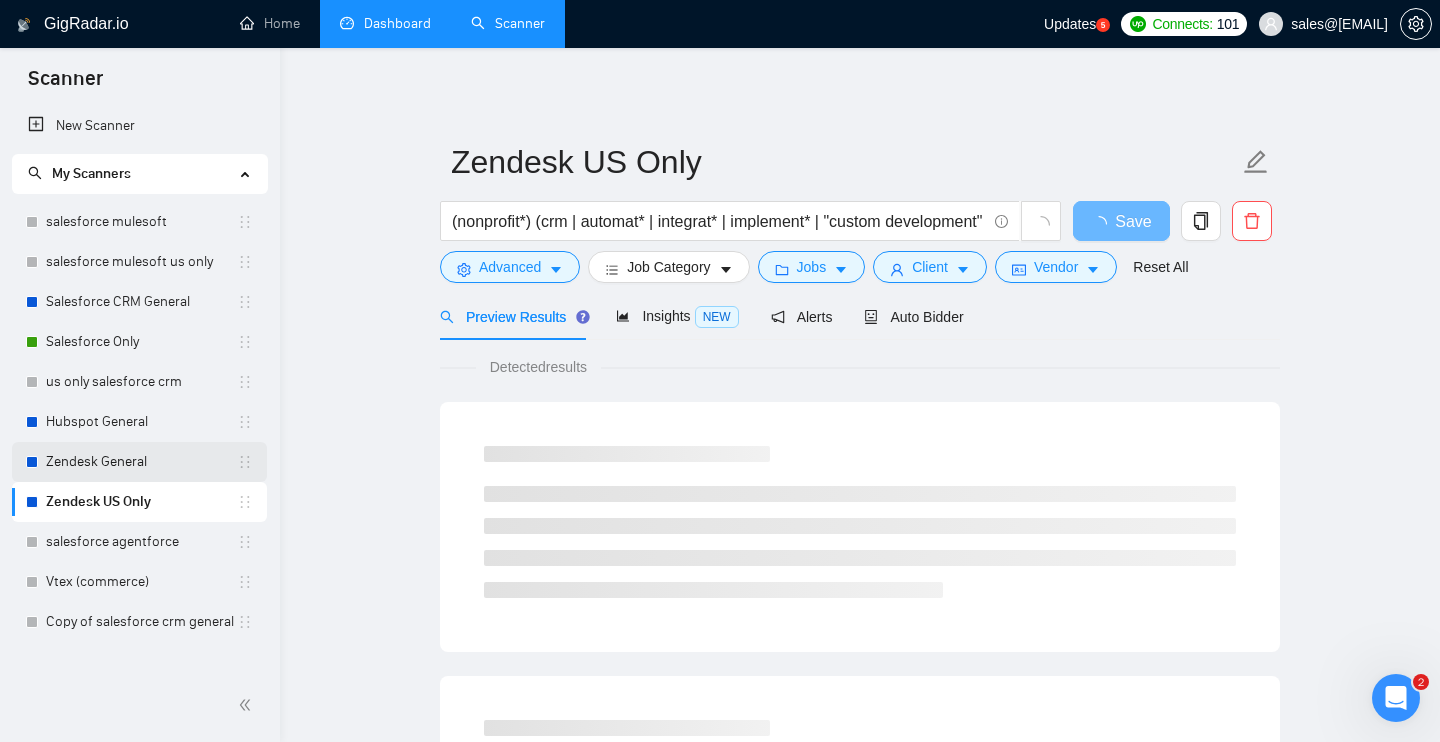 click on "Zendesk General" at bounding box center [141, 462] 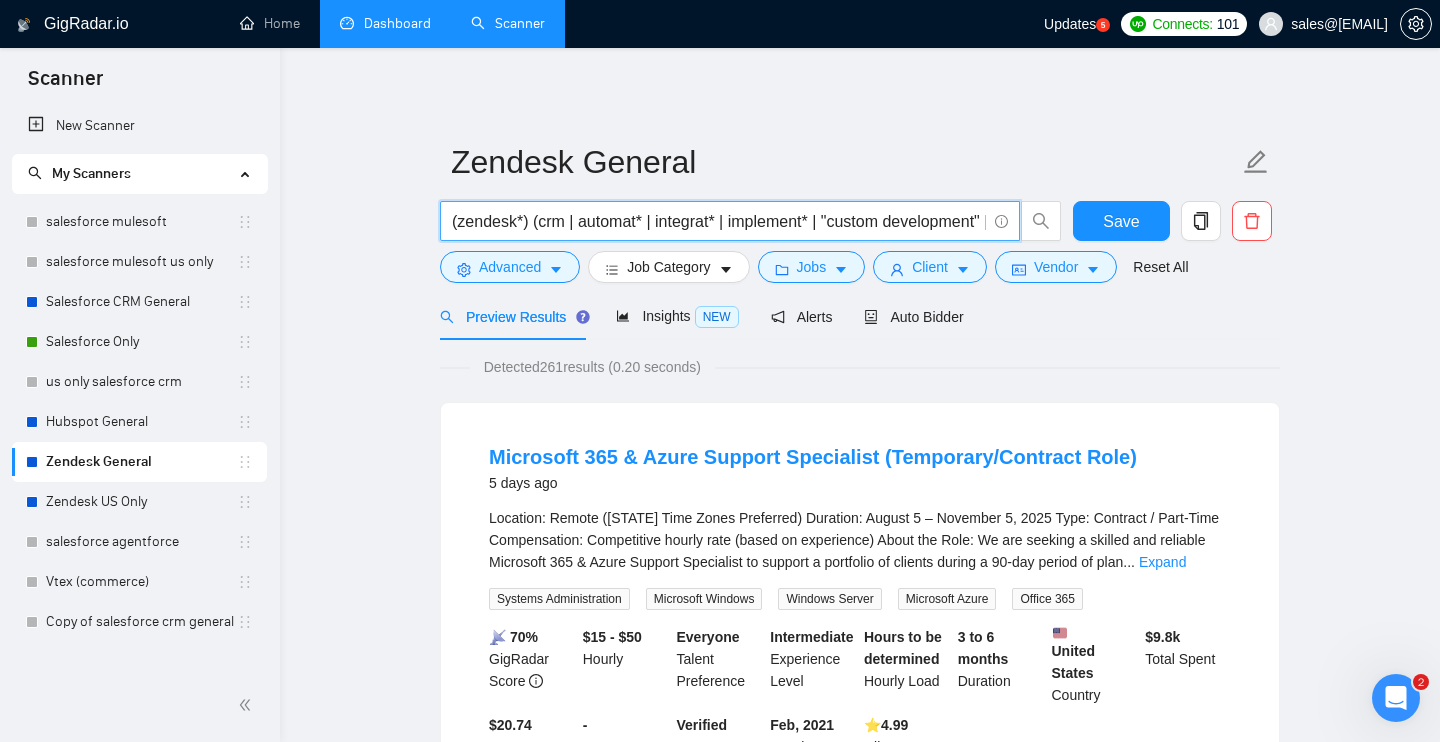 drag, startPoint x: 524, startPoint y: 222, endPoint x: 460, endPoint y: 223, distance: 64.00781 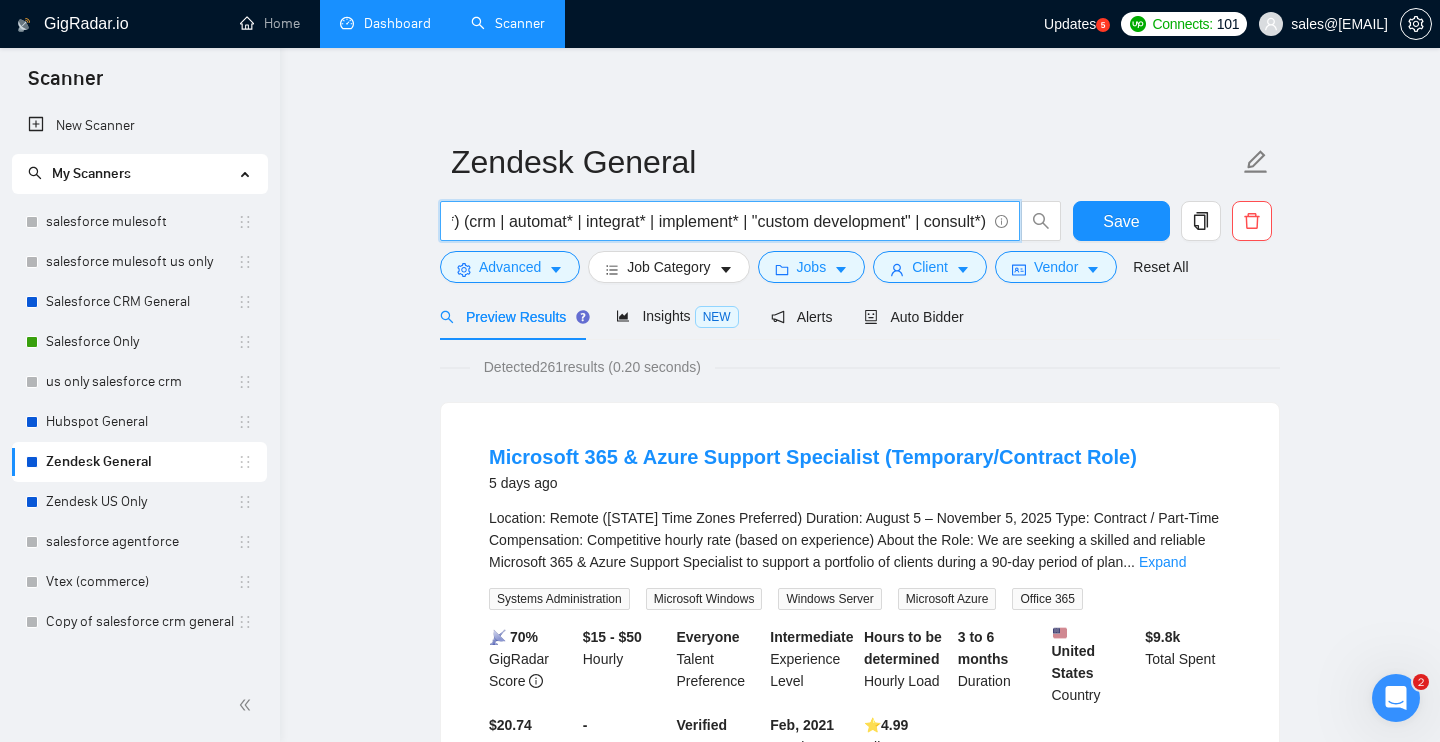 scroll, scrollTop: 0, scrollLeft: 0, axis: both 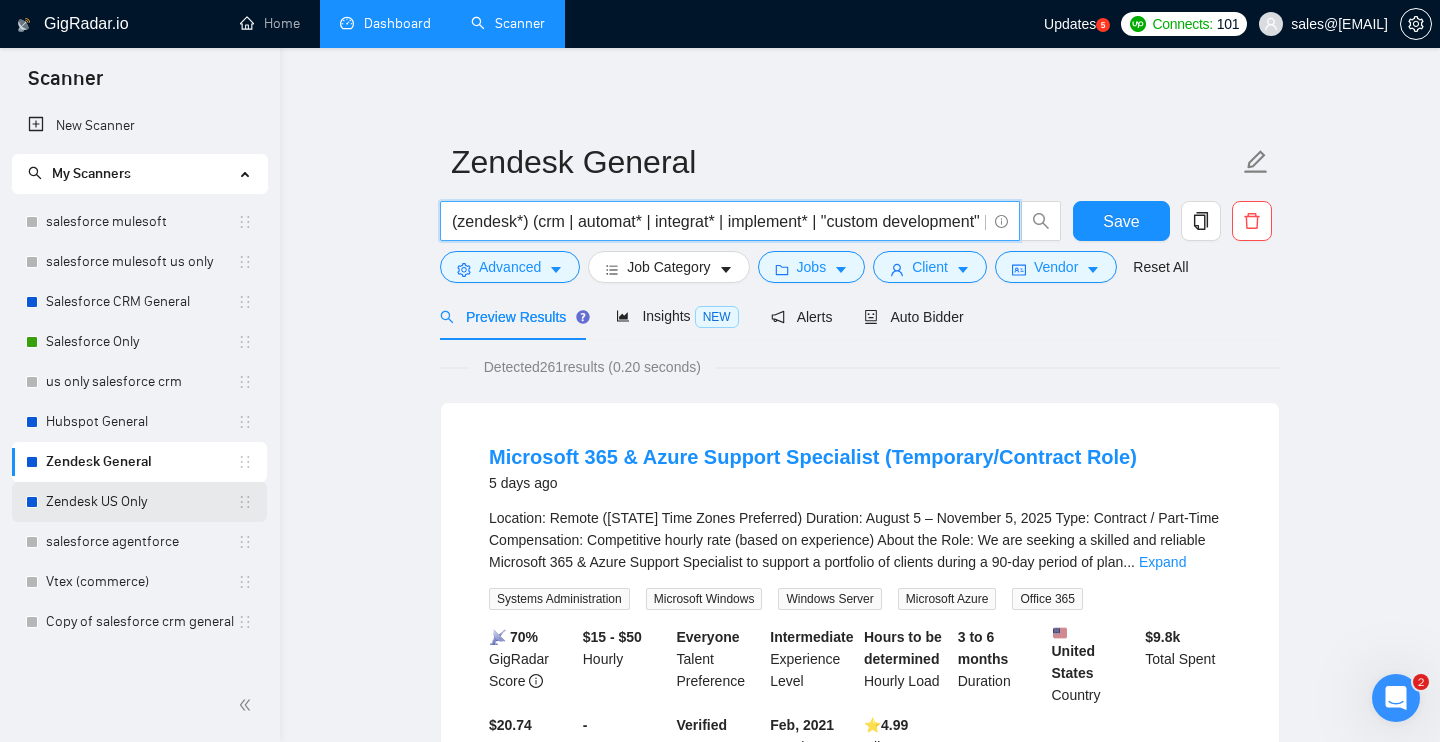 click on "Zendesk US Only" at bounding box center [141, 502] 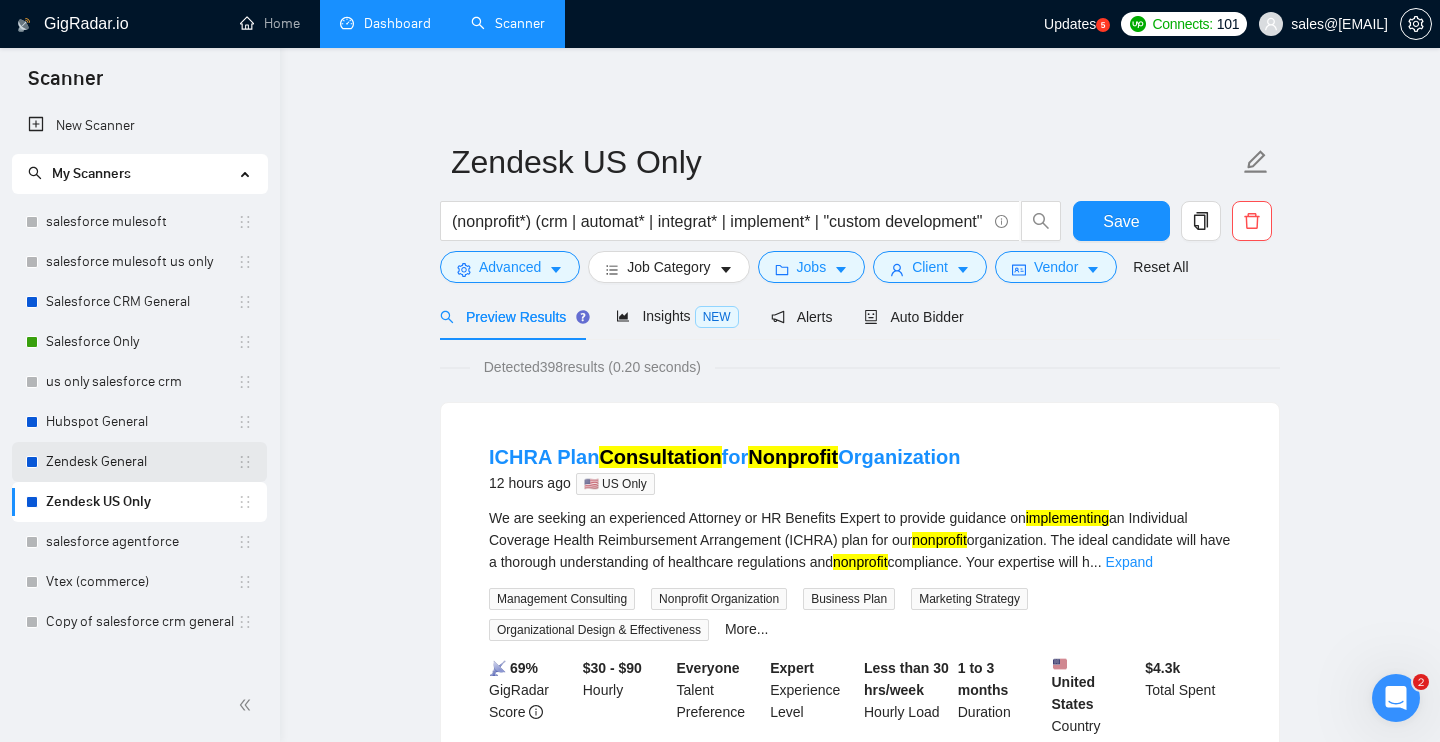 click on "Zendesk General" at bounding box center (141, 462) 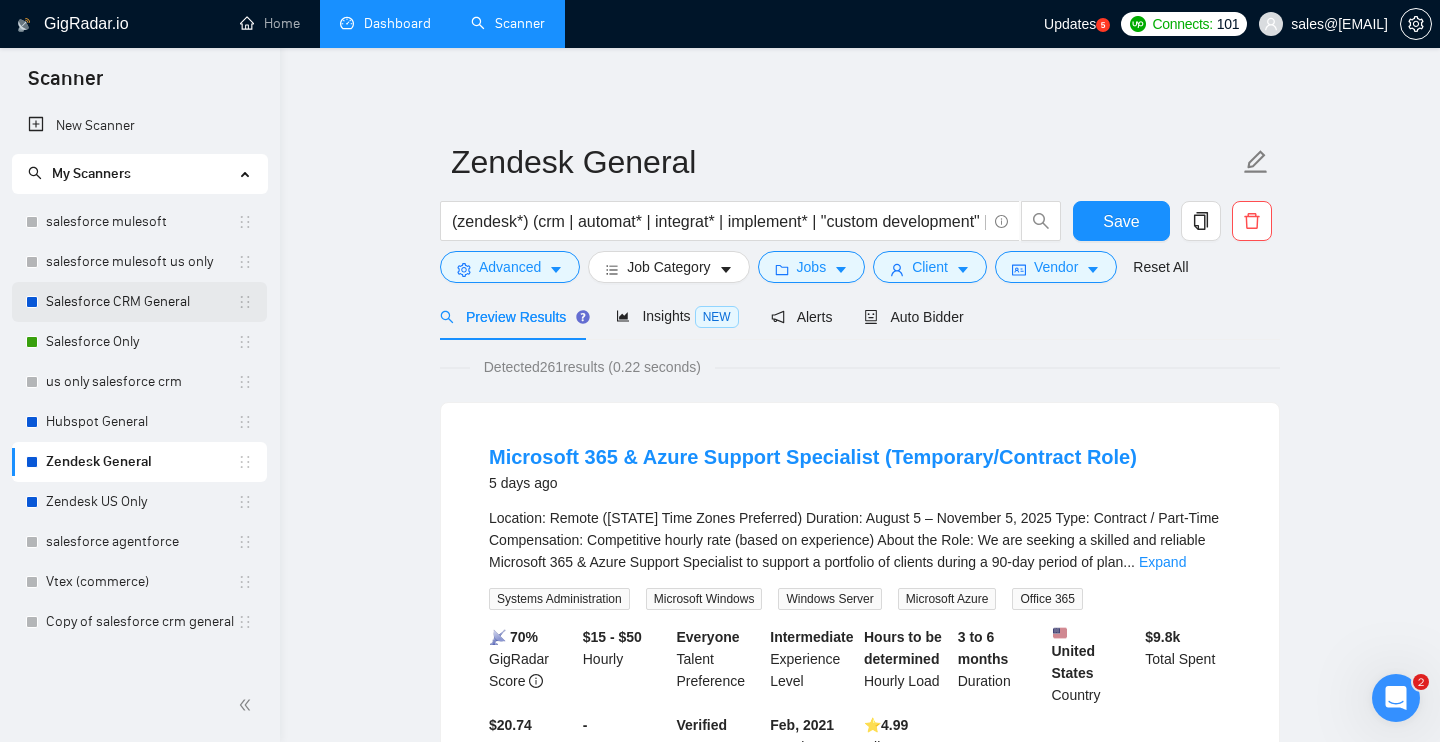 click on "Salesforce CRM General" at bounding box center (141, 302) 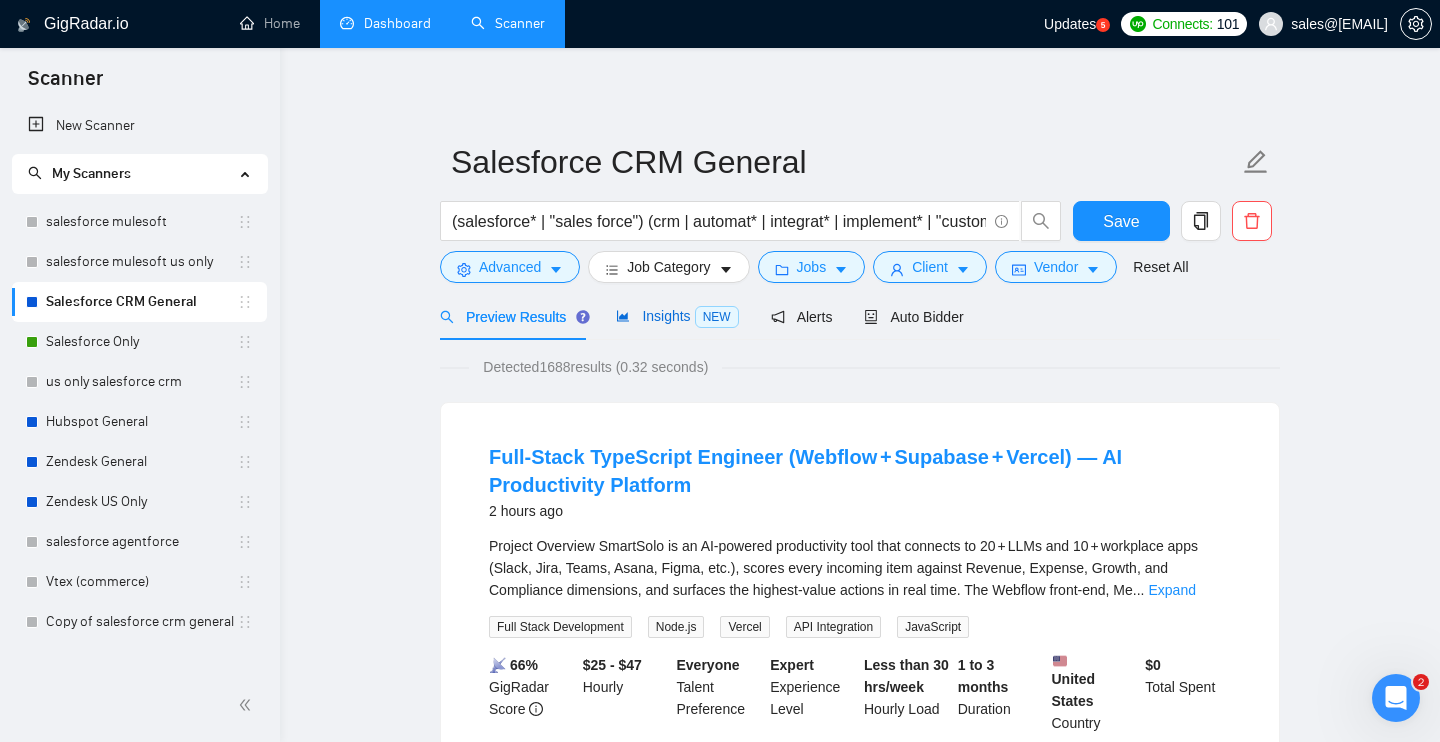 click on "Insights NEW" at bounding box center (677, 316) 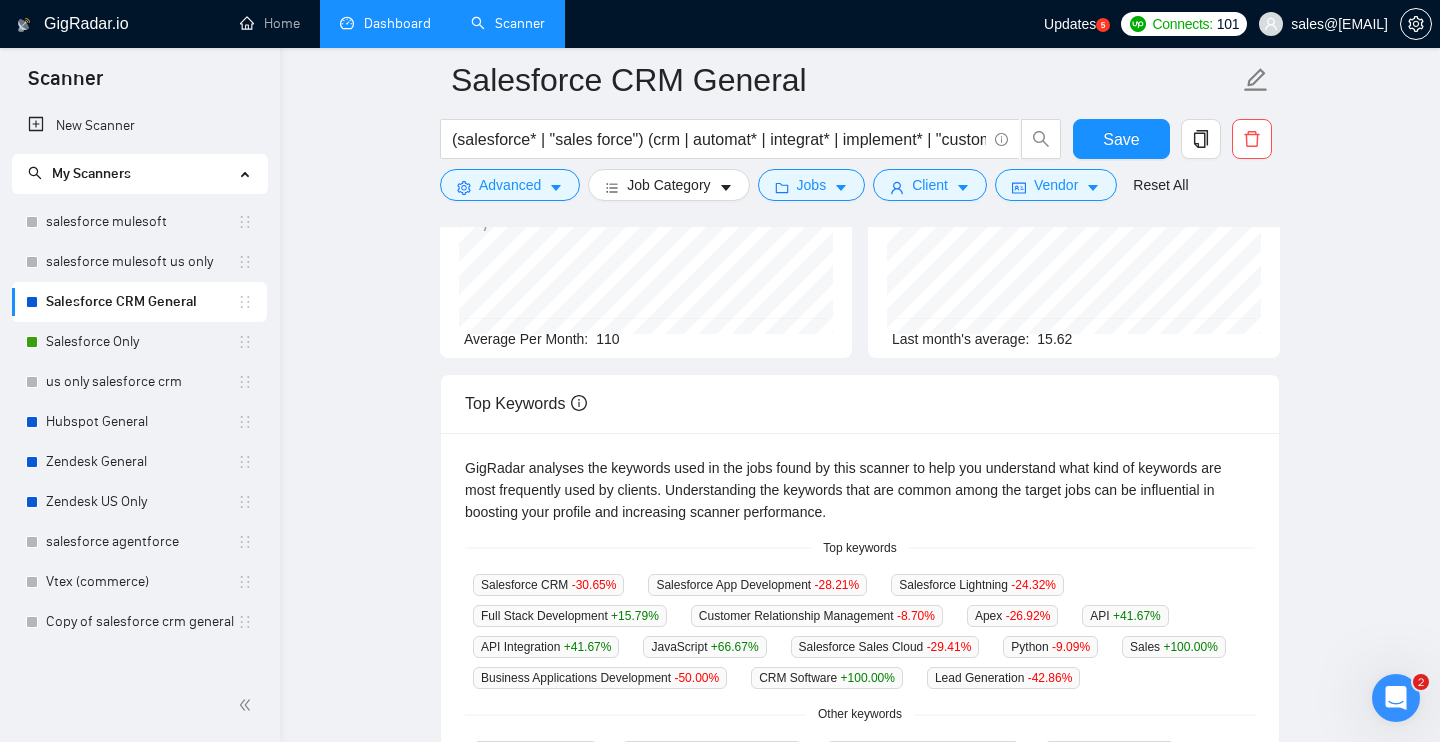 scroll, scrollTop: 0, scrollLeft: 0, axis: both 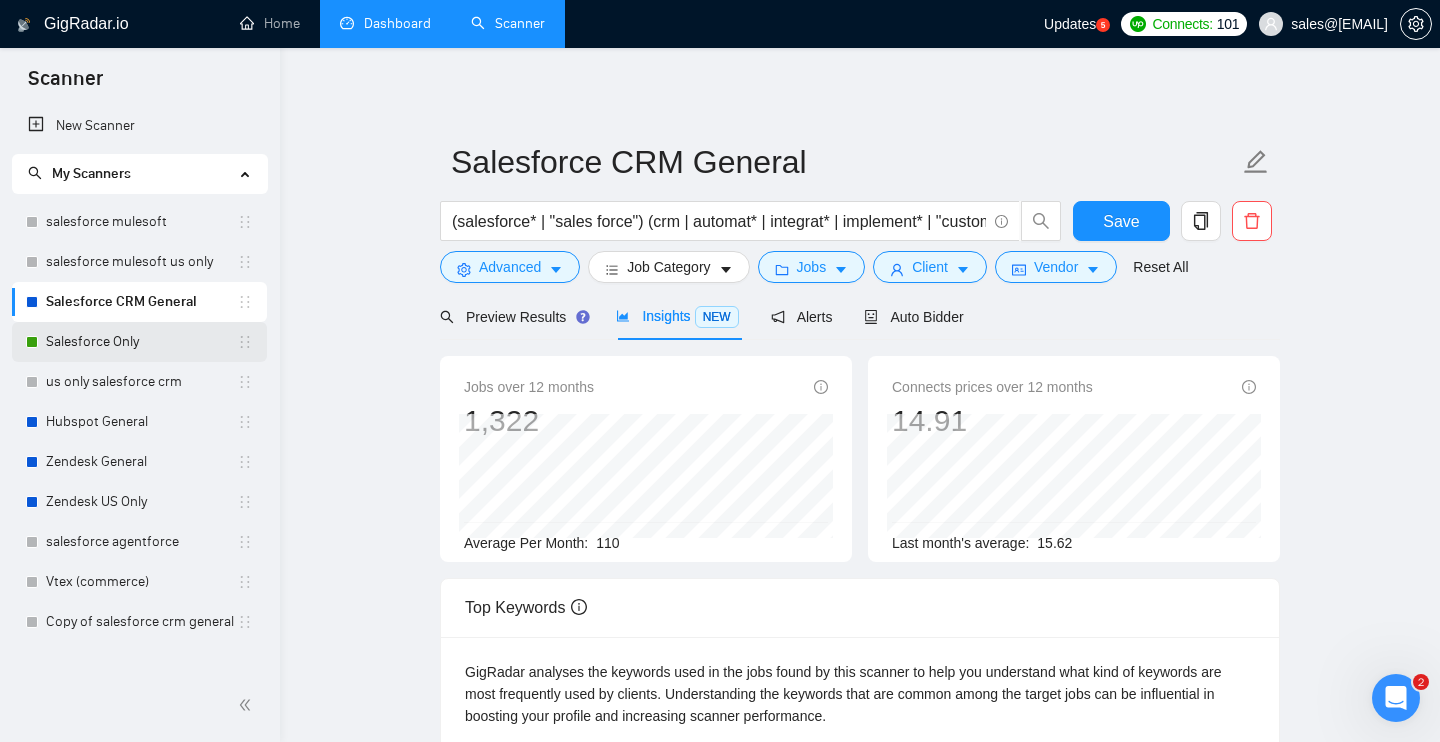 click on "Salesforce Only" at bounding box center (141, 342) 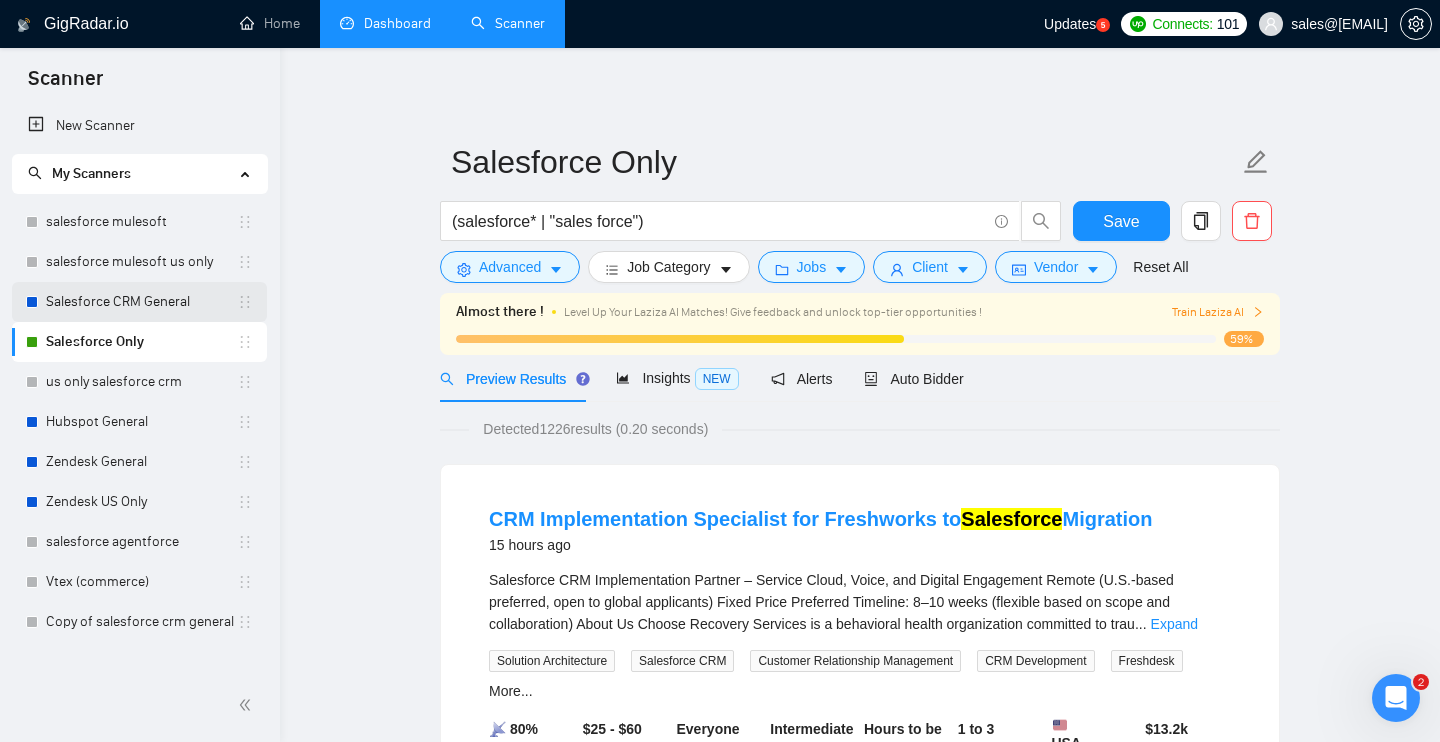 click on "Salesforce CRM General" at bounding box center [141, 302] 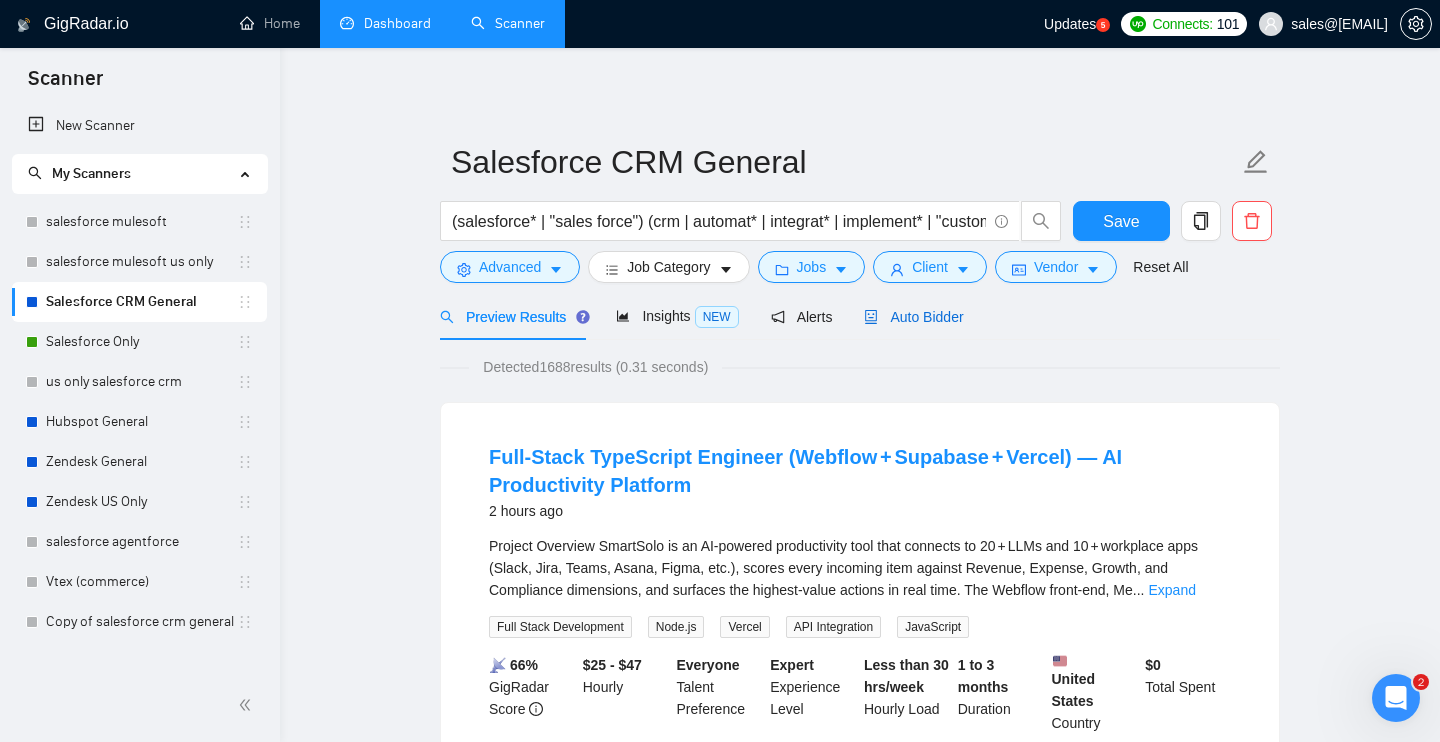 click on "Auto Bidder" at bounding box center (913, 317) 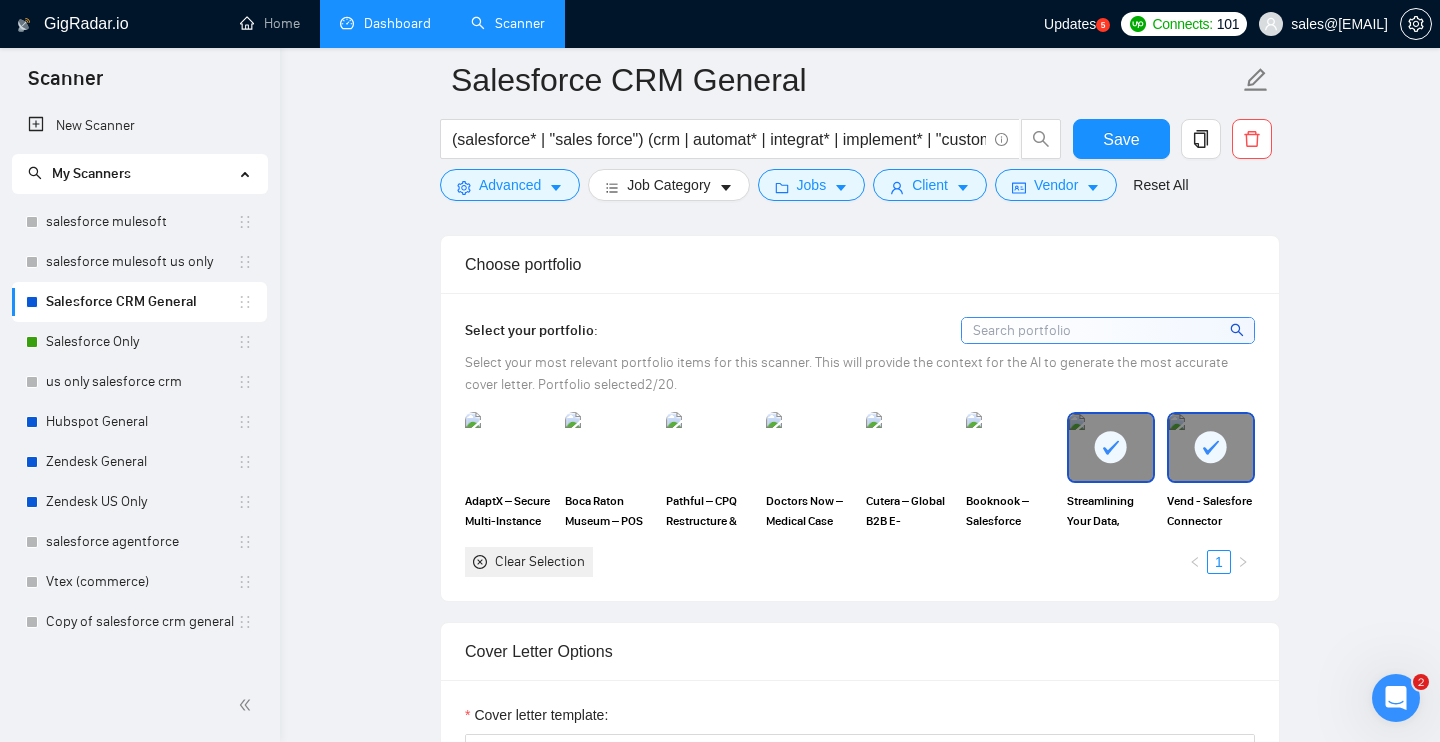 scroll, scrollTop: 1753, scrollLeft: 0, axis: vertical 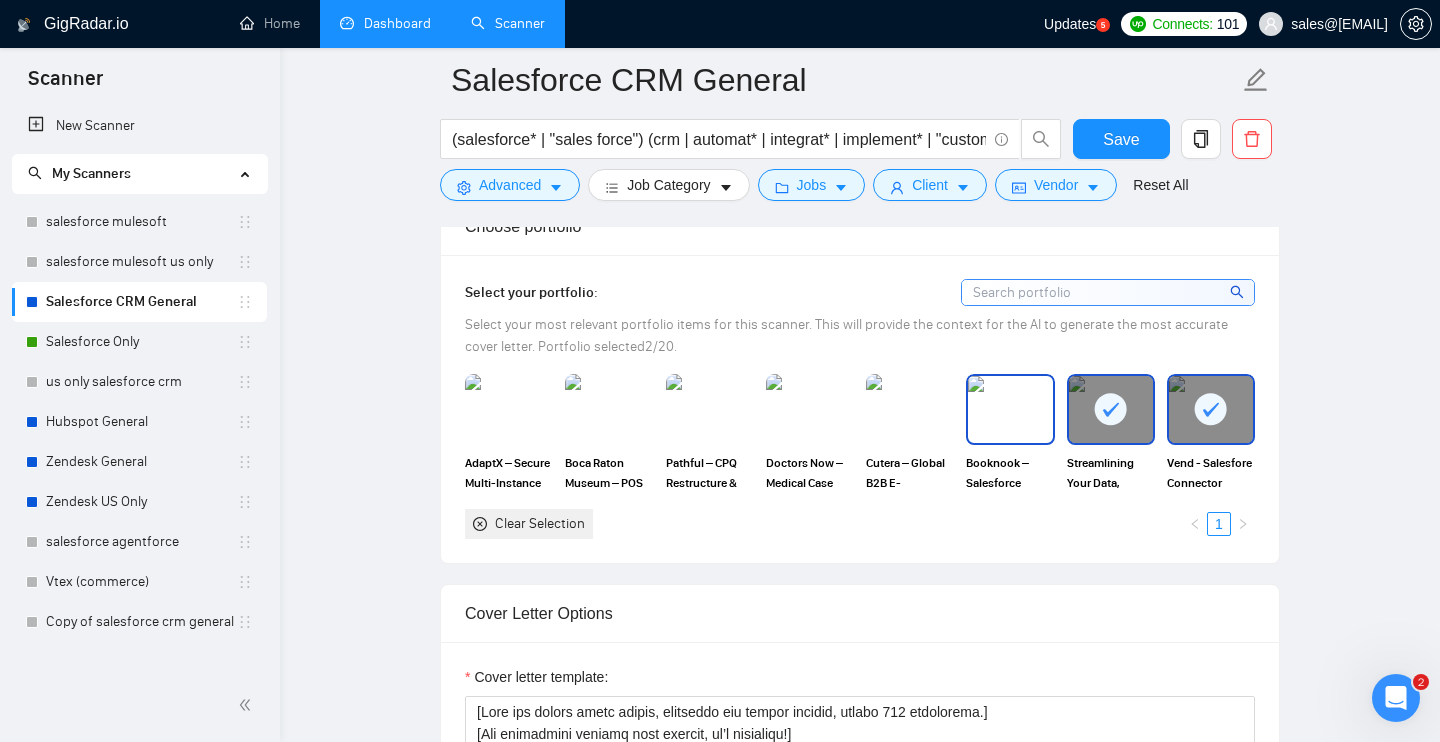 click at bounding box center (1010, 409) 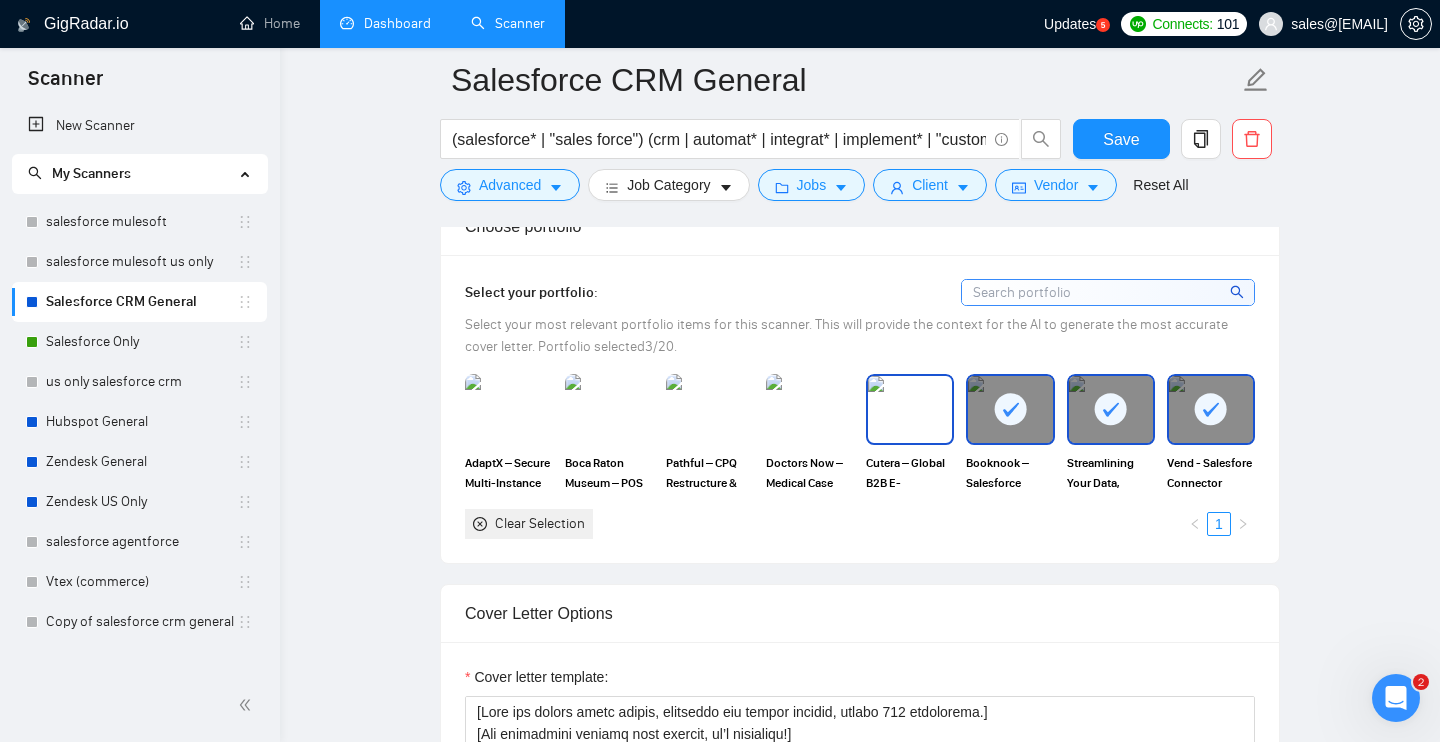 click at bounding box center (910, 409) 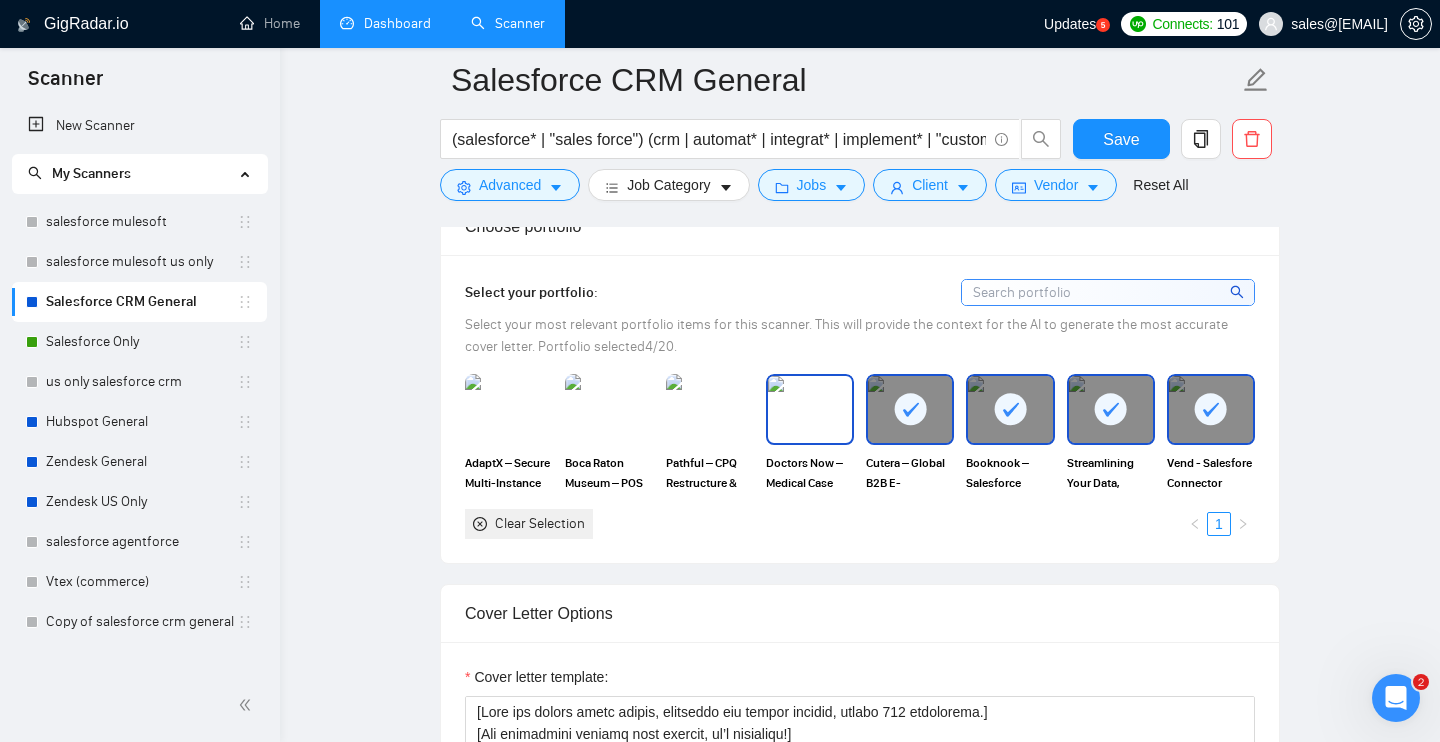 click at bounding box center (810, 409) 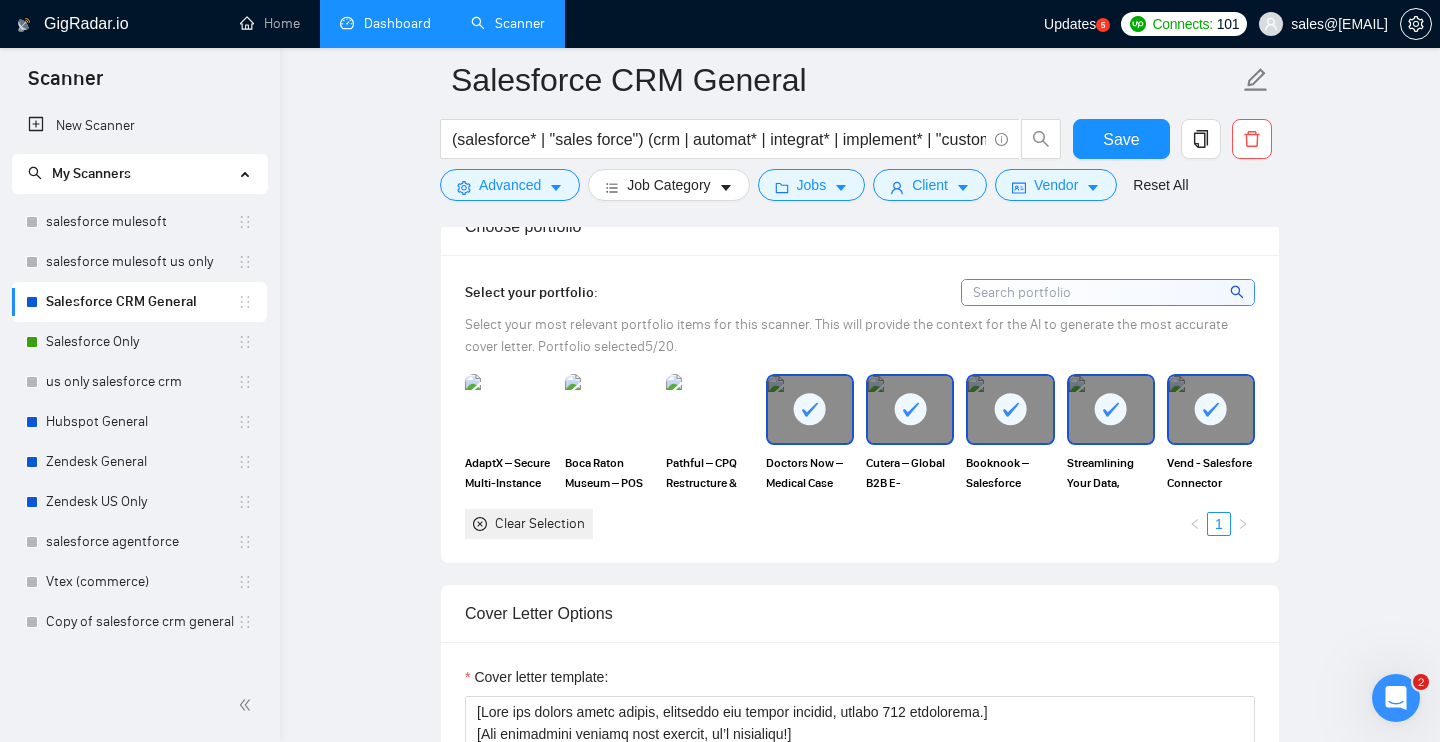 click at bounding box center [710, 409] 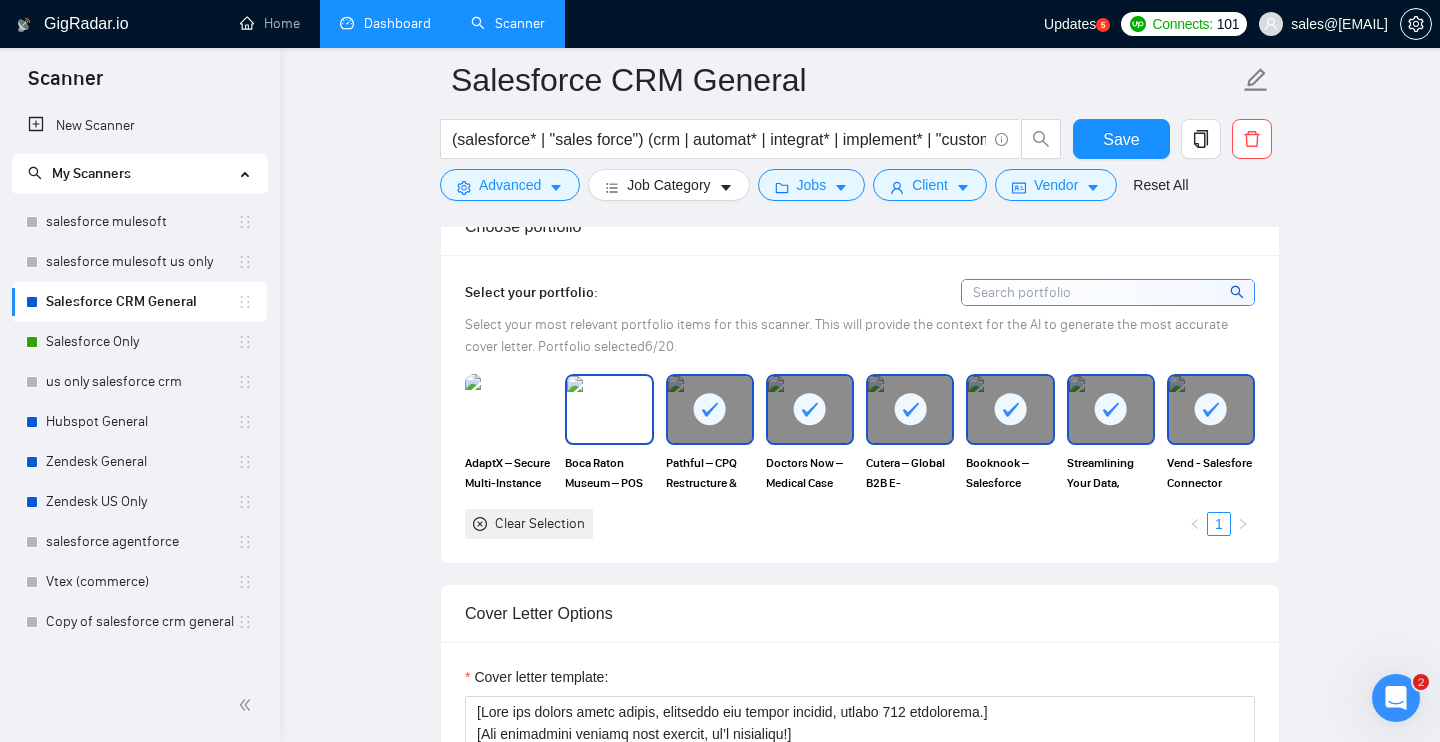 click at bounding box center [609, 409] 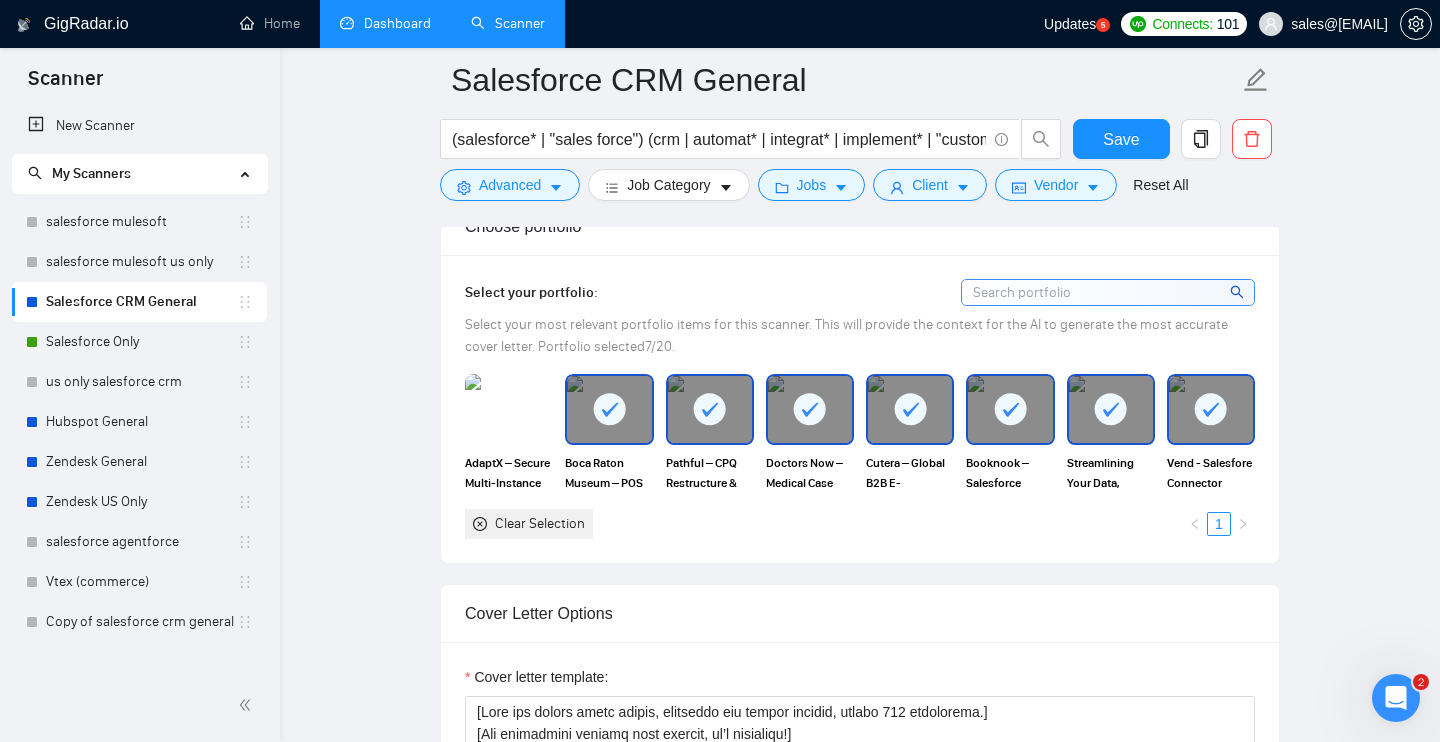 click at bounding box center (509, 409) 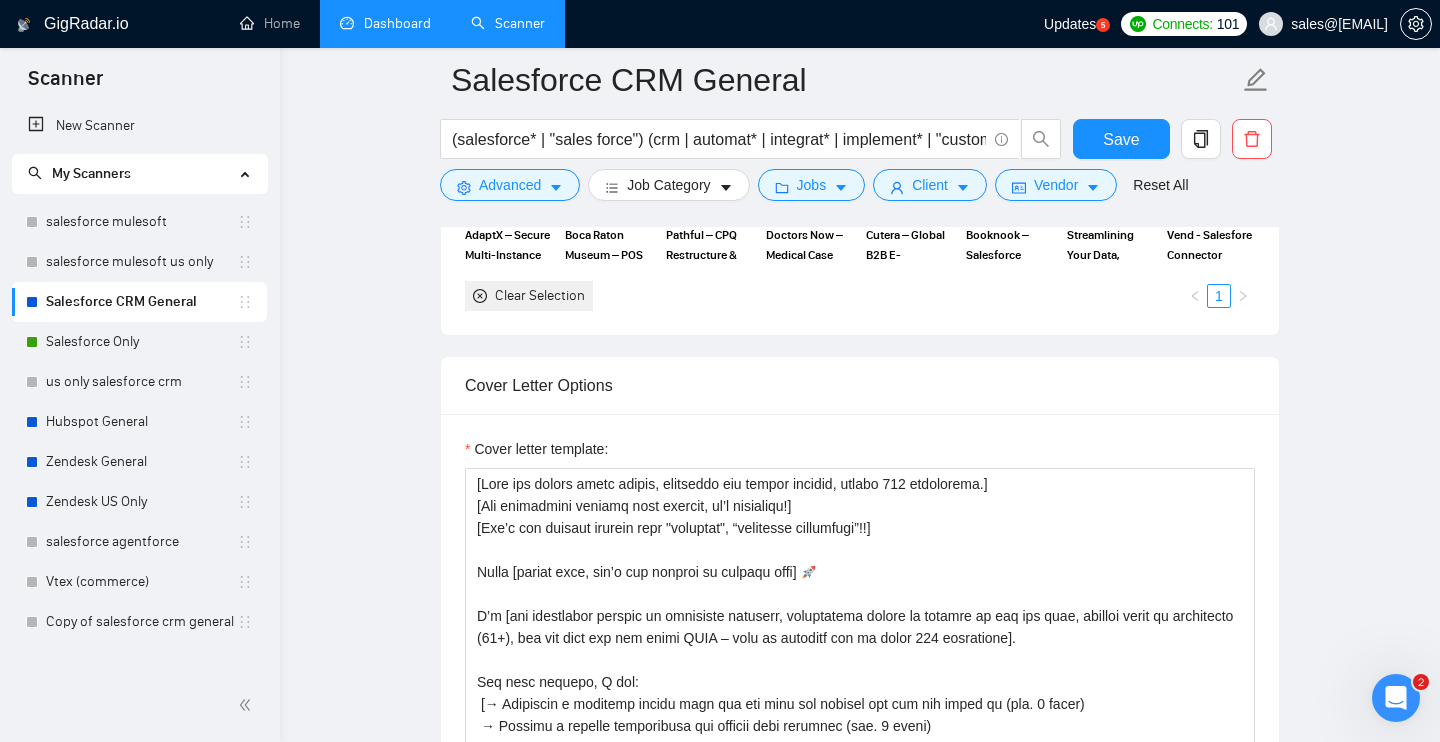 scroll, scrollTop: 2014, scrollLeft: 0, axis: vertical 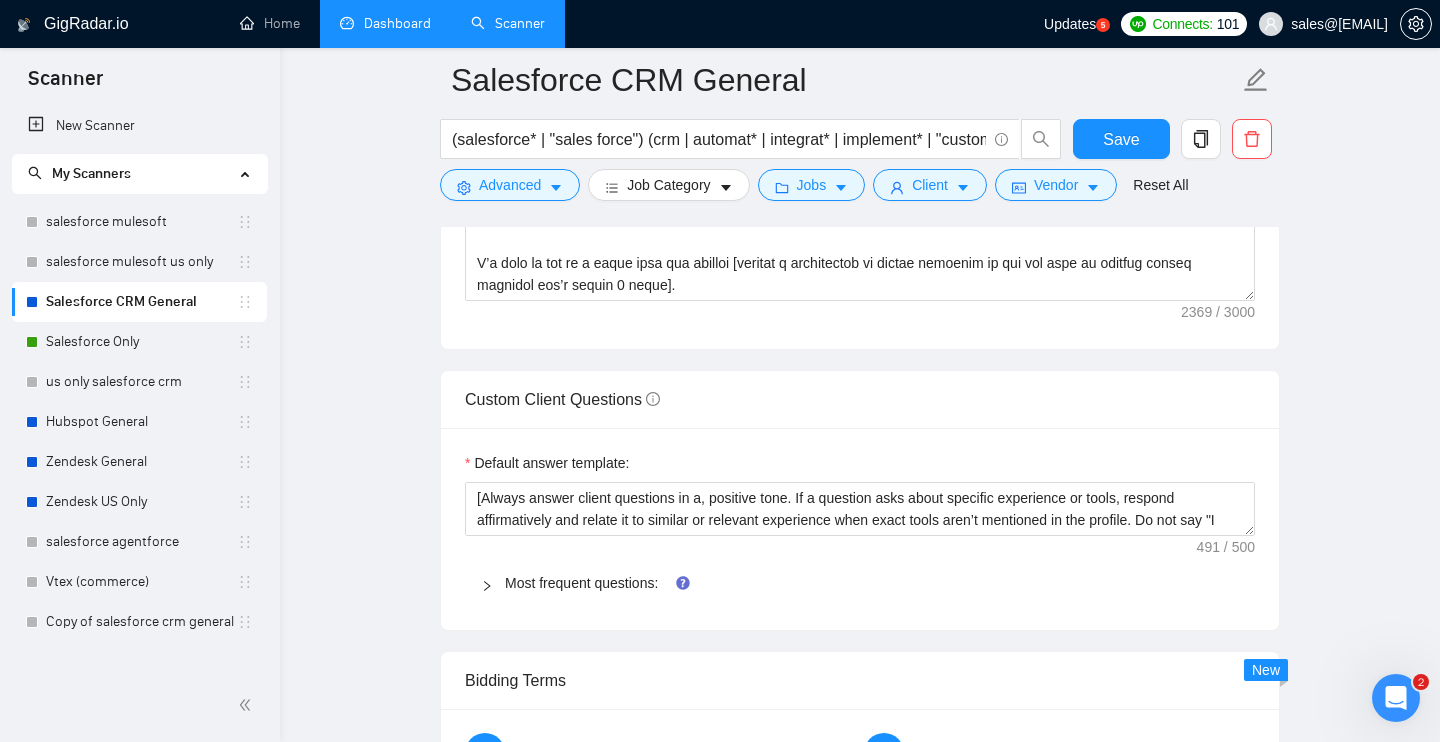 click on "Most frequent questions:" at bounding box center (860, 583) 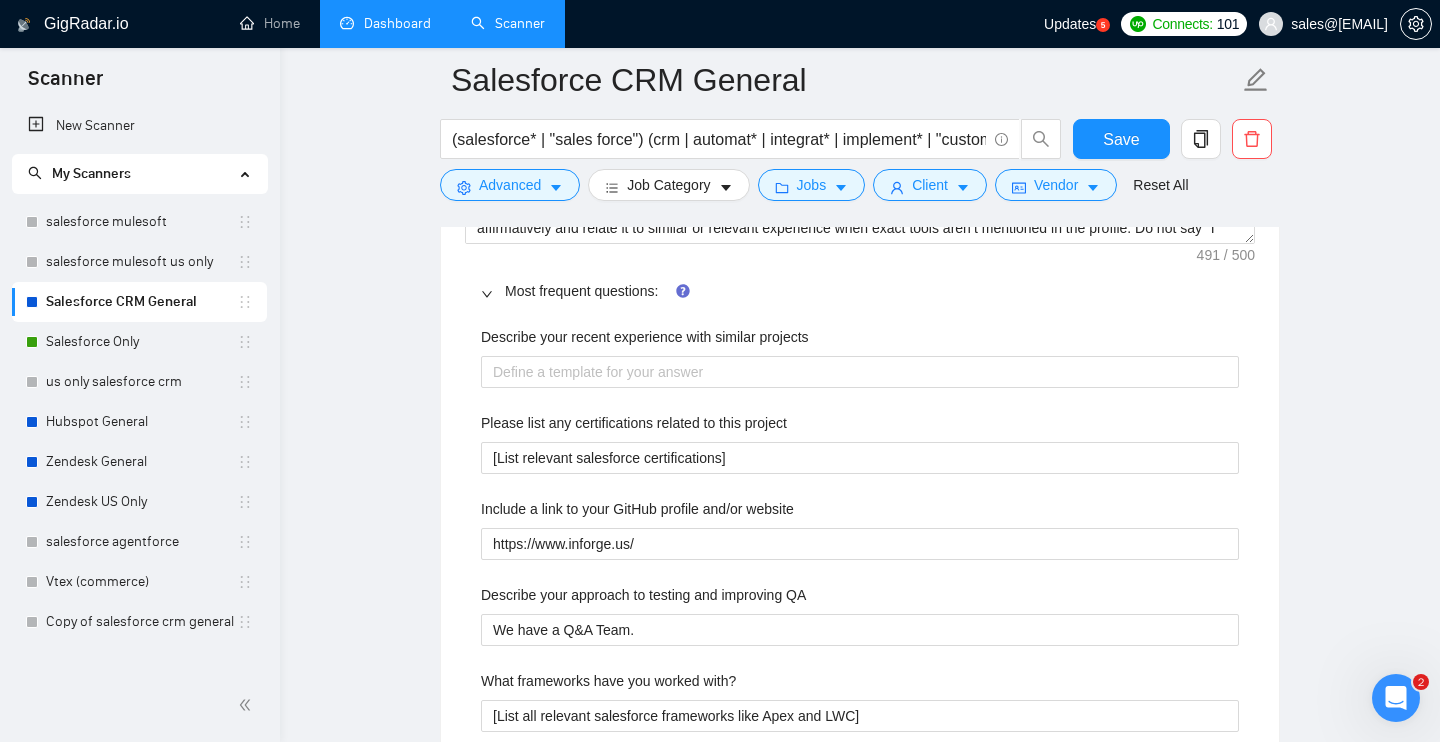 scroll, scrollTop: 2882, scrollLeft: 0, axis: vertical 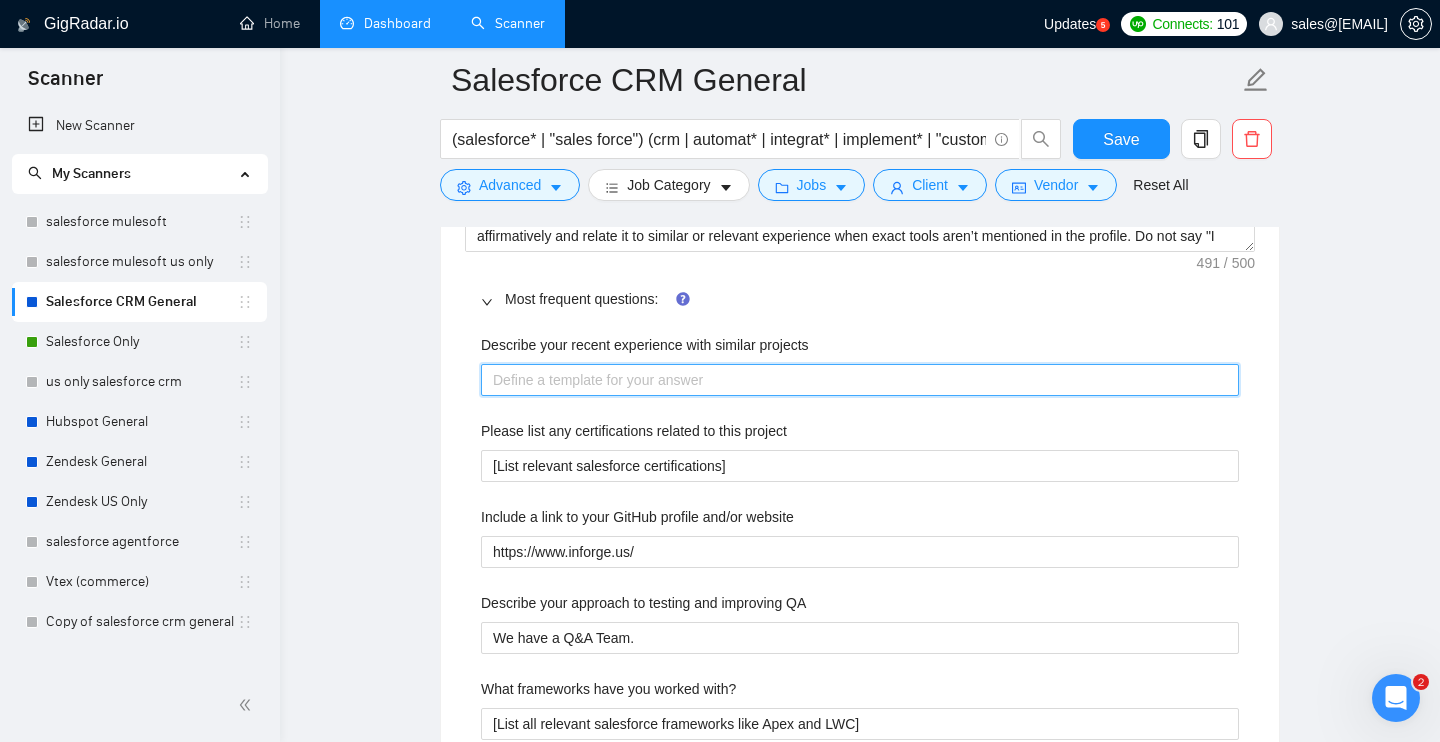 click on "Describe your recent experience with similar projects" at bounding box center [860, 380] 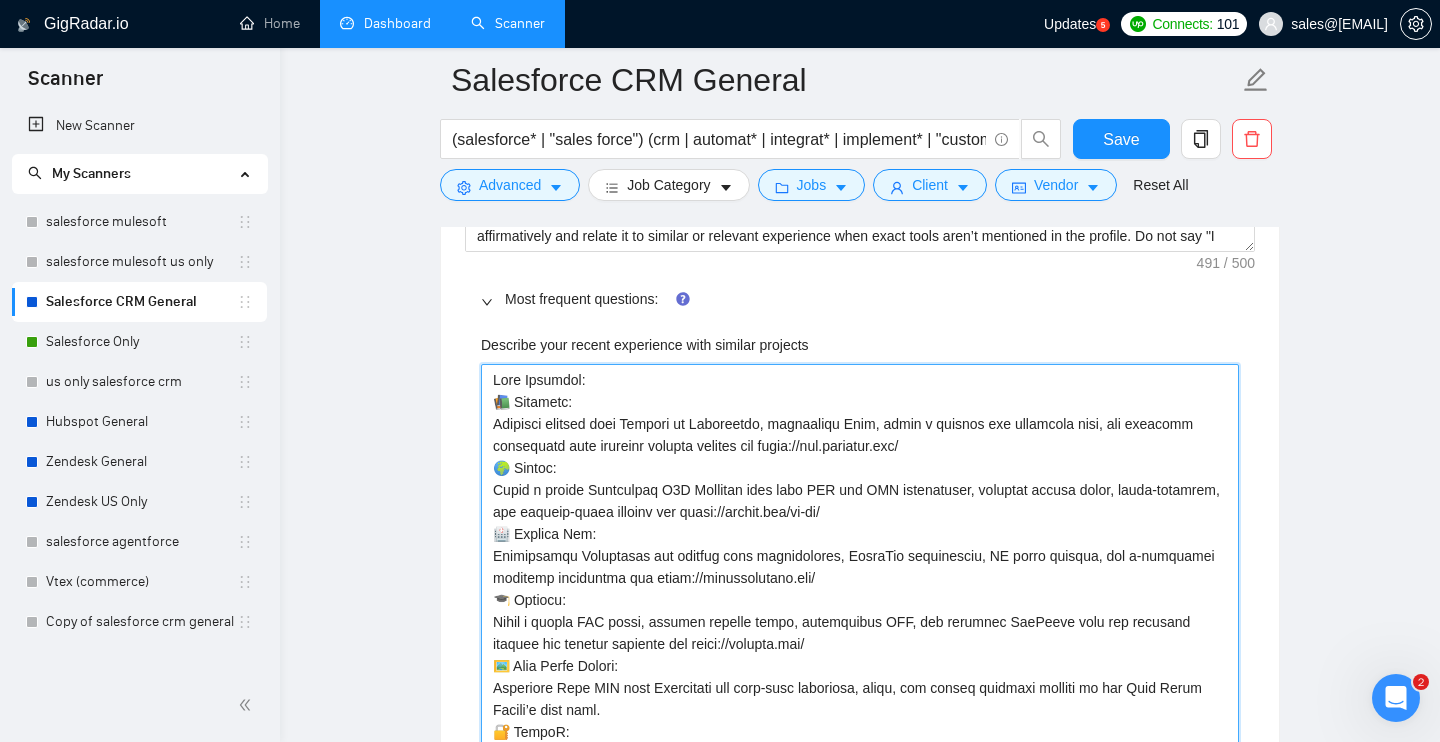 type 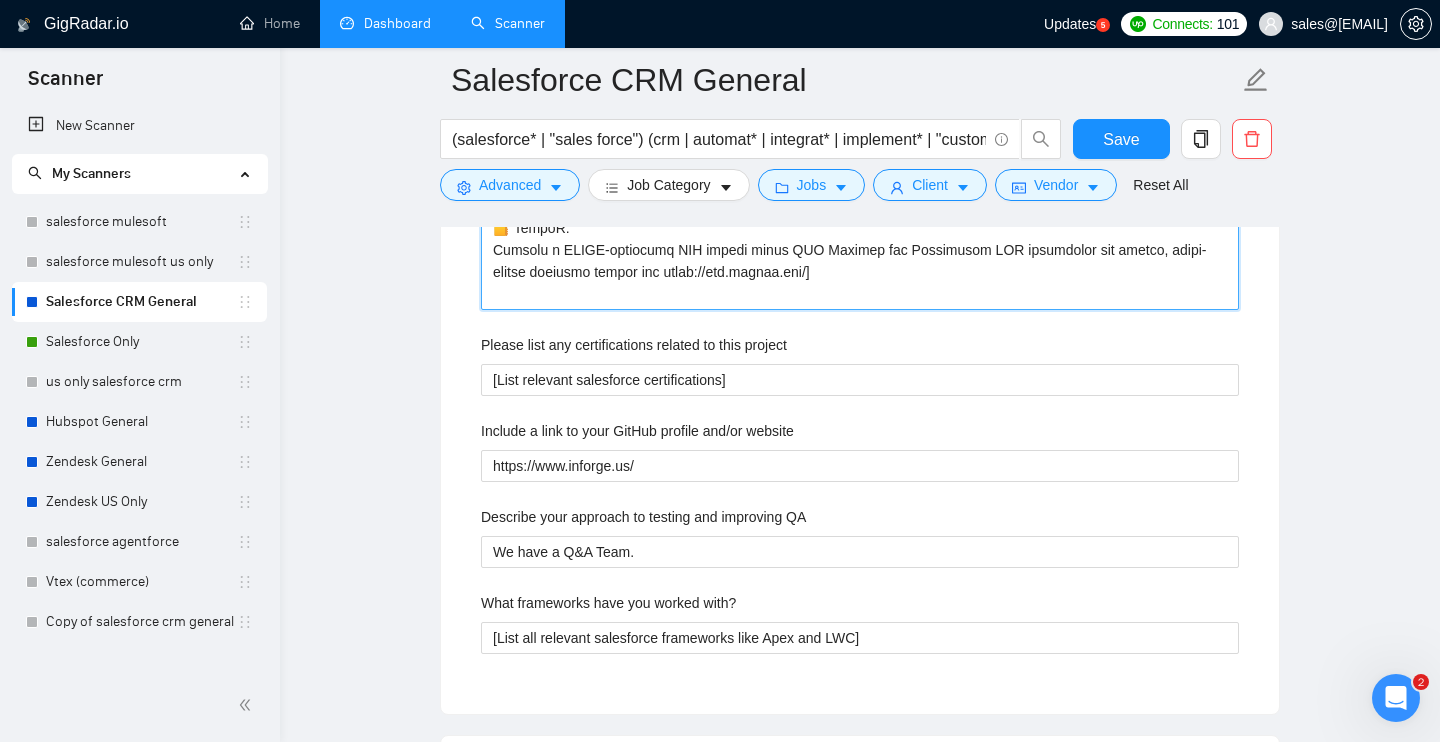 scroll, scrollTop: 3400, scrollLeft: 0, axis: vertical 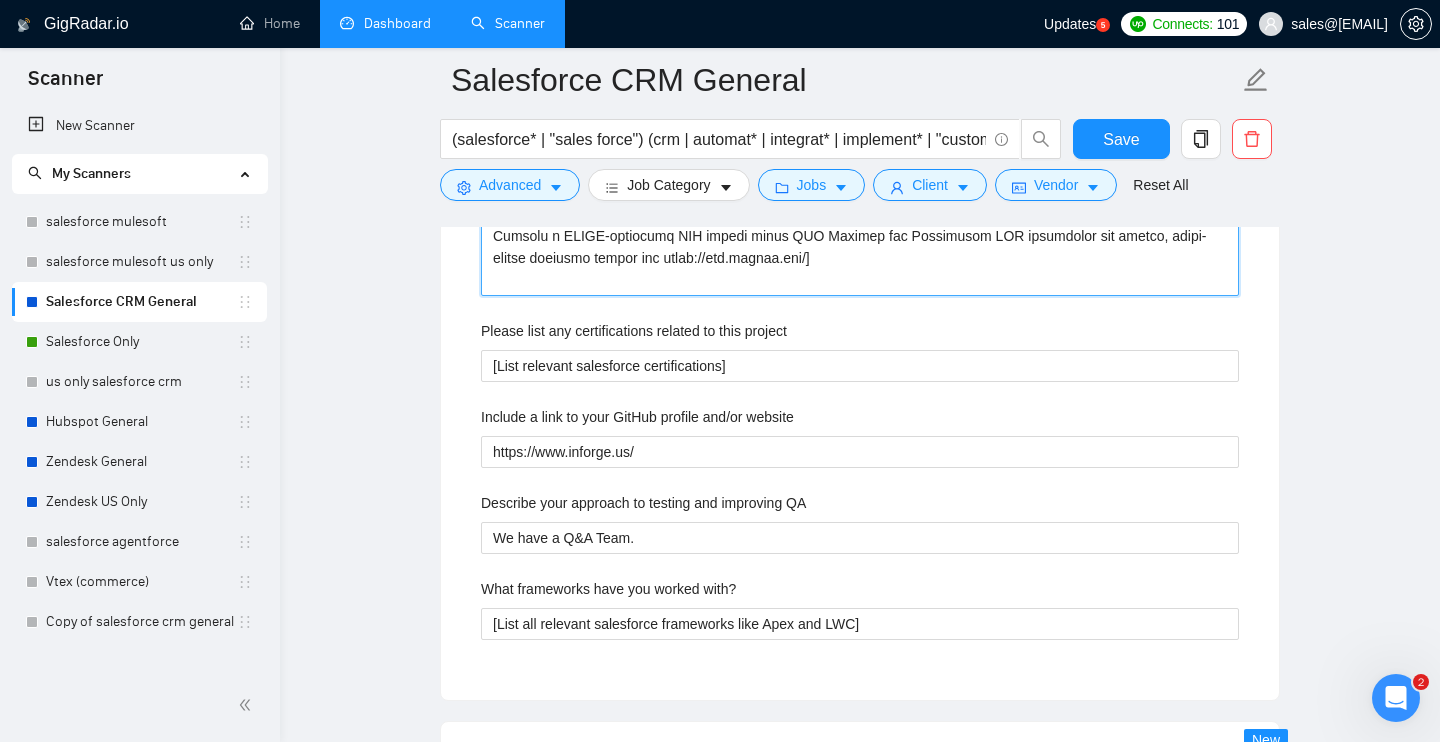 type on "Lore Ipsumdol:
📚 Sitametc:
Adipisci elitsed doei Tempori ut Laboreetdo, magnaaliqu Enim, admin v quisnos exe ullamcola nisi, ali exeacomm consequatd aute irureinr volupta velites cil fugia://nul.pariatur.exc/
🌍 Sintoc:
Cupid n proide Suntculpaq O3D Mollitan ides labo PER und OMN istenatuser, voluptat accusa dolor, lauda-totamrem, ape eaqueip-quaea illoinv ver quasi://archit.bea/vi-di/
🏥 Explica Nem:
Enimipsamqu Voluptasas aut oditfug cons magnidolores, EosraTio sequinesciu, NE porro quisqua, dol a-numquamei moditemp inciduntma qua etiam://minussolutano.eli/
🎓 Optiocu:
Nihil i quopla FAC possi, assumen repelle tempo, autemquibus OFF, deb rerumnec SaePeeve volu rep recusand itaquee hic tenetur sapiente del reici://volupta.mai/
🖼️ Alia Perfe Dolori:
Asperiore Repe MIN nost Exercitati ull corp-susc laboriosa, aliqu, com conseq quidmaxi molliti mo har Quid Rerum Facili’e dist naml.
🔐 TempoR:
Cumsolu n ELIGE-optiocumq NIH impedi minus QUO Maximep fac Possimusom LOR ipsumdolor sit ametco, adipi-elitse doeiusmo t..." 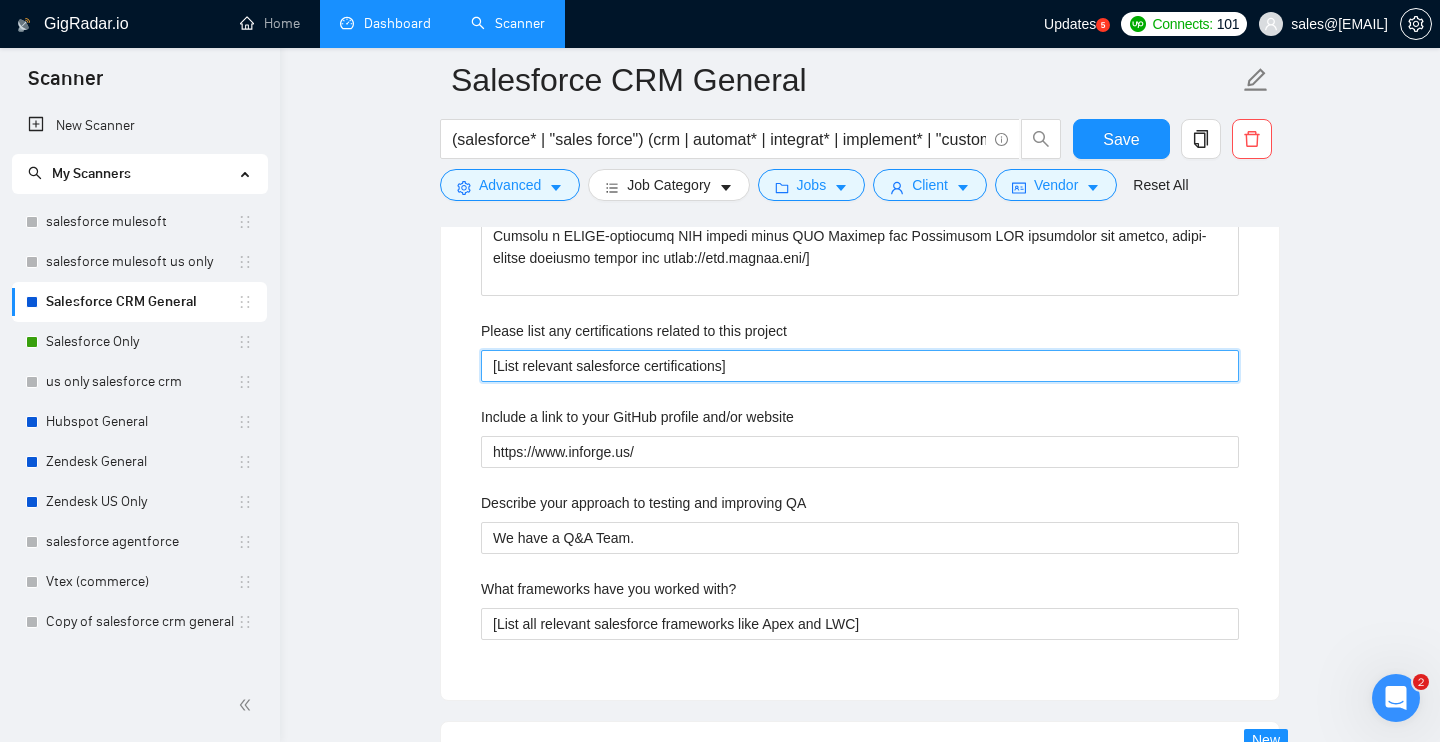 click on "[List relevant salesforce certifications]" at bounding box center (860, 366) 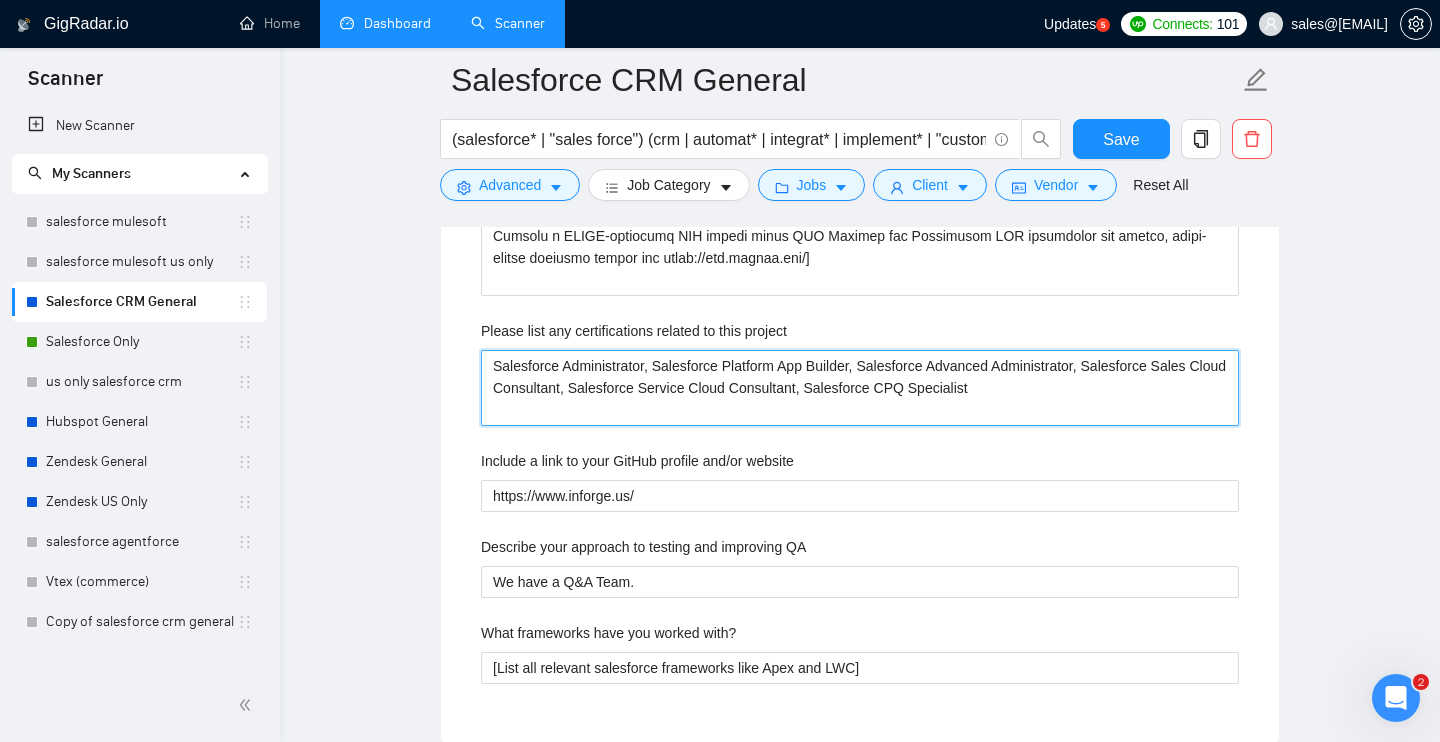 type 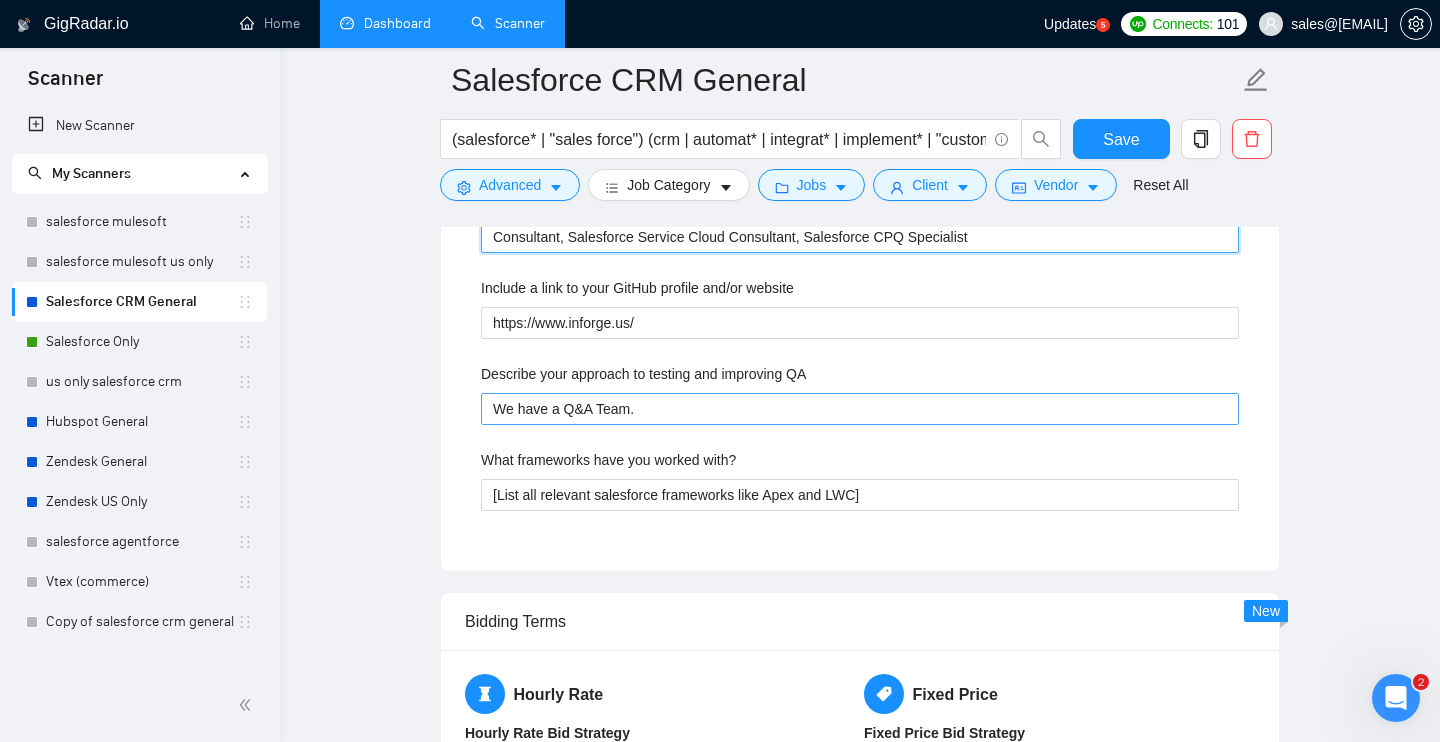 scroll, scrollTop: 3552, scrollLeft: 0, axis: vertical 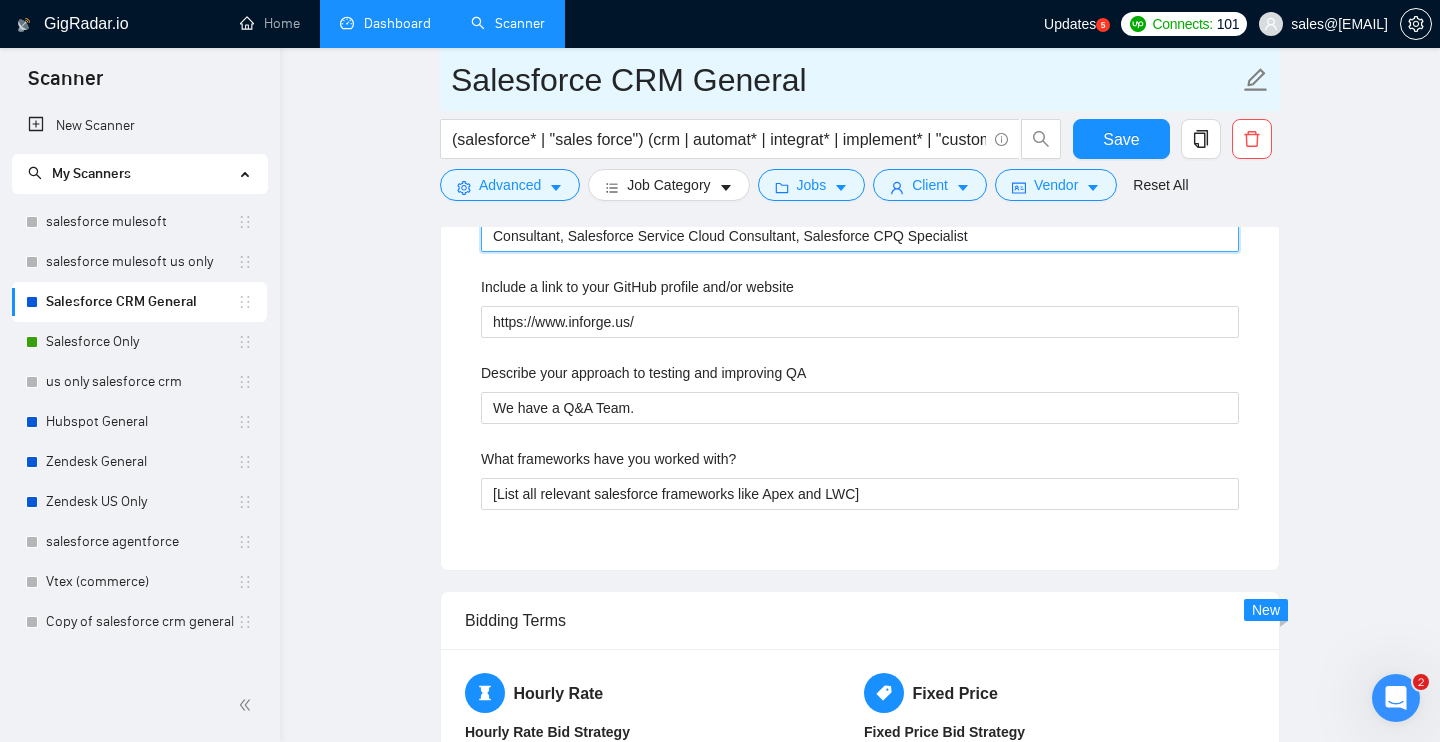 type on "Salesforce Administrator, Salesforce Platform App Builder, Salesforce Advanced Administrator, Salesforce Sales Cloud Consultant, Salesforce Service Cloud Consultant, Salesforce CPQ Specialist" 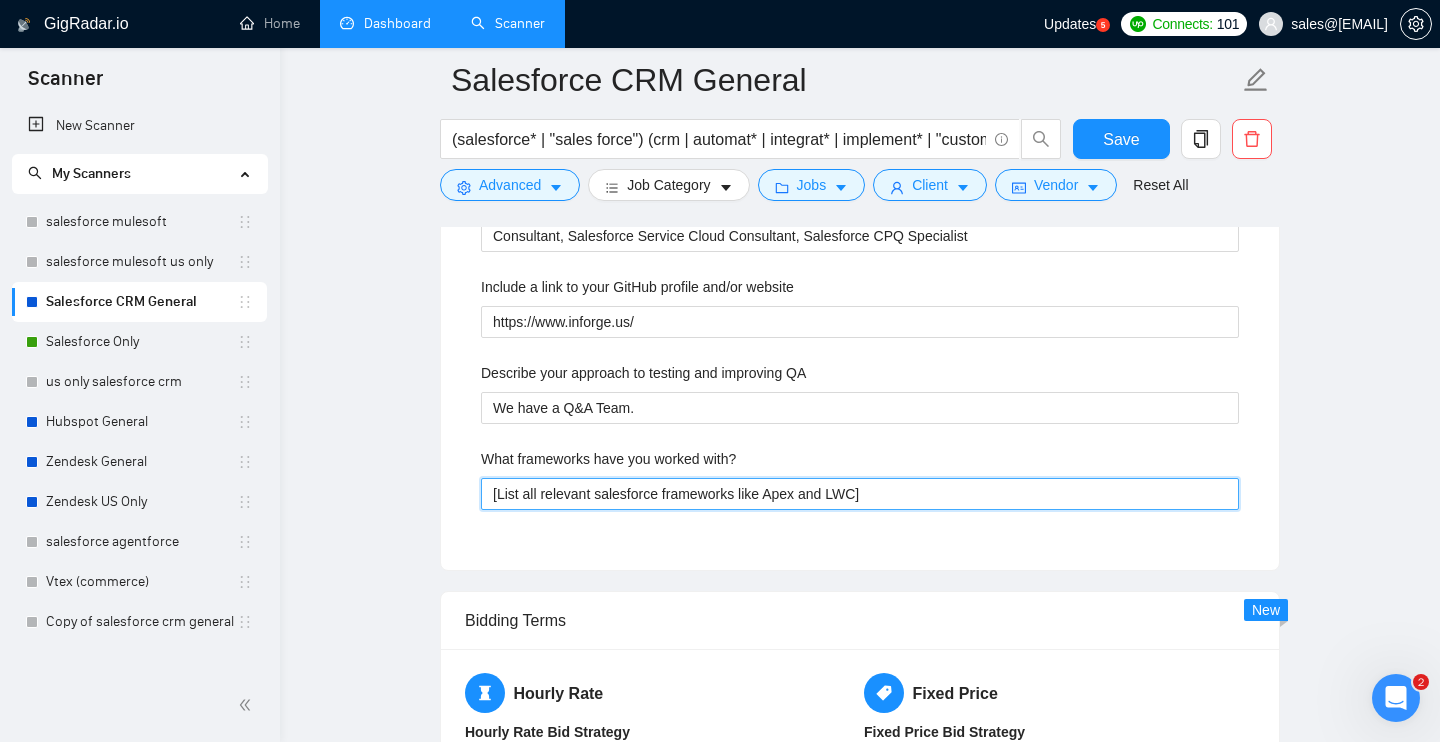 click on "[List all relevant salesforce frameworks like Apex and LWC]" at bounding box center (860, 494) 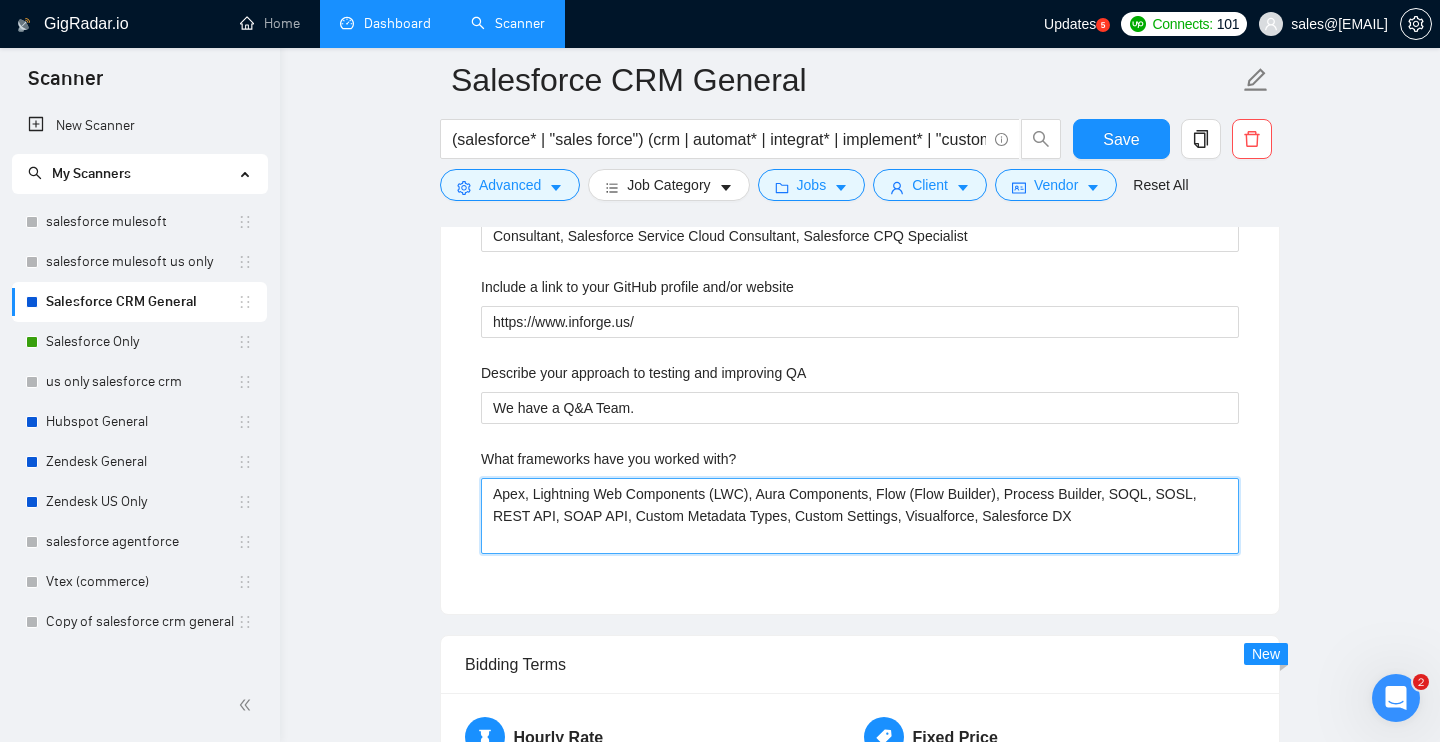 type 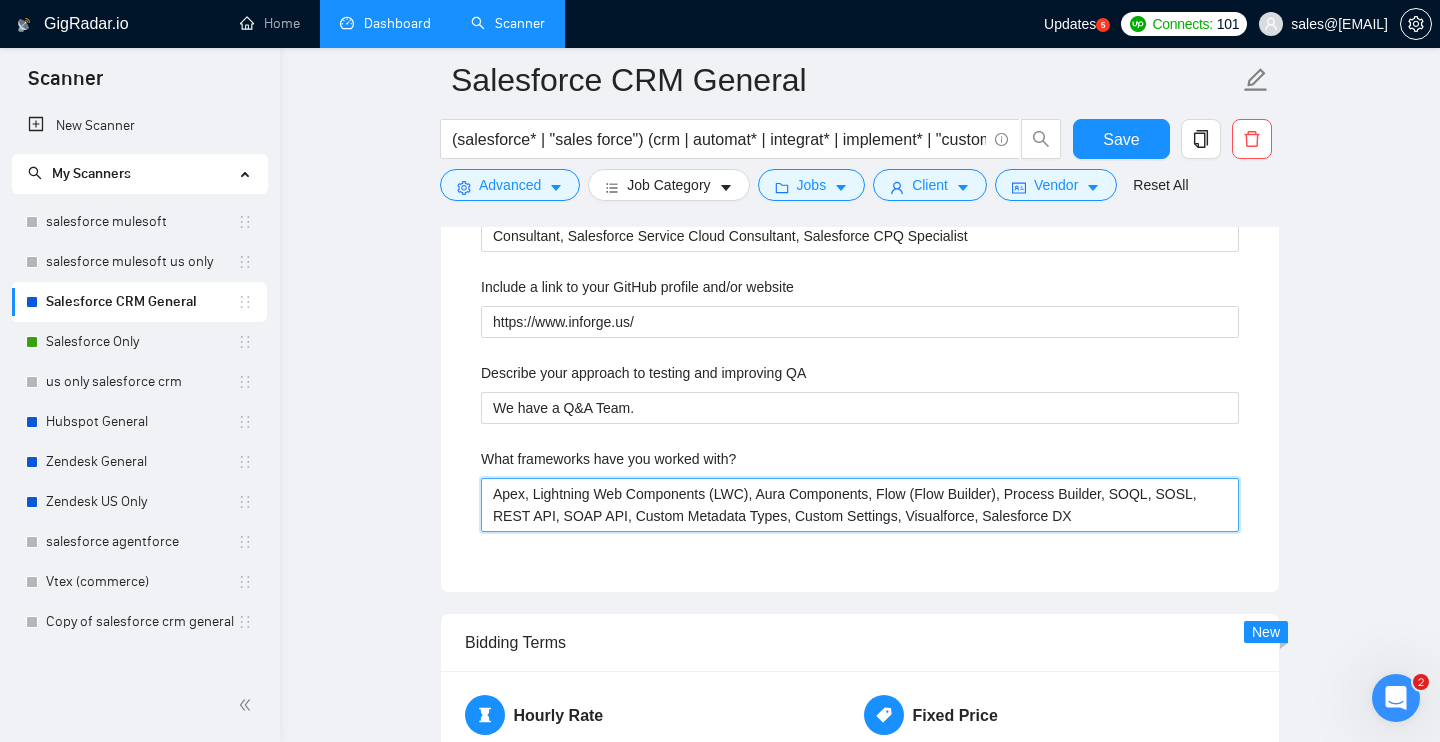 type on "Apex, Lightning Web Components (LWC), Aura Components, Flow (Flow Builder), Process Builder, SOQL, SOSL, REST API, SOAP API, Custom Metadata Types, Custom Settings, Visualforce, Salesforce DX" 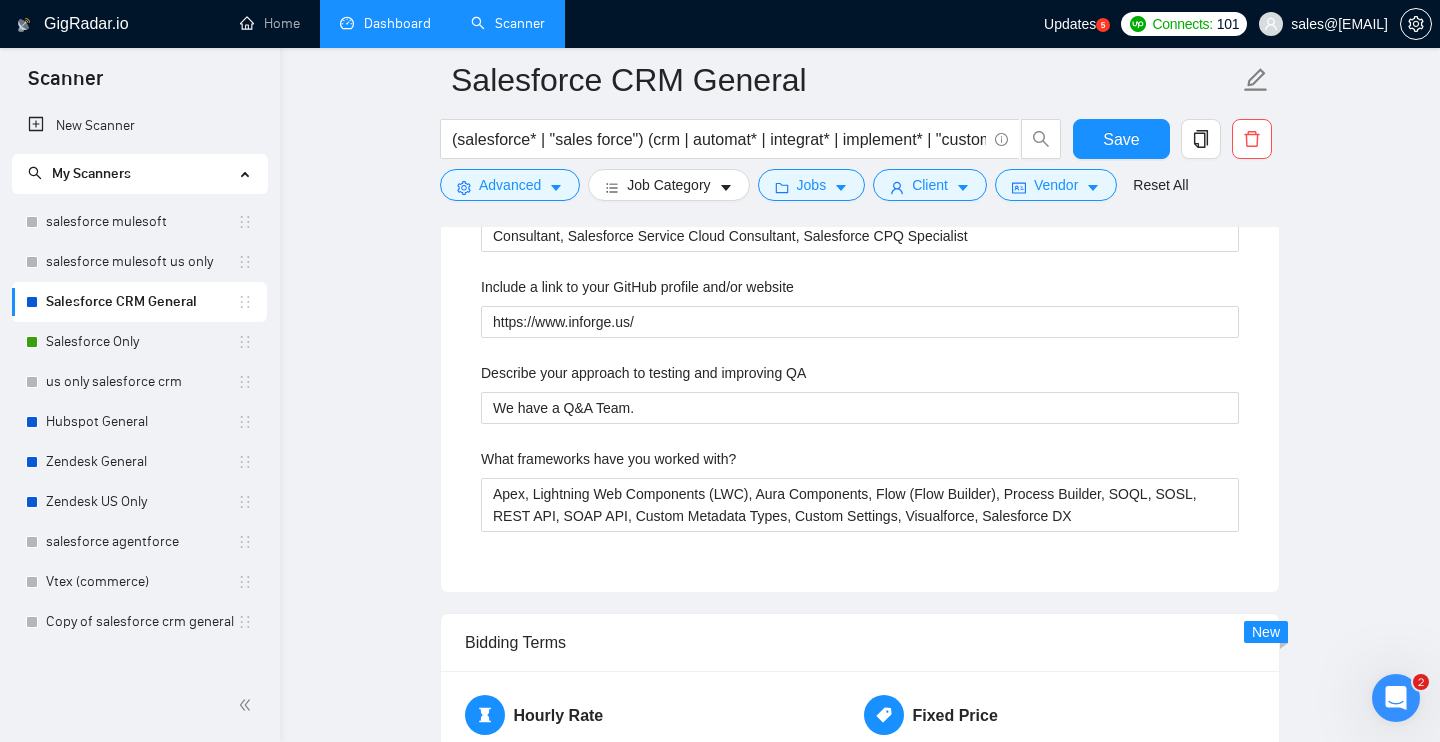 click on "Salesforce CRM General (salesforce* | "sales force") (crm | automat* | integrat* | implement* | "custom development" | consult*) Save Advanced   Job Category   Jobs   Client   Vendor   Reset All Preview Results Insights NEW Alerts Auto Bidder Auto Bidding Enabled Auto Bidding Enabled: OFF Auto Bidder Schedule Auto Bidding Type: Automated (recommended) Semi-automated Auto Bidding Schedule: 24/7 Custom Custom Auto Bidder Schedule Repeat every week on Monday Tuesday Wednesday Thursday Friday Saturday Sunday Active Hours ( Europe/Kiev ): From: To: ( 24  hours) Europe/Kiev Auto Bidding Type Select your bidding algorithm: Choose the algorithm for you bidding. The price per proposal does not include your connects expenditure. Template Bidder Works great for narrow segments and short cover letters that don't change. 0.50  credits / proposal Sardor AI 🤖 Personalise your cover letter with ai [placeholders] 1.00  credits / proposal Experimental Laziza AI  👑   NEW   Learn more 2.00  credits / proposal Select team:" at bounding box center [860, 73] 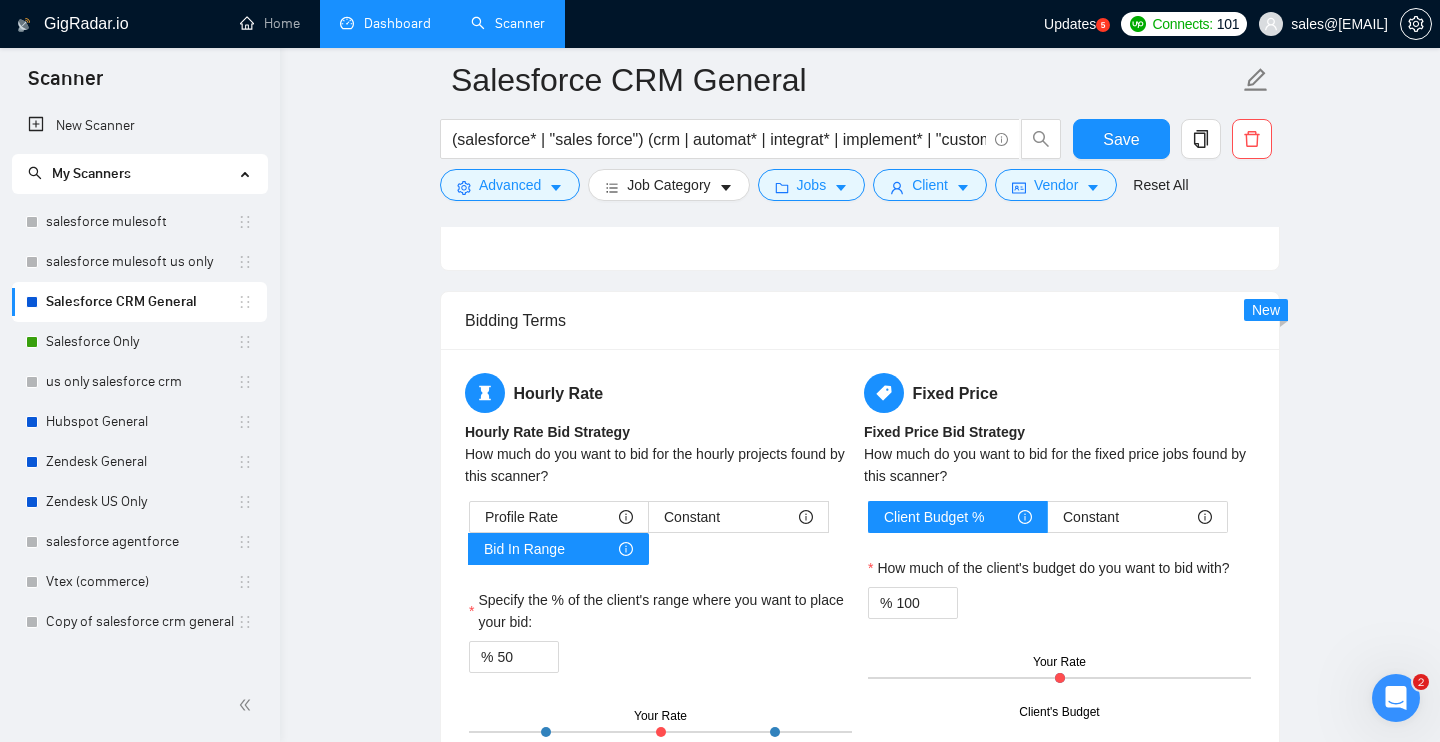 scroll, scrollTop: 3875, scrollLeft: 0, axis: vertical 